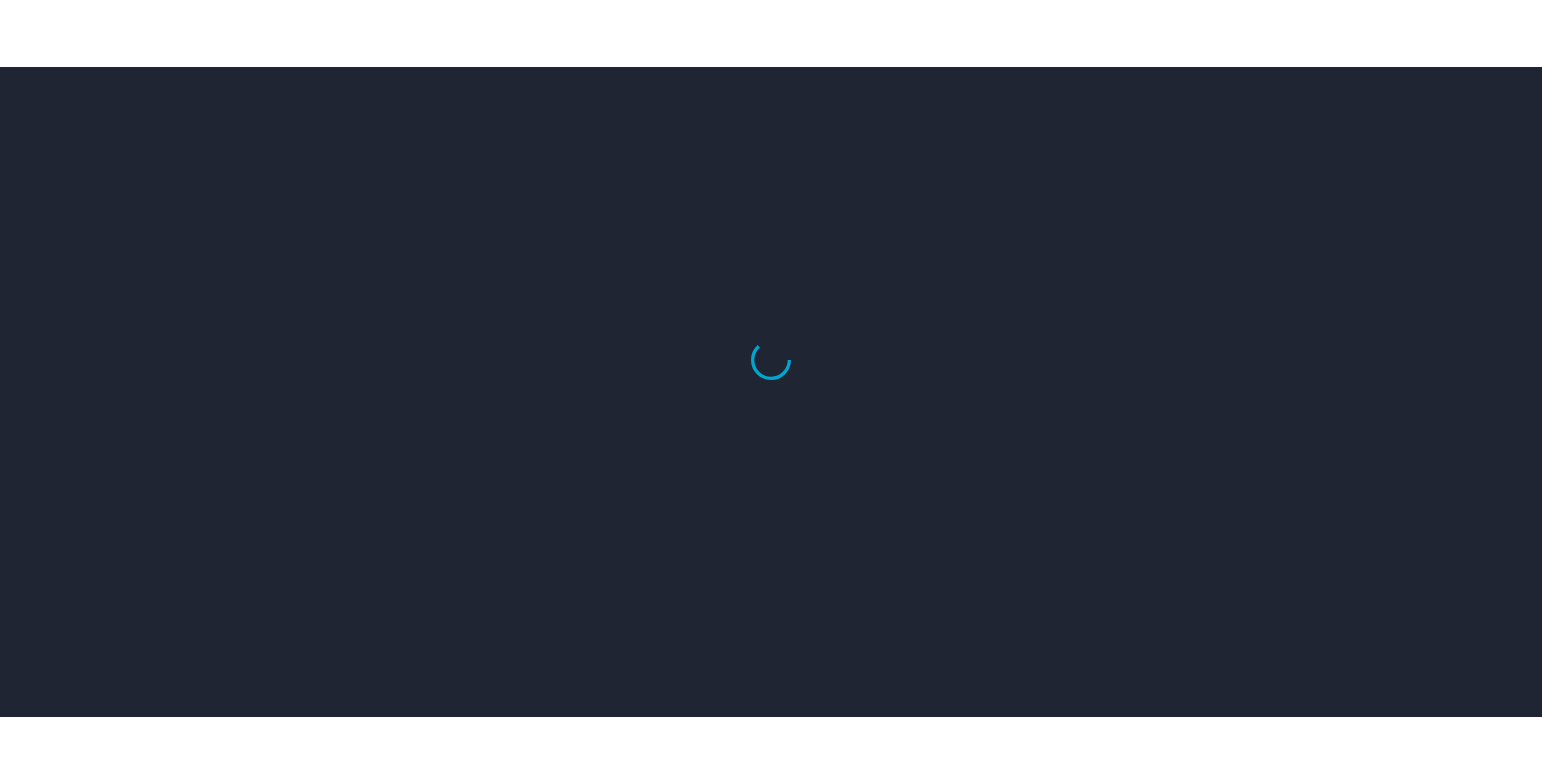 scroll, scrollTop: 0, scrollLeft: 0, axis: both 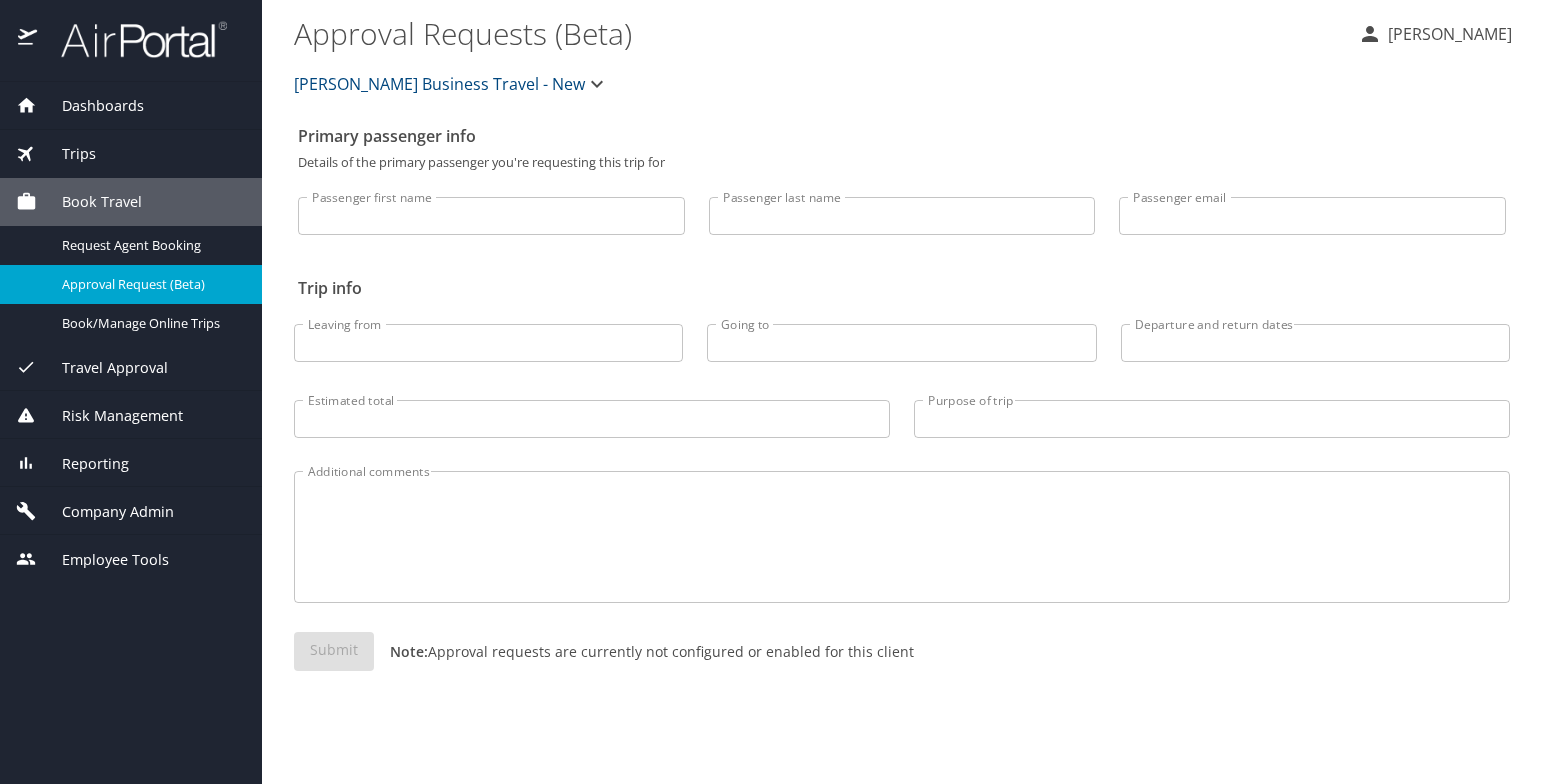 click on "Trips" at bounding box center (66, 154) 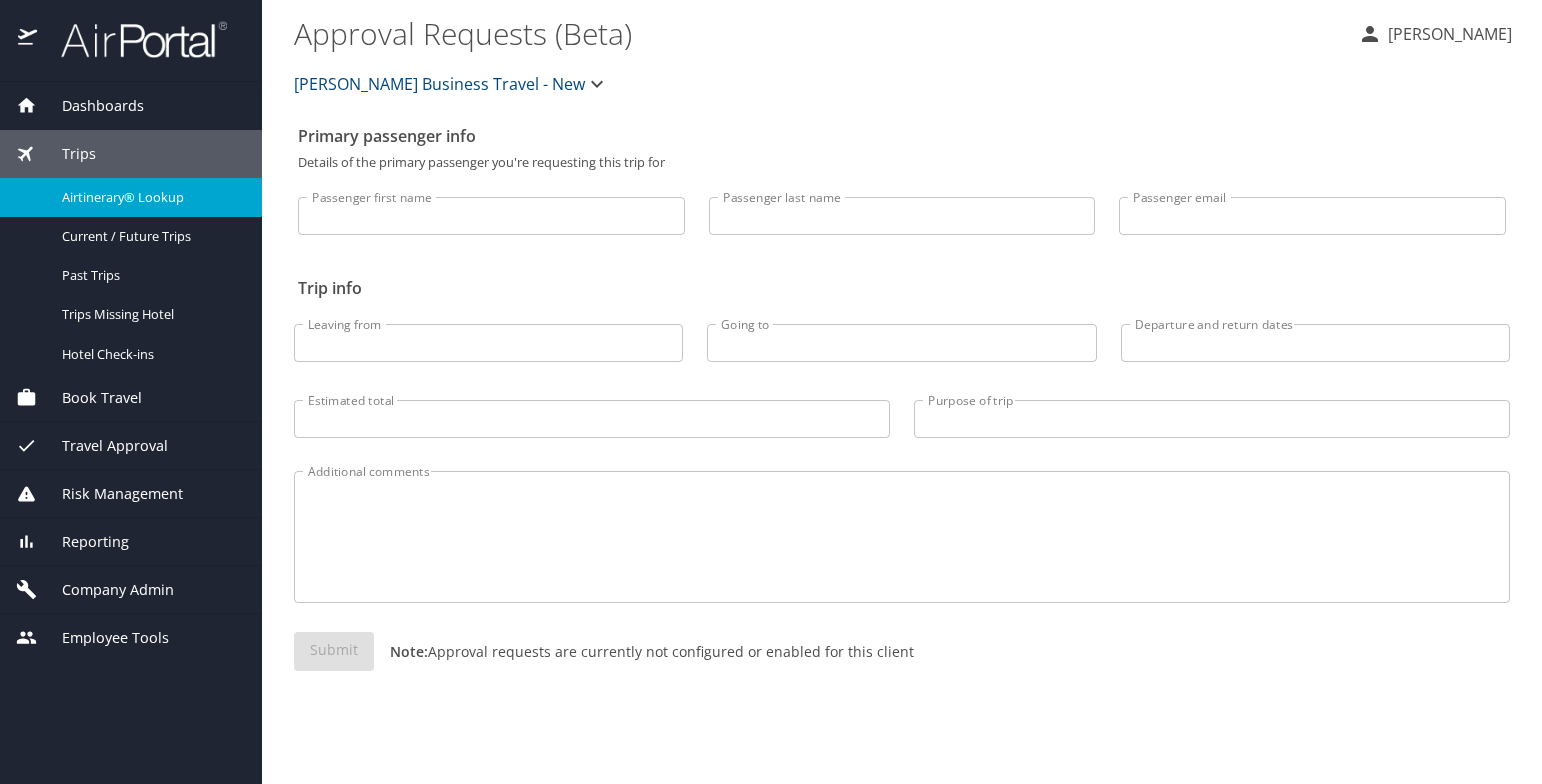 click on "Airtinerary® Lookup" at bounding box center (150, 197) 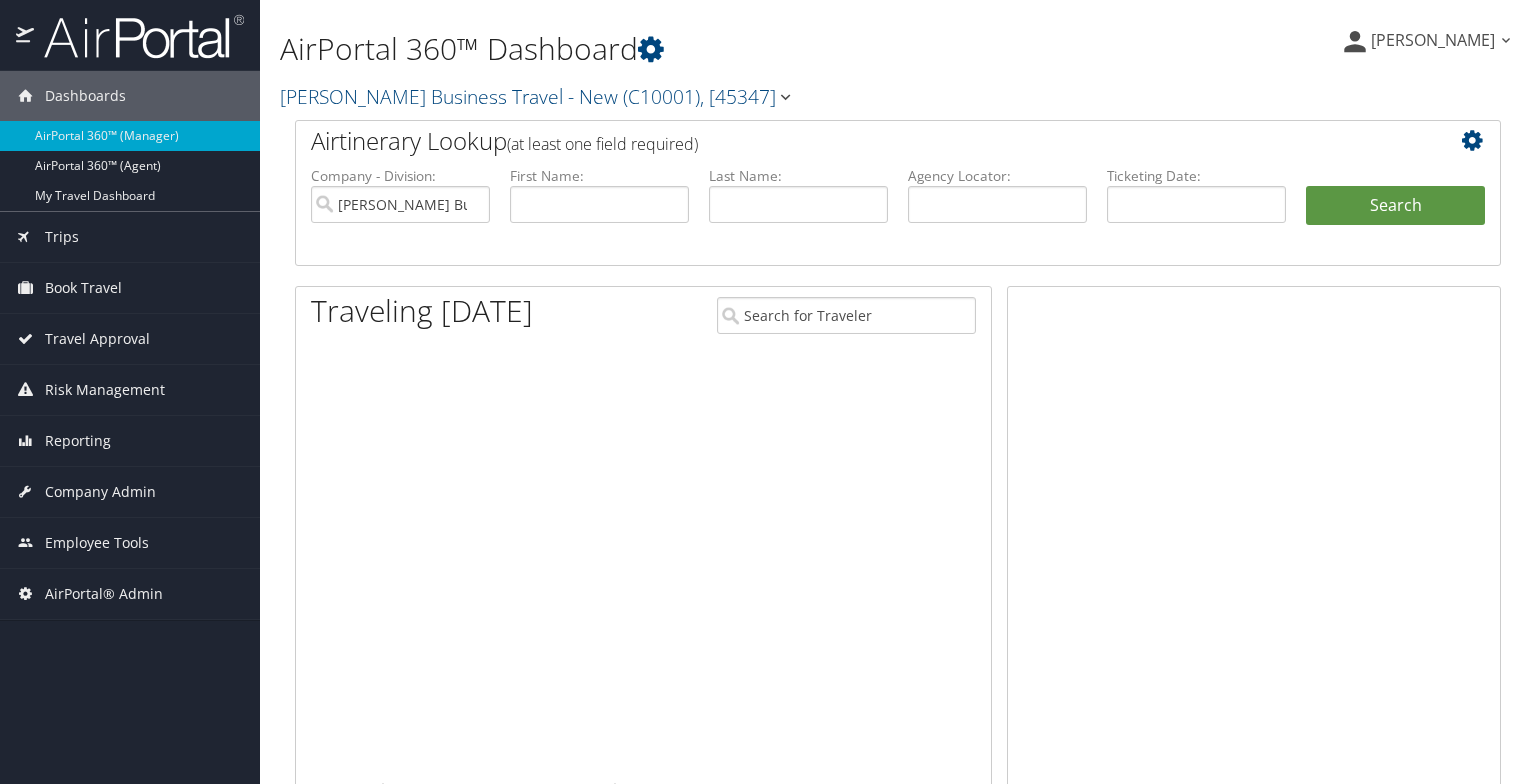 scroll, scrollTop: 0, scrollLeft: 0, axis: both 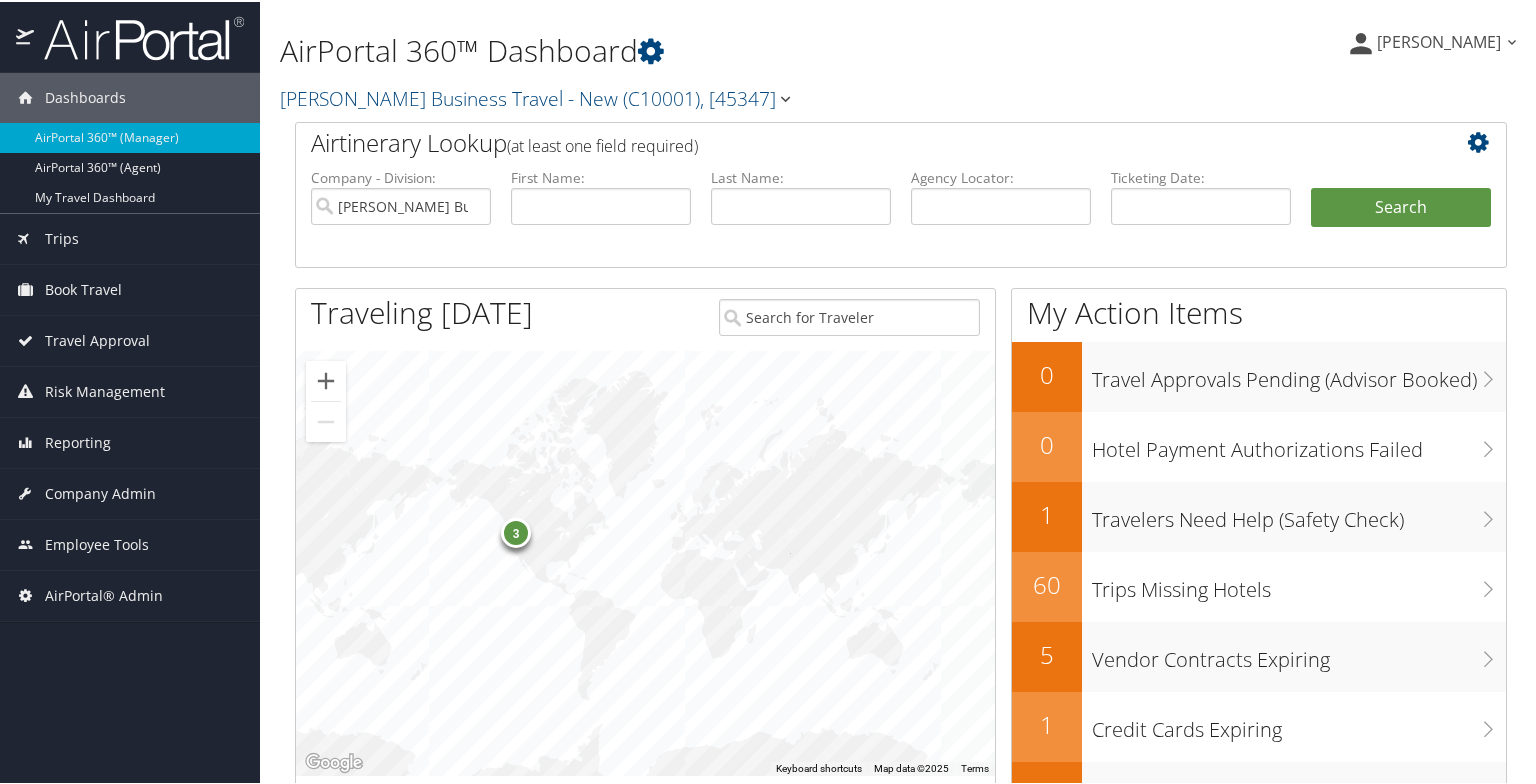 click on "Cheryl Piro
Cheryl Piro
My Settings
Travel Agency Contacts
Log Consulting Time
View Travel Profile
Give Feedback
Sign Out" at bounding box center [1285, 48] 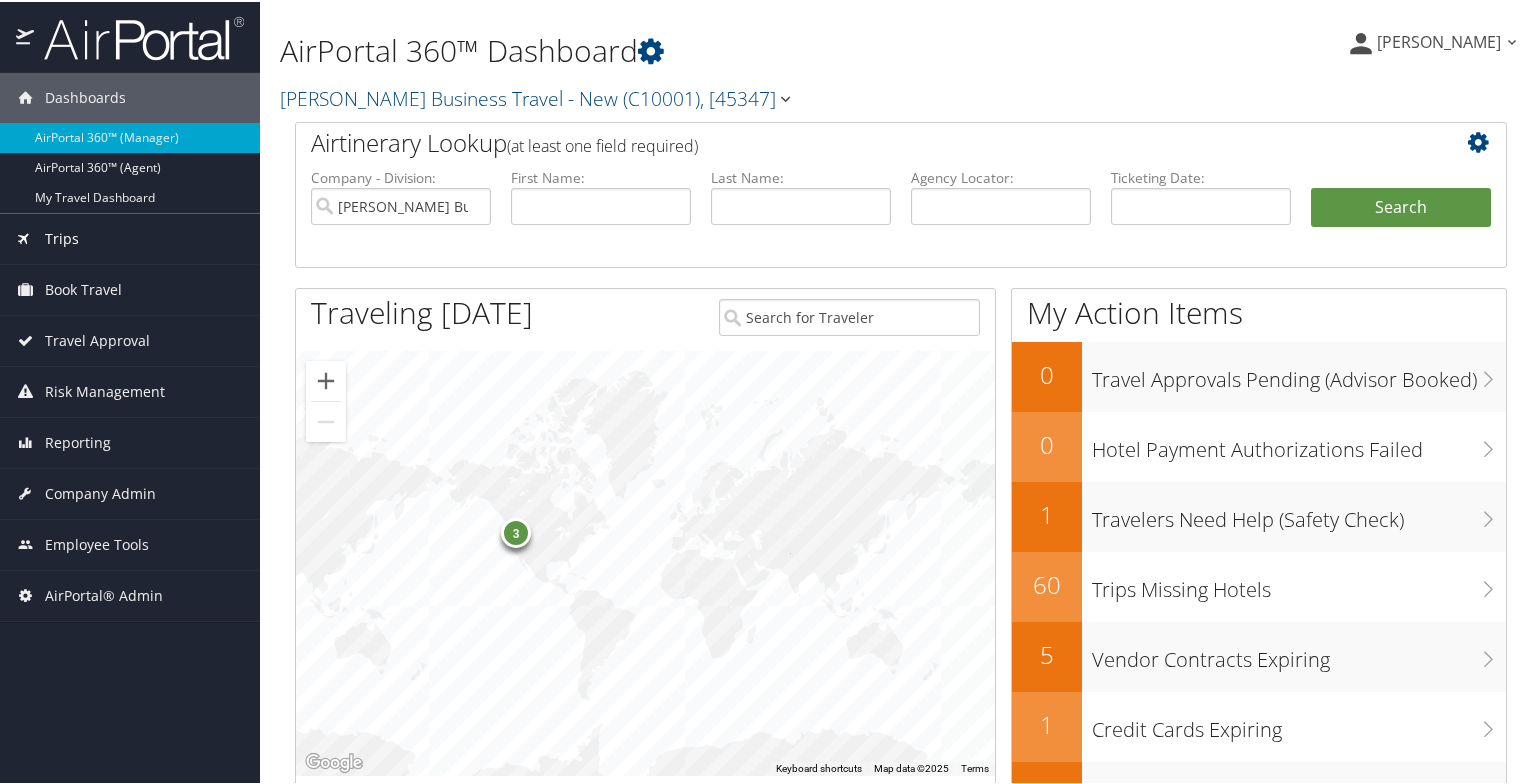 click on "Trips" at bounding box center [62, 237] 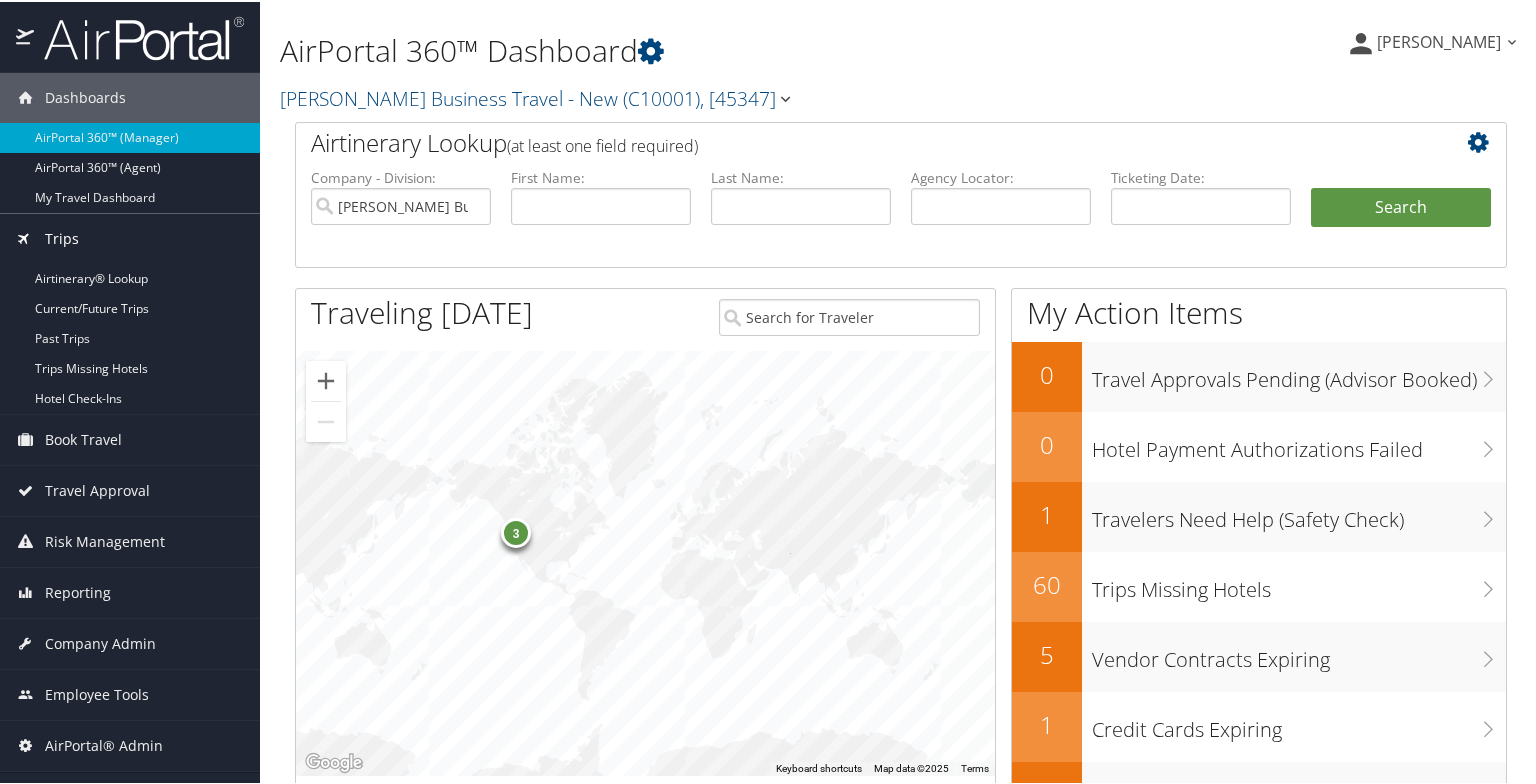 click on "Trips" at bounding box center (62, 237) 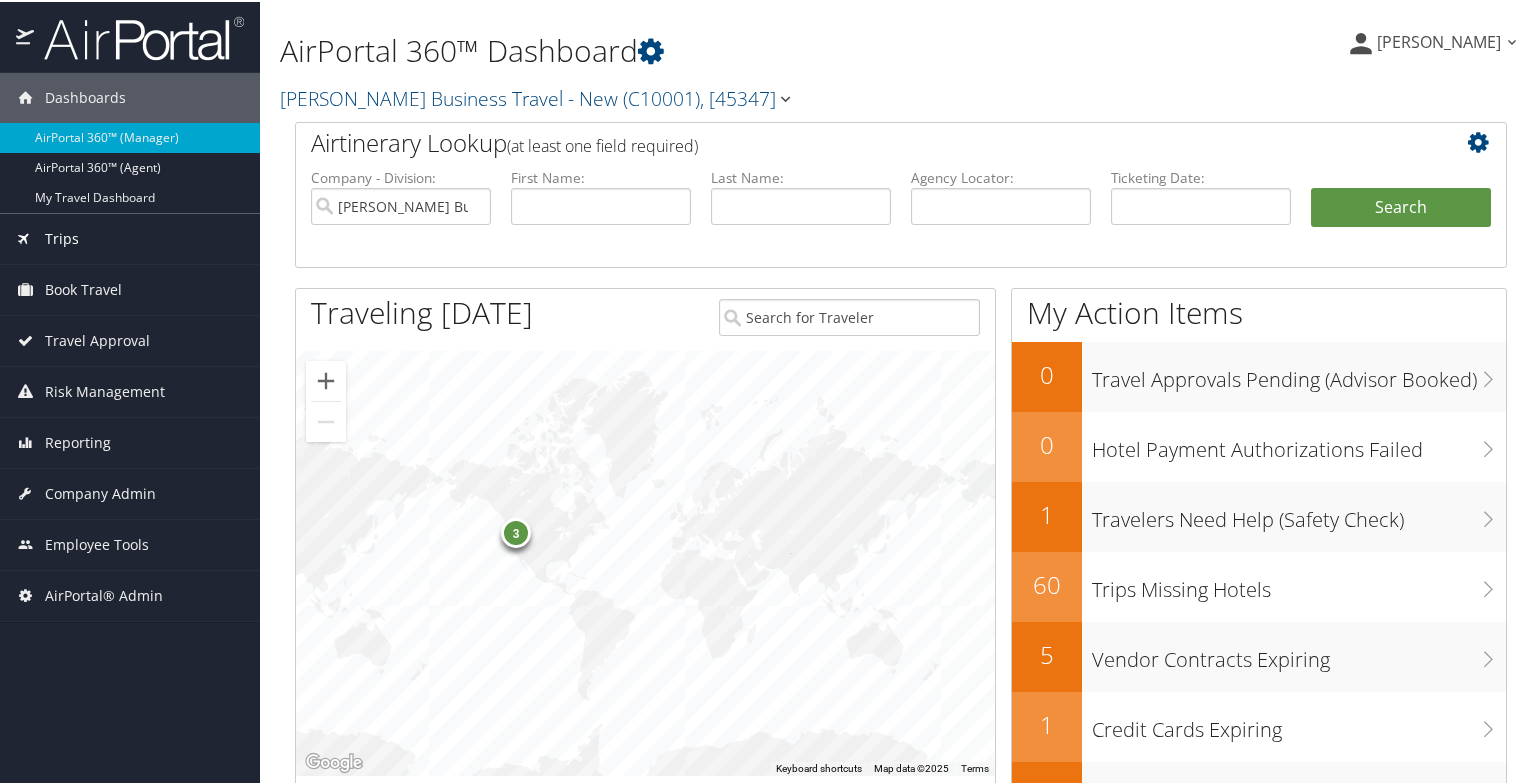 click on "Trips" at bounding box center [130, 237] 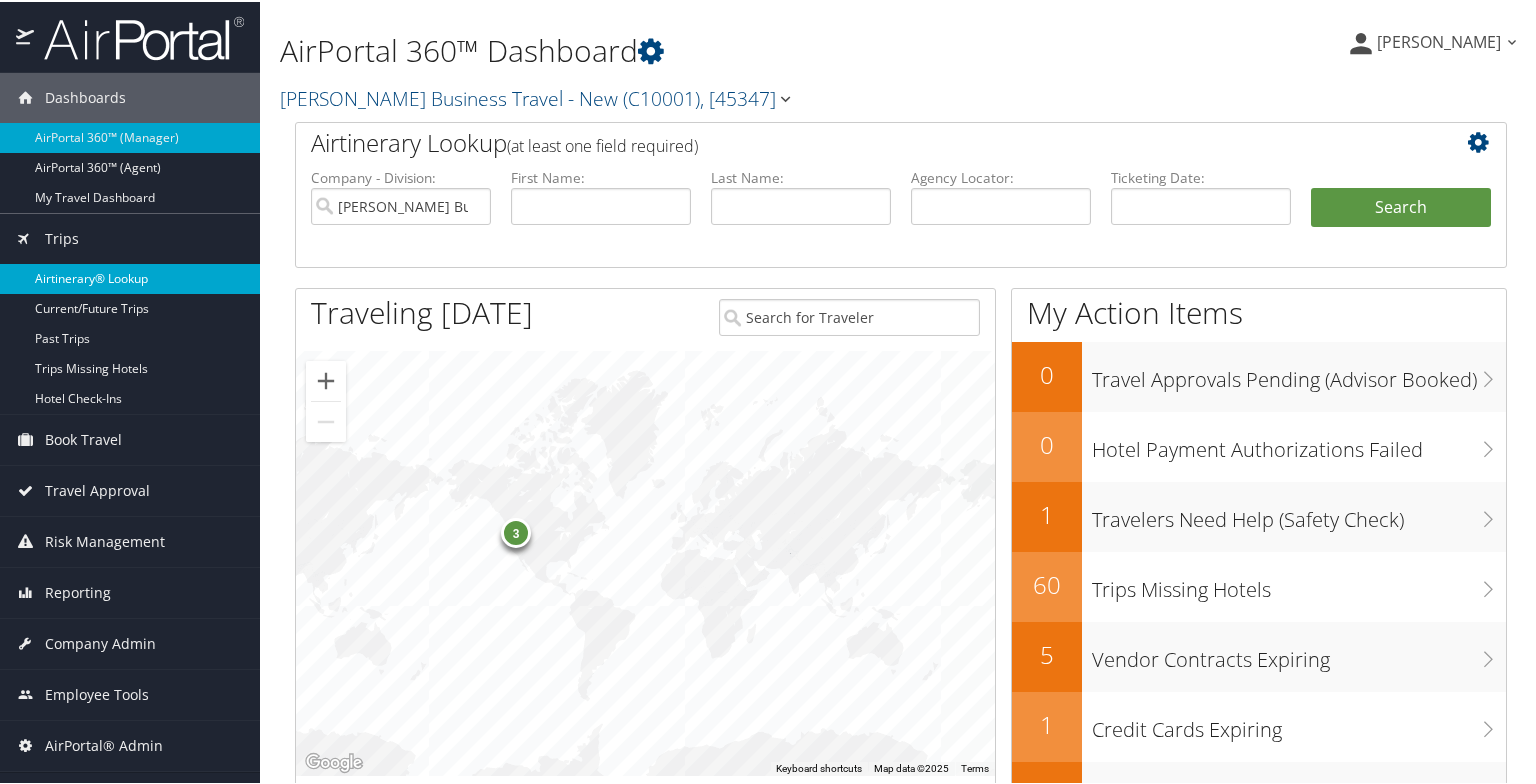 click on "Airtinerary® Lookup" at bounding box center (130, 277) 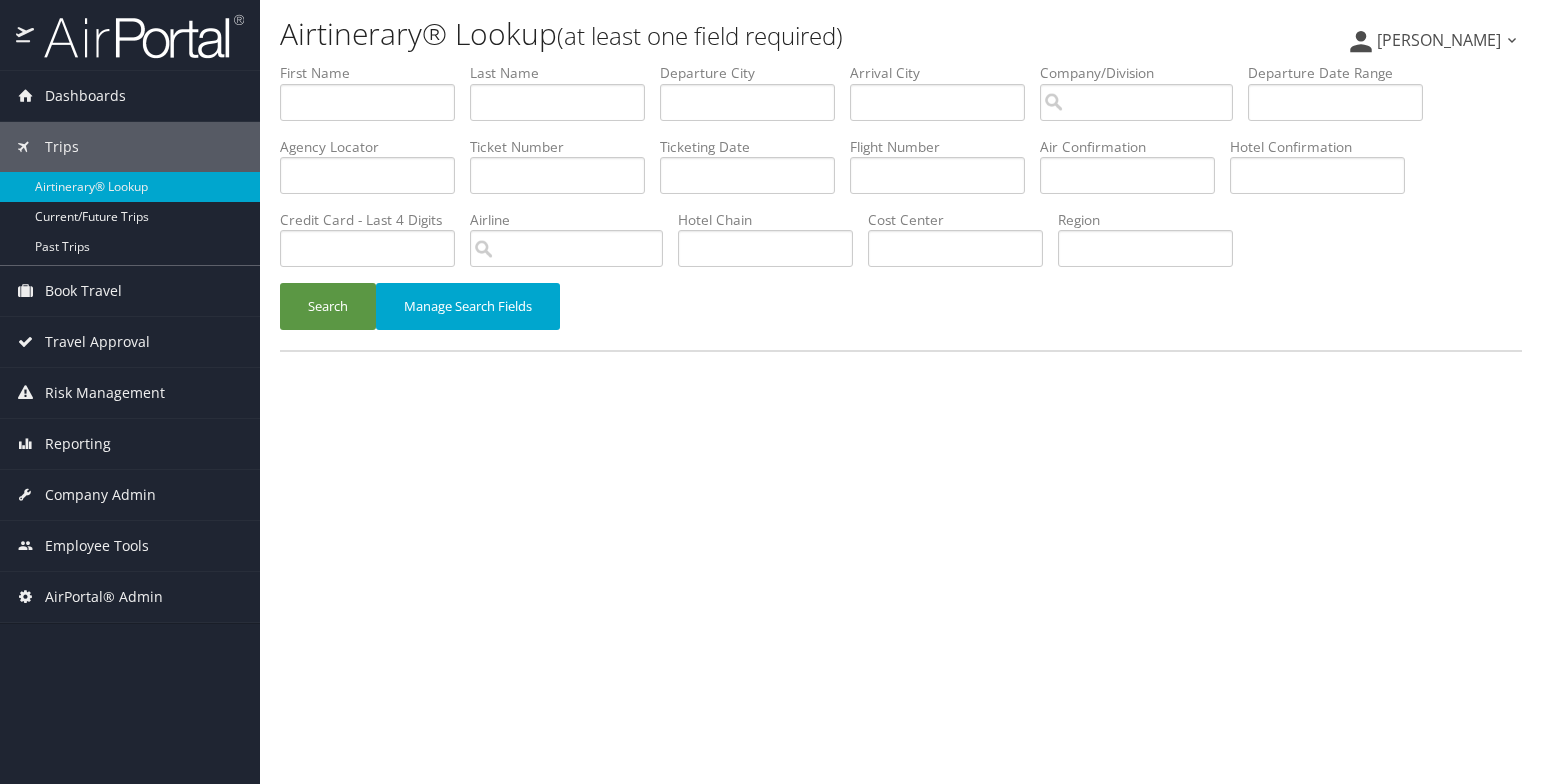 scroll, scrollTop: 0, scrollLeft: 0, axis: both 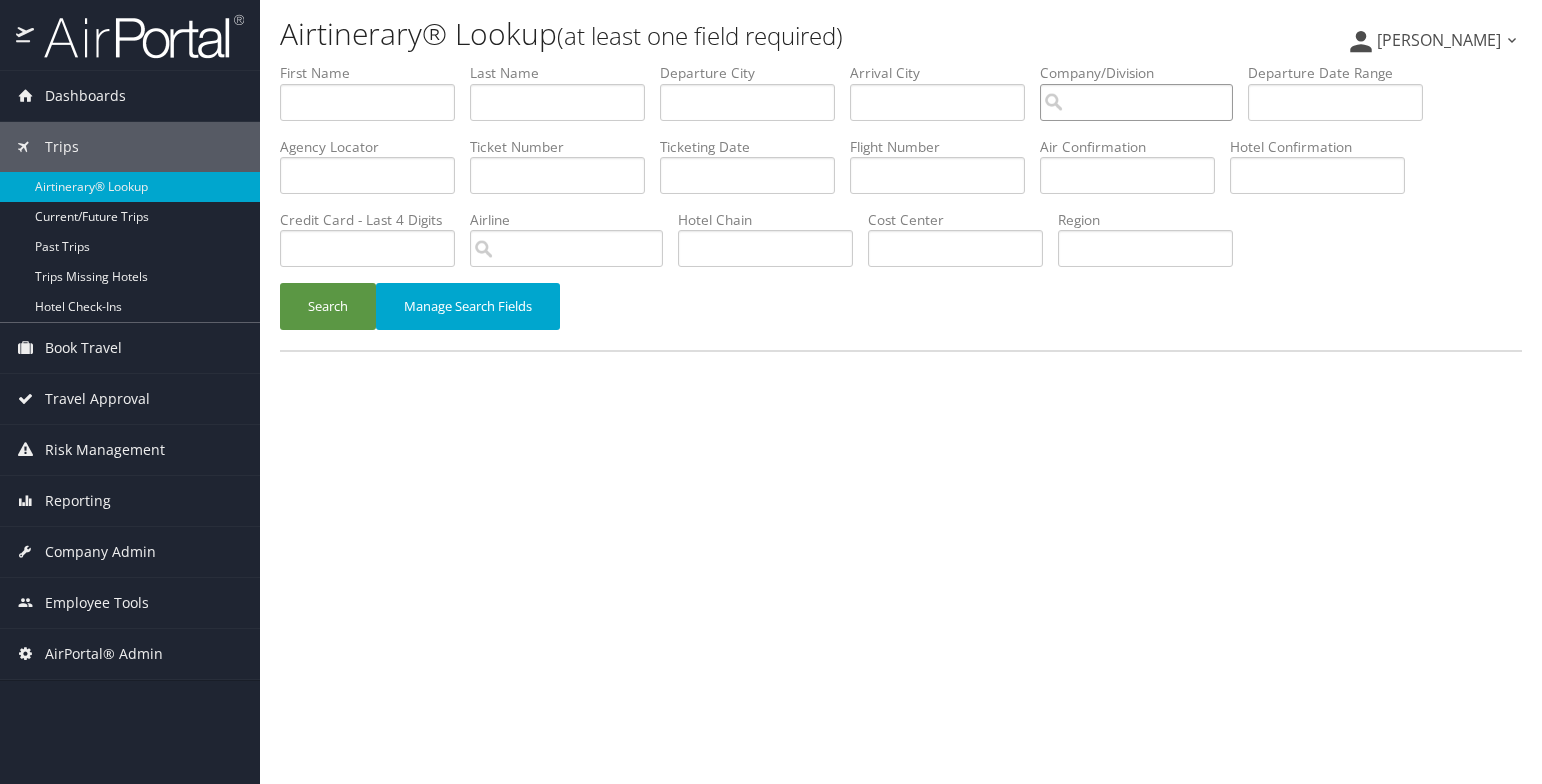 click at bounding box center (1136, 102) 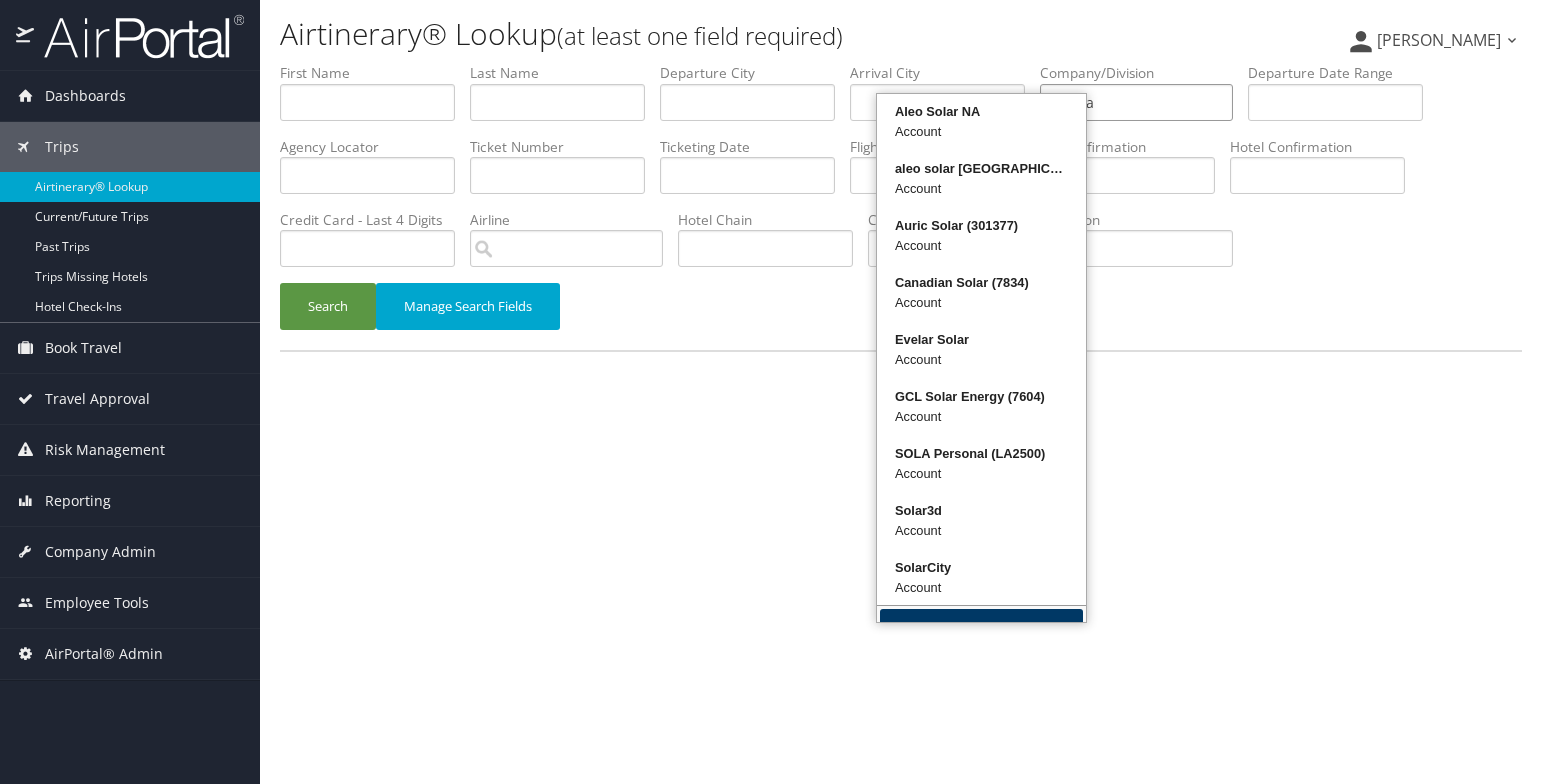 click on "More Results" at bounding box center (981, 634) 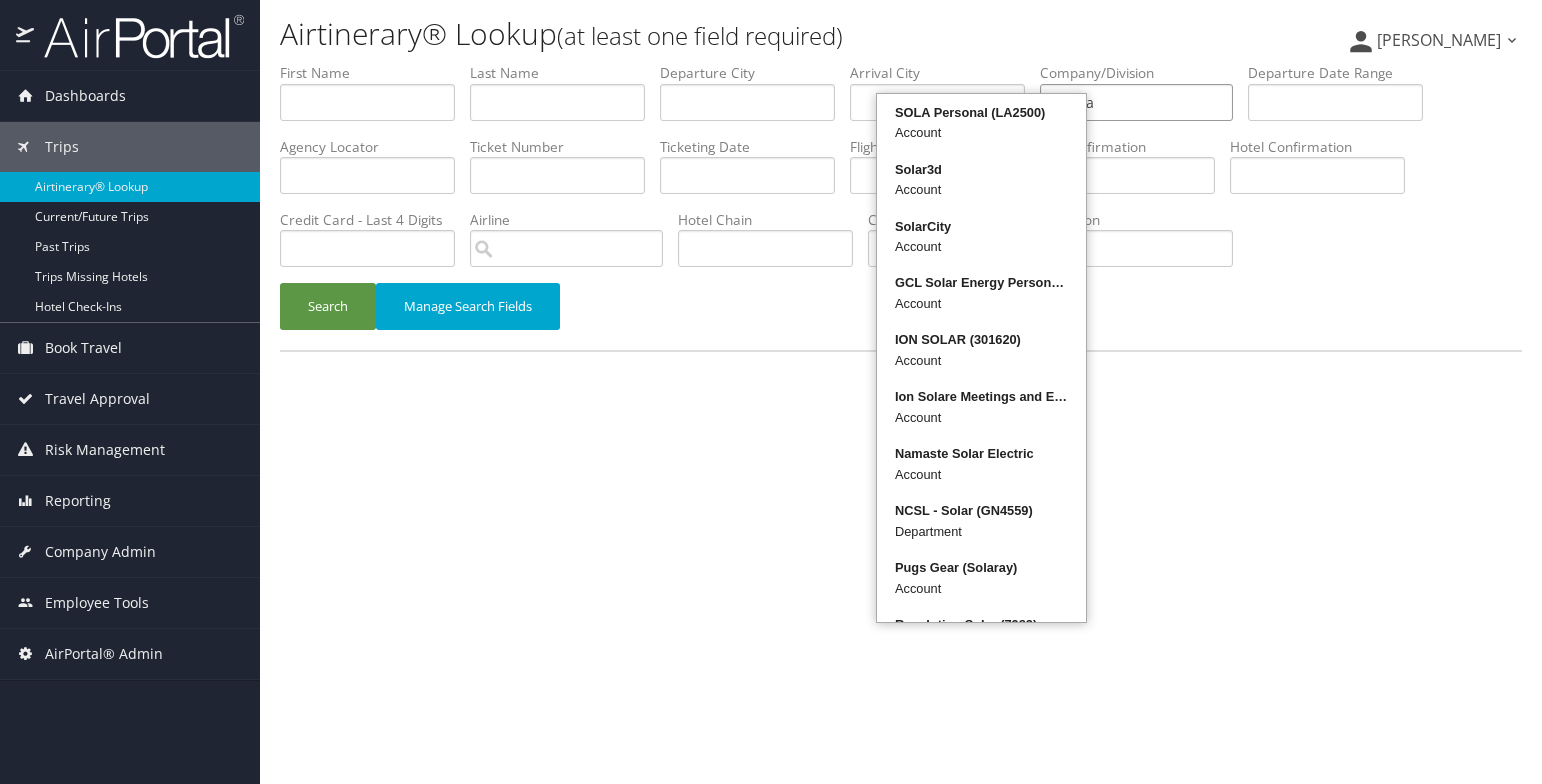 scroll, scrollTop: 362, scrollLeft: 0, axis: vertical 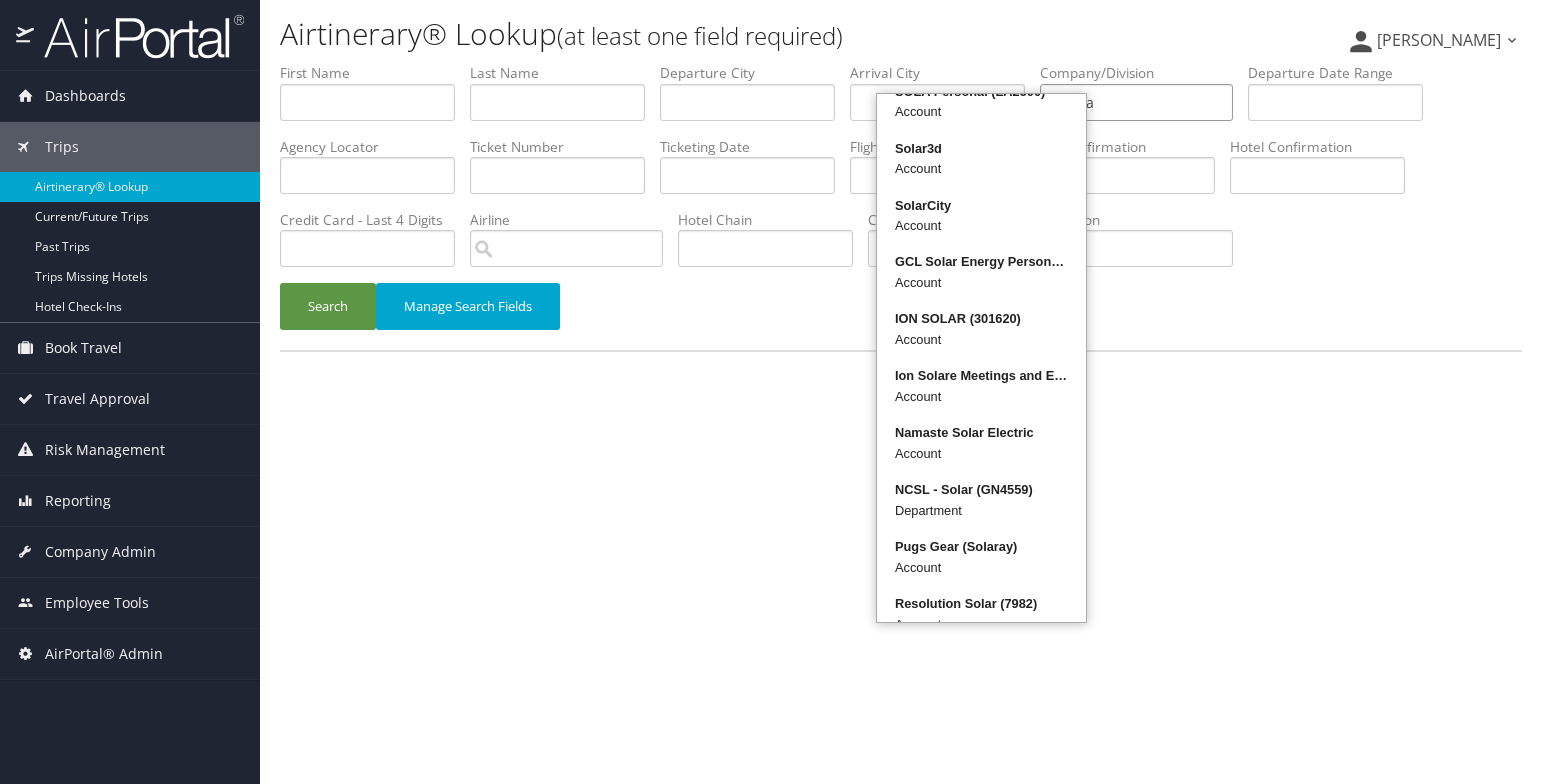 click on "More Results" at bounding box center [981, 785] 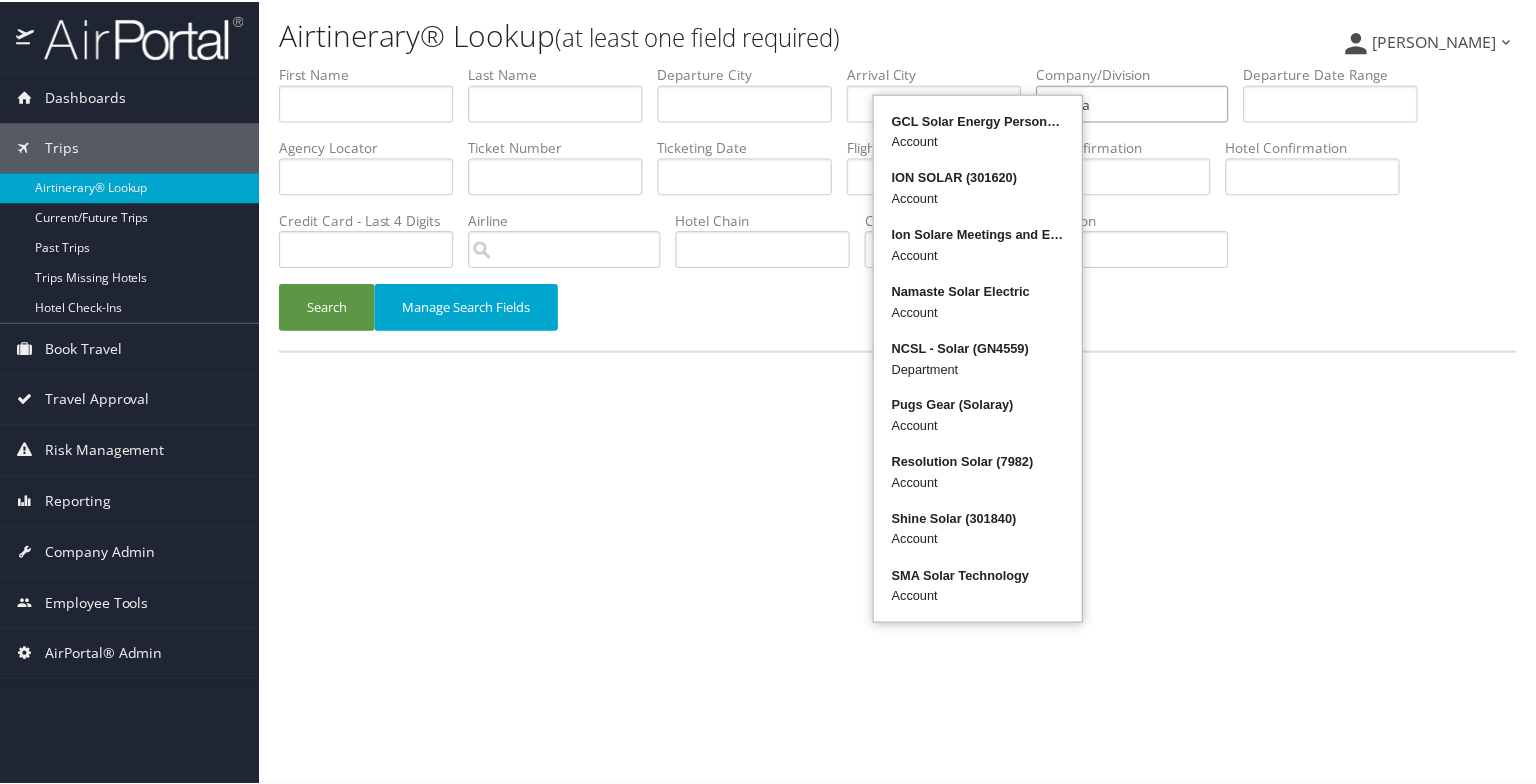 scroll, scrollTop: 503, scrollLeft: 0, axis: vertical 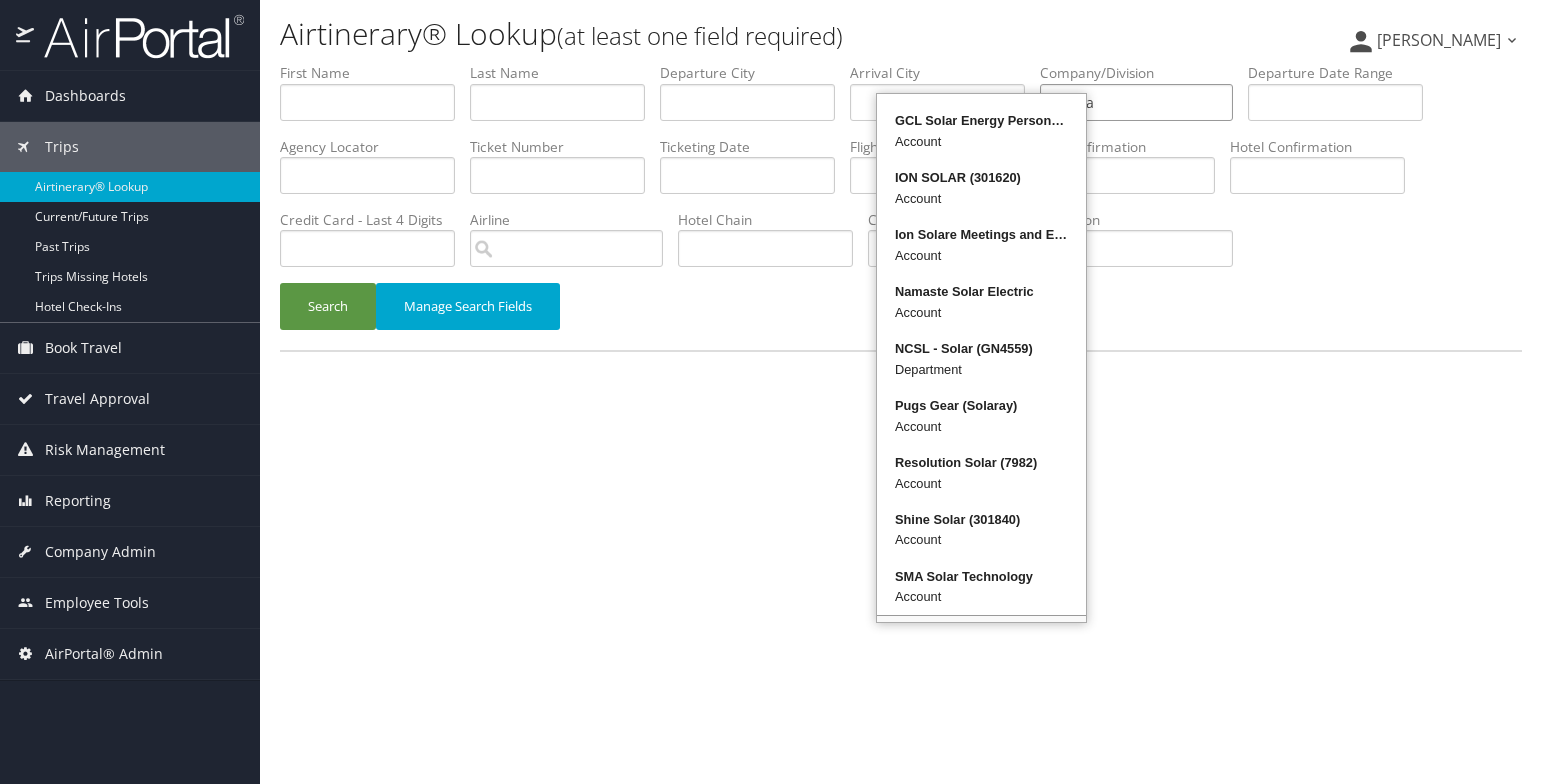 click on "Account" at bounding box center [981, 654] 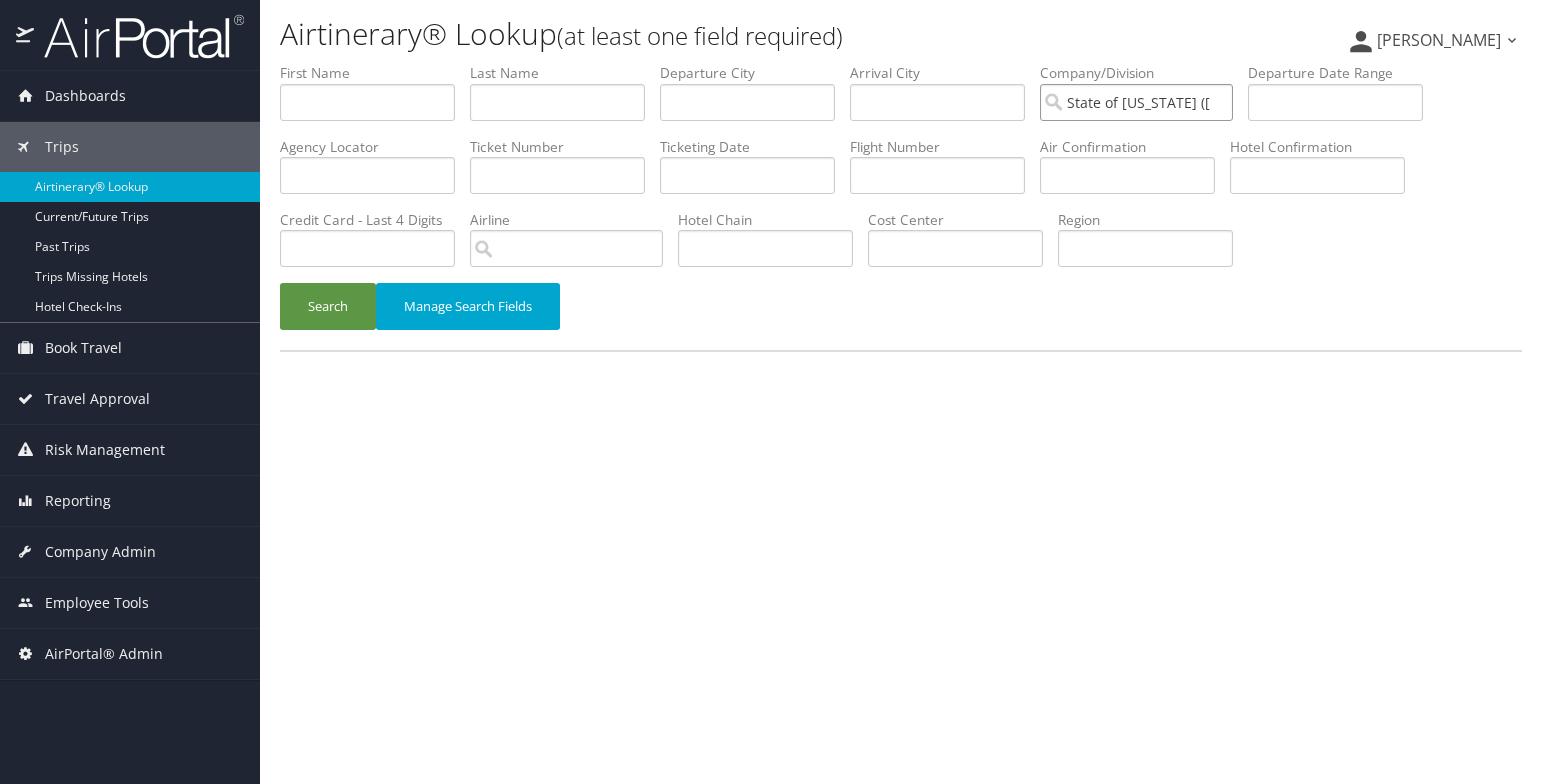 type on "State of Louisiana (SOLA)" 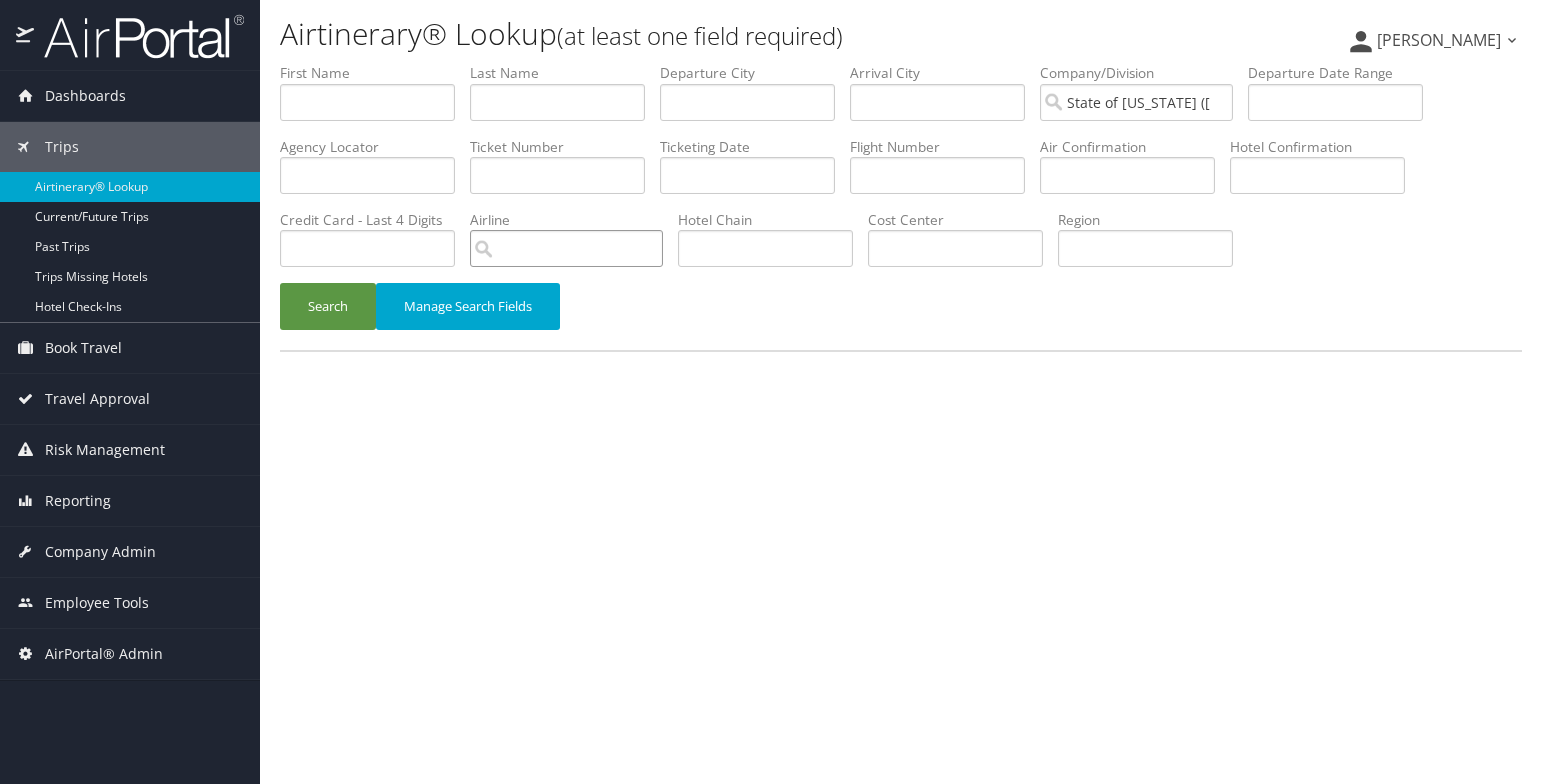 click at bounding box center (566, 248) 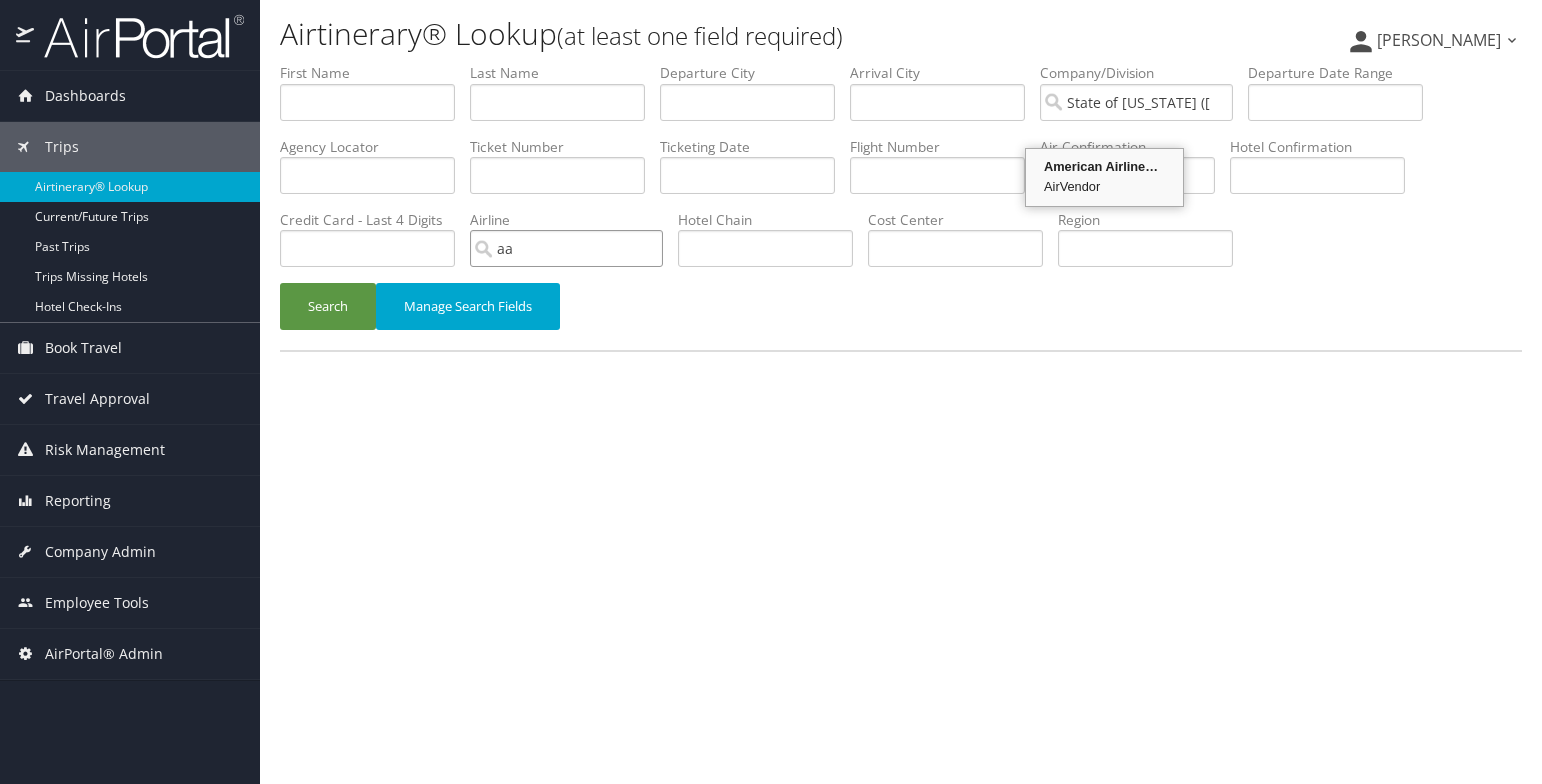 click on "American Airlines (AA)" at bounding box center [1104, 167] 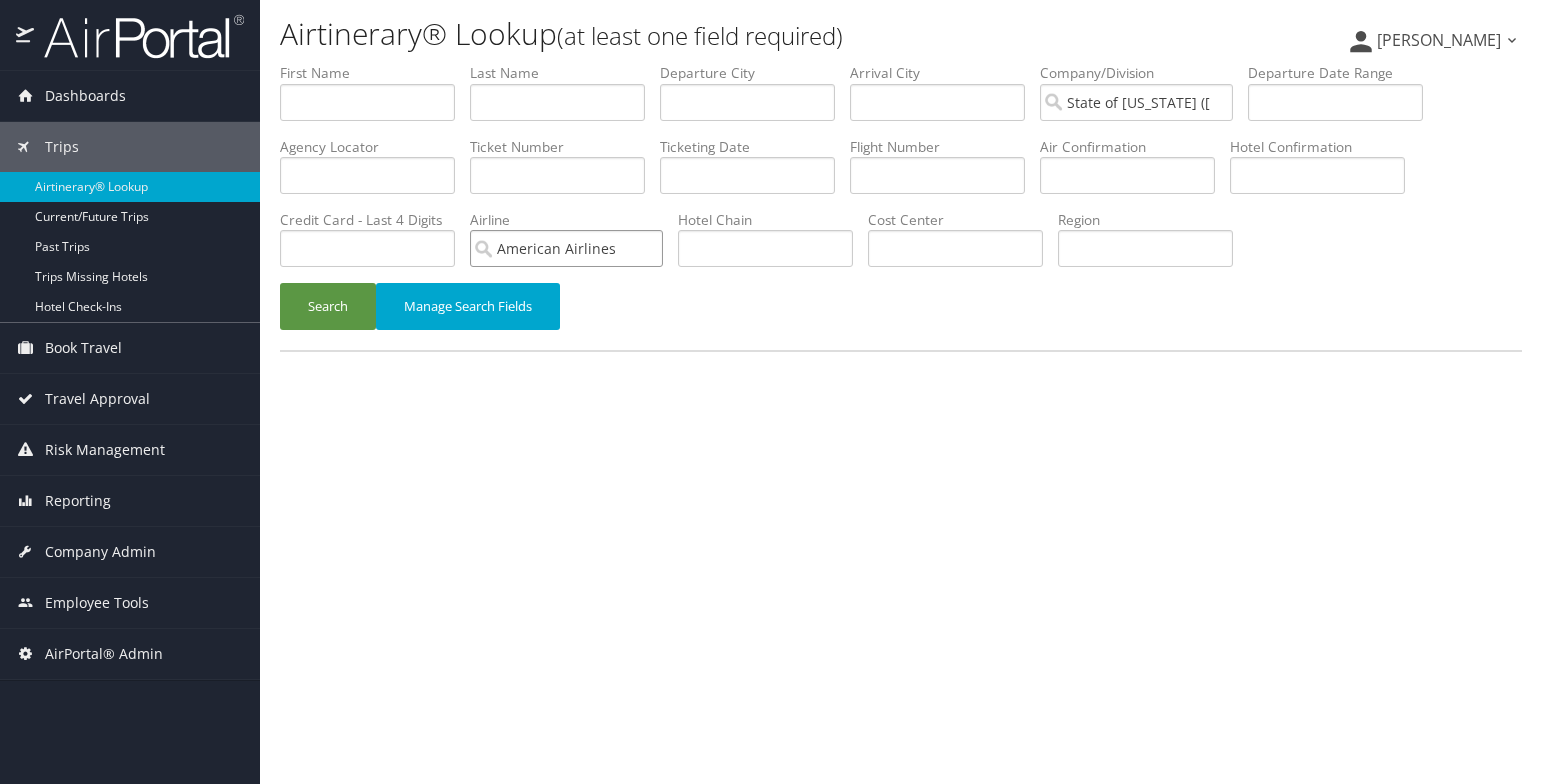 type on "American Airlines" 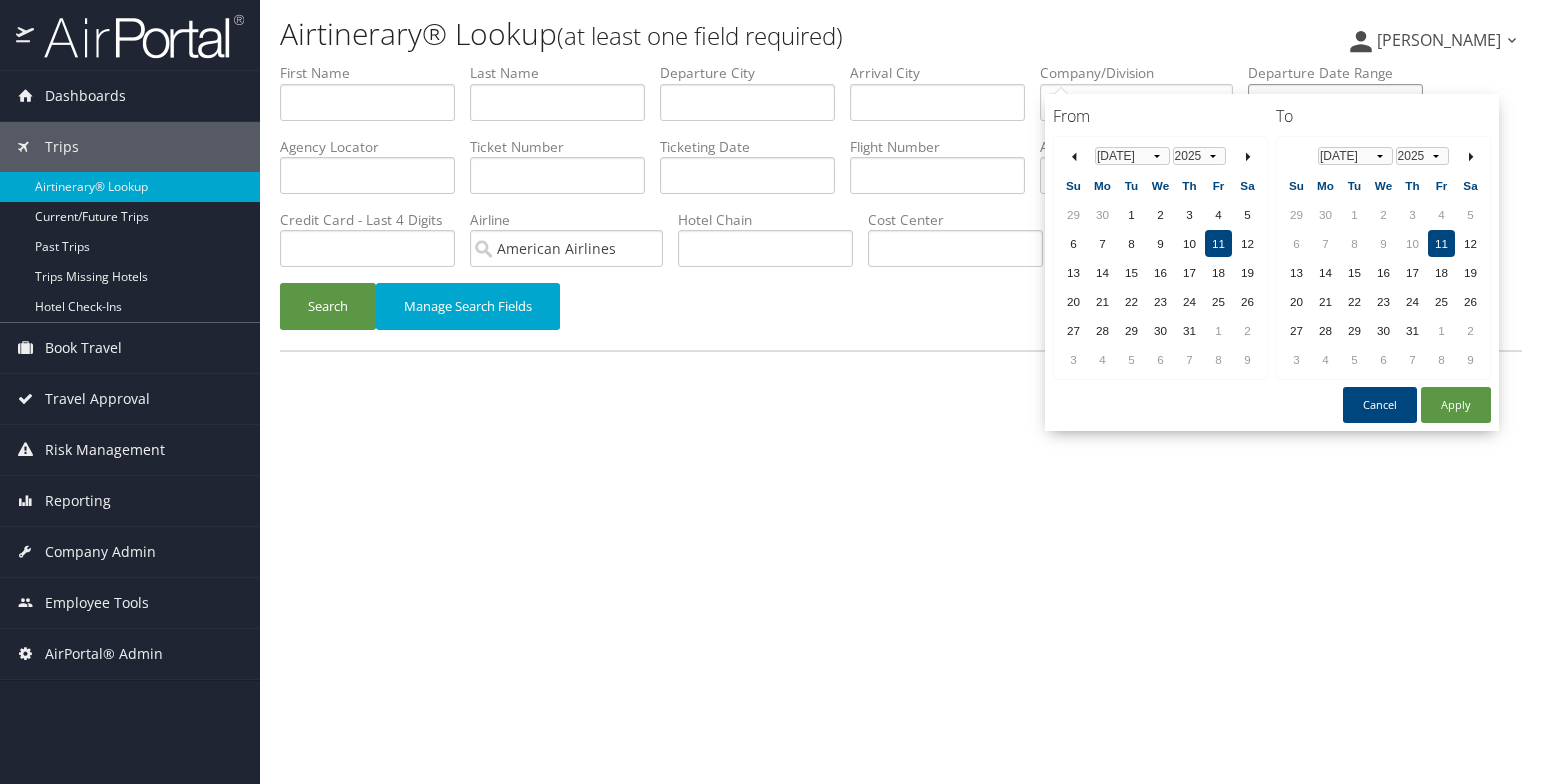click at bounding box center (1335, 102) 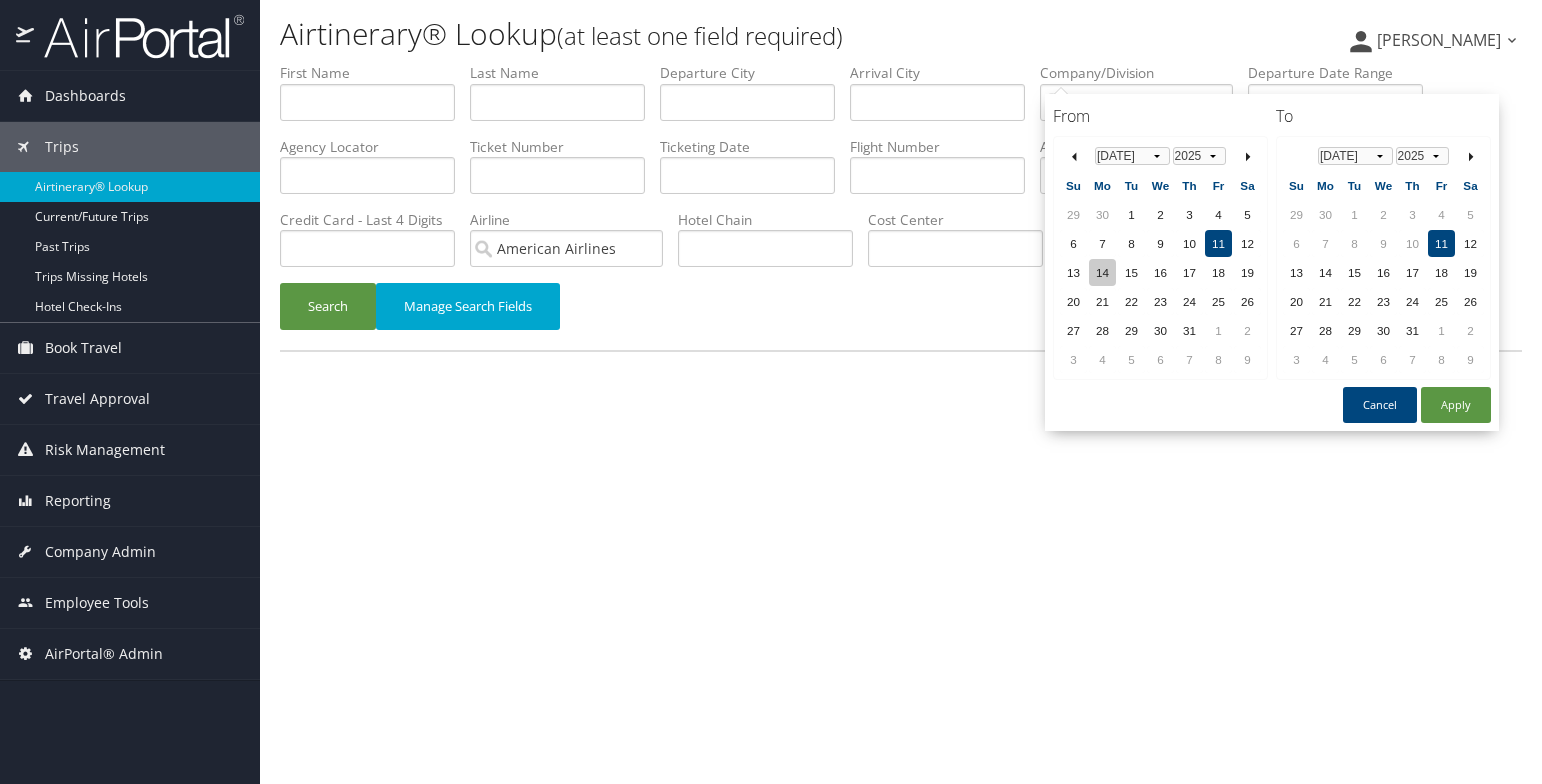 click on "14" at bounding box center [1102, 272] 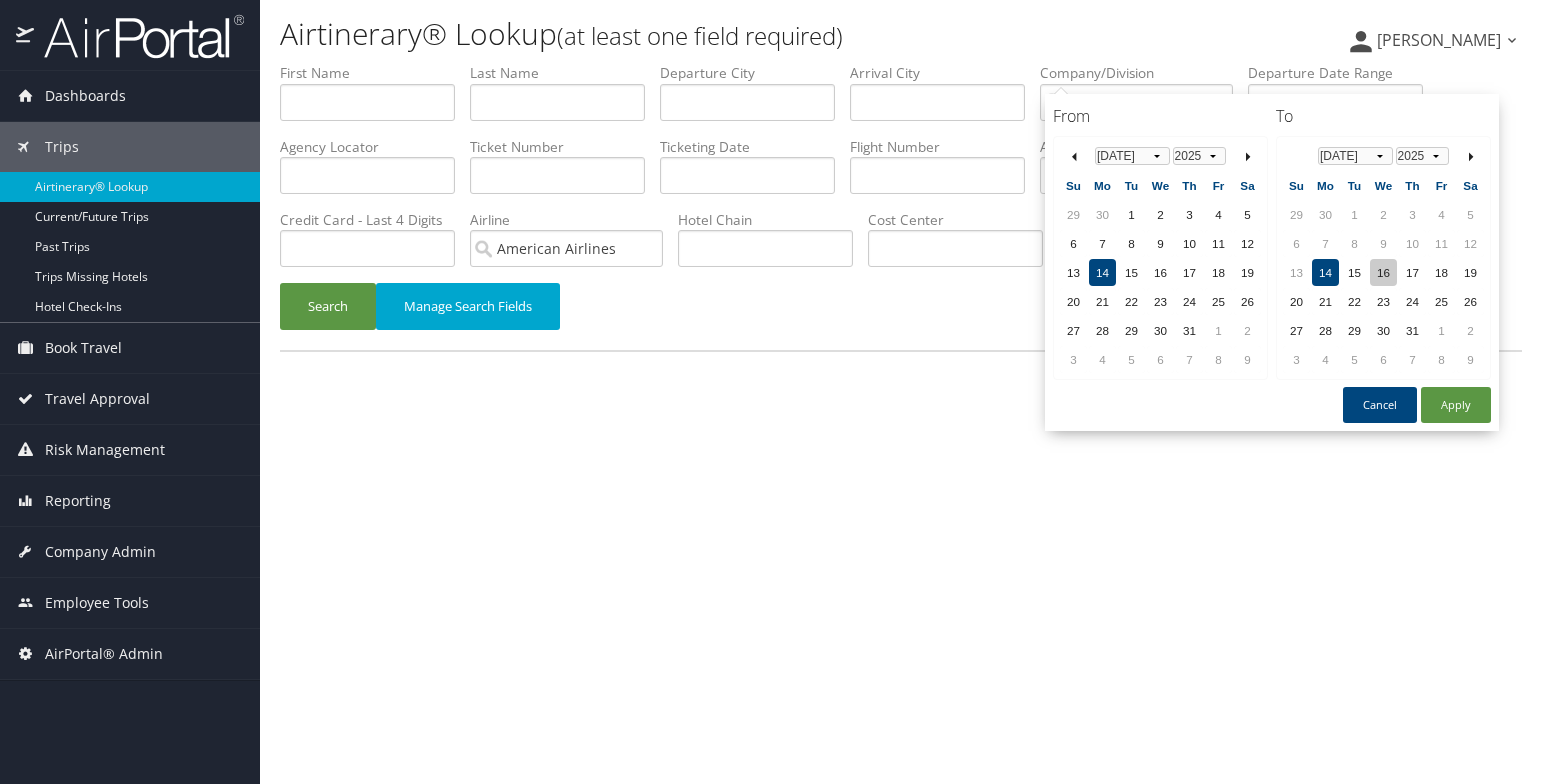 click on "16" at bounding box center [1383, 272] 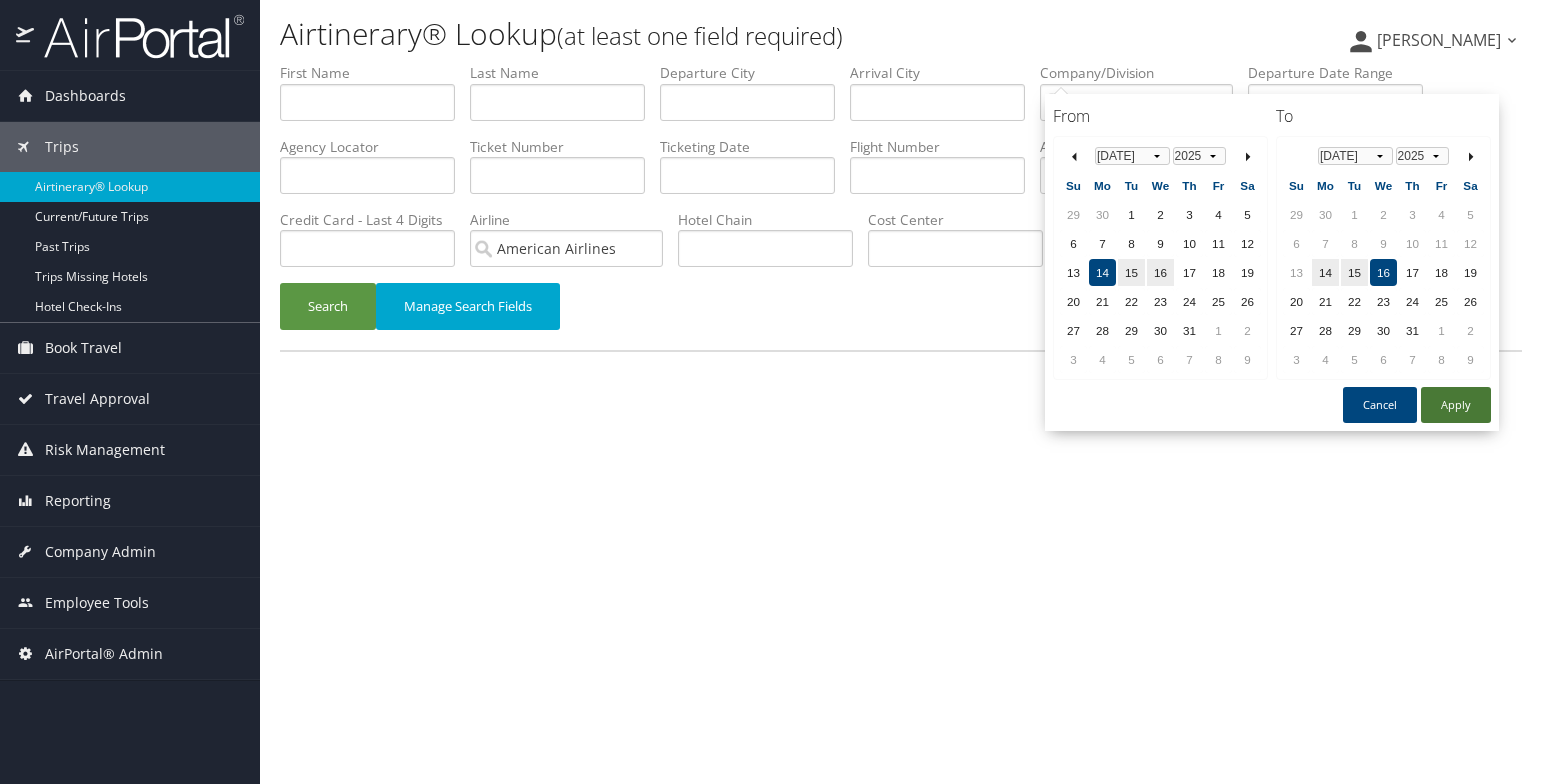 click on "Apply" at bounding box center (1456, 405) 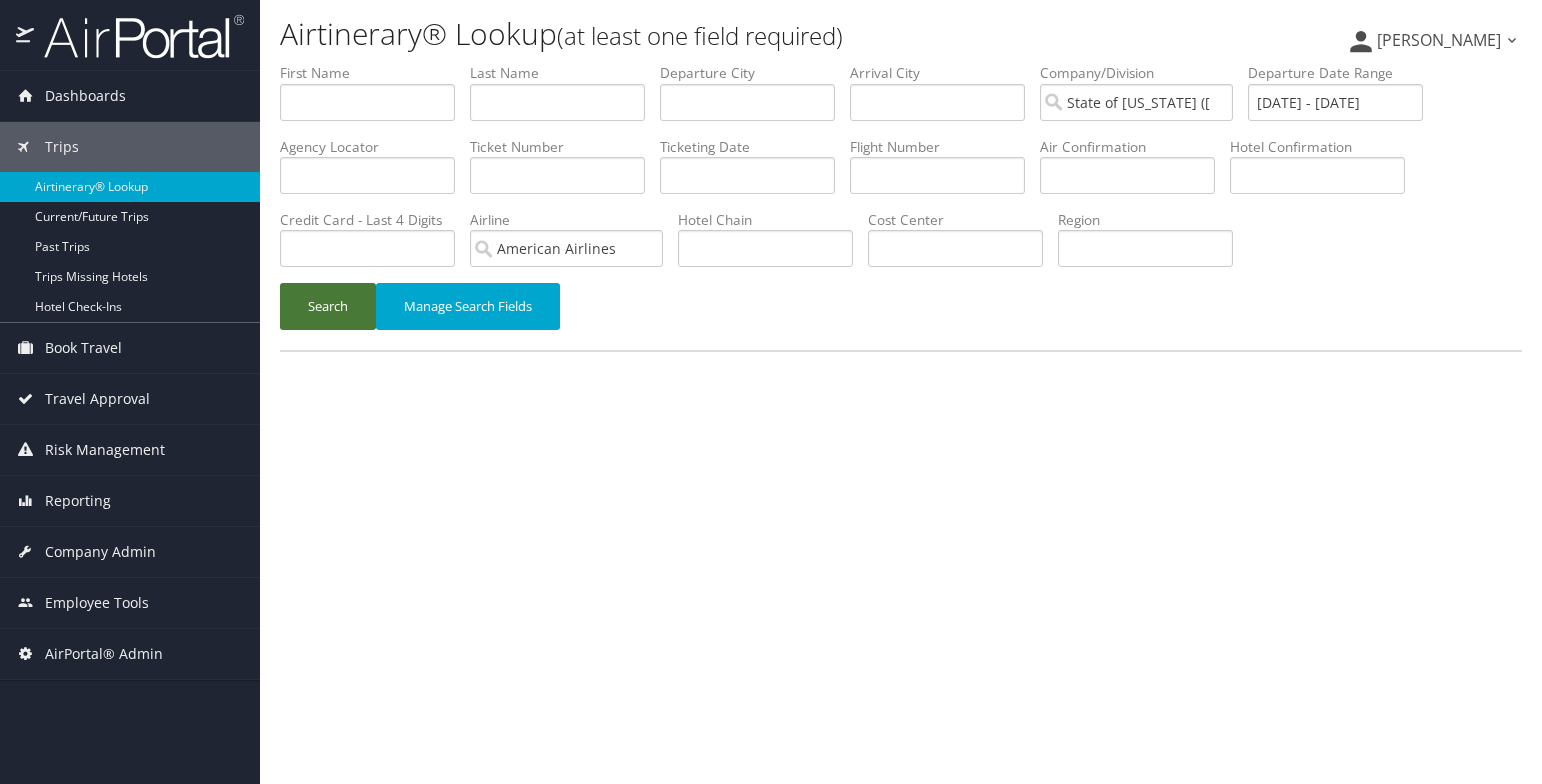 click on "Search" at bounding box center (328, 306) 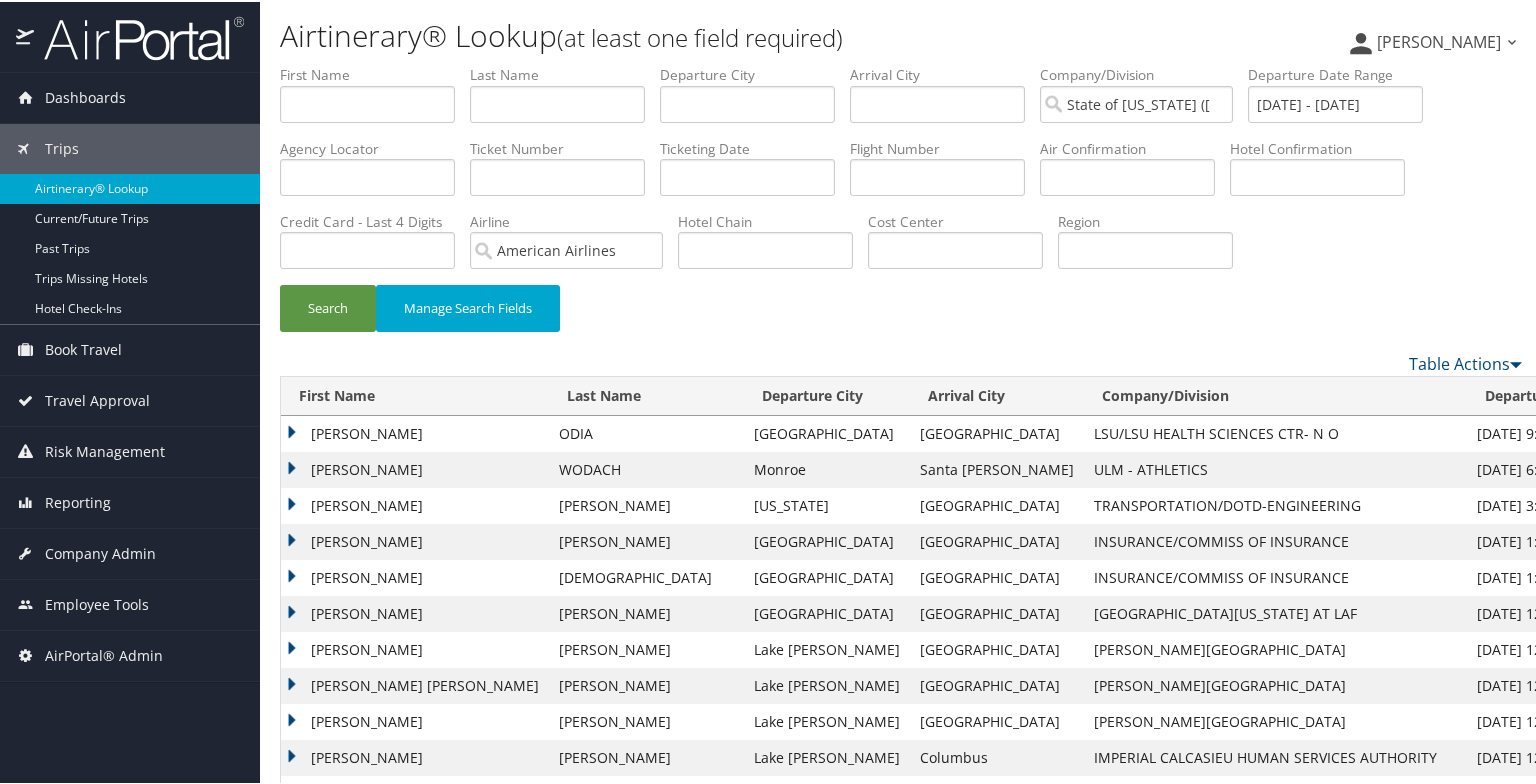 click on "YAZMIN" at bounding box center (415, 432) 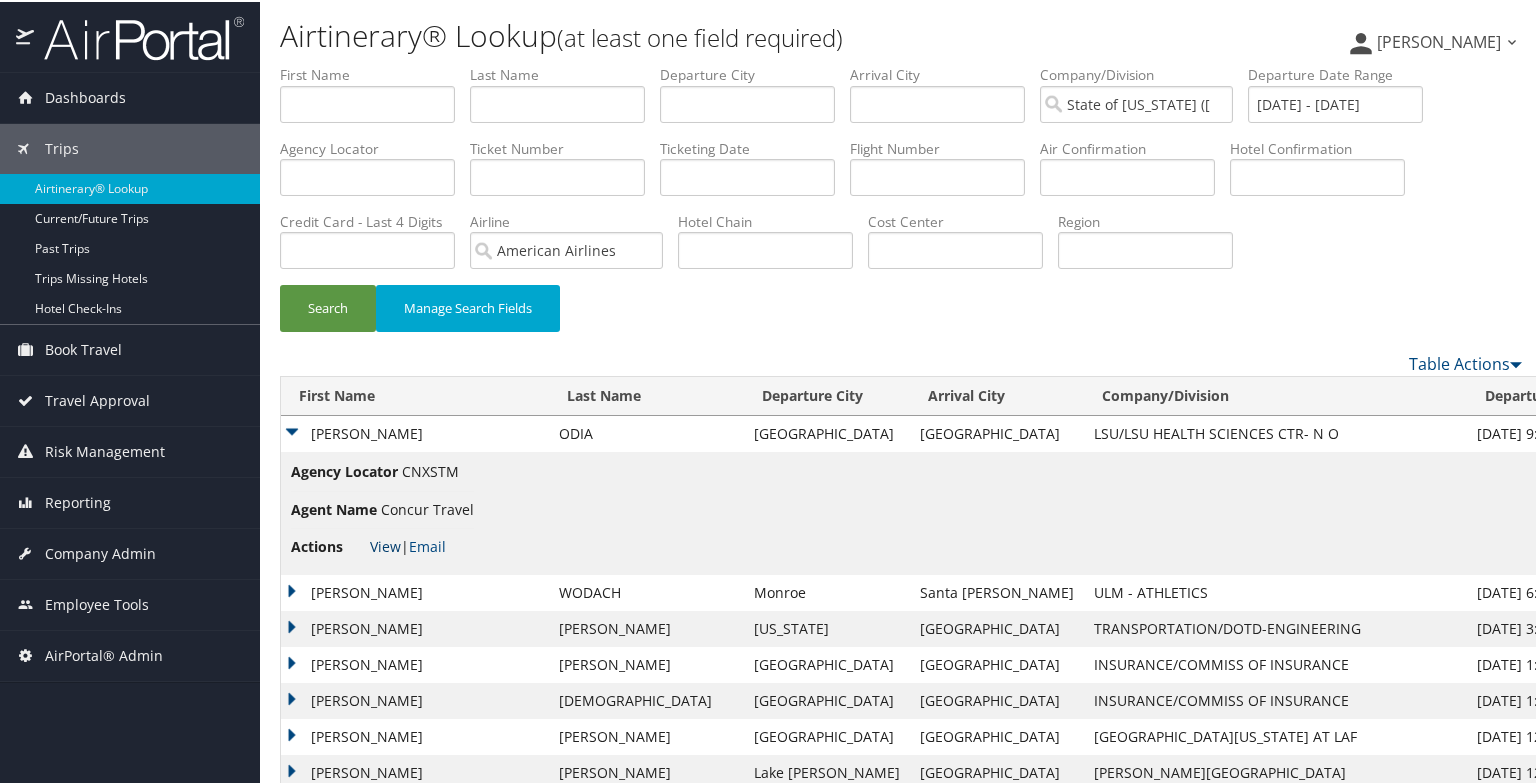 click on "View" at bounding box center [385, 544] 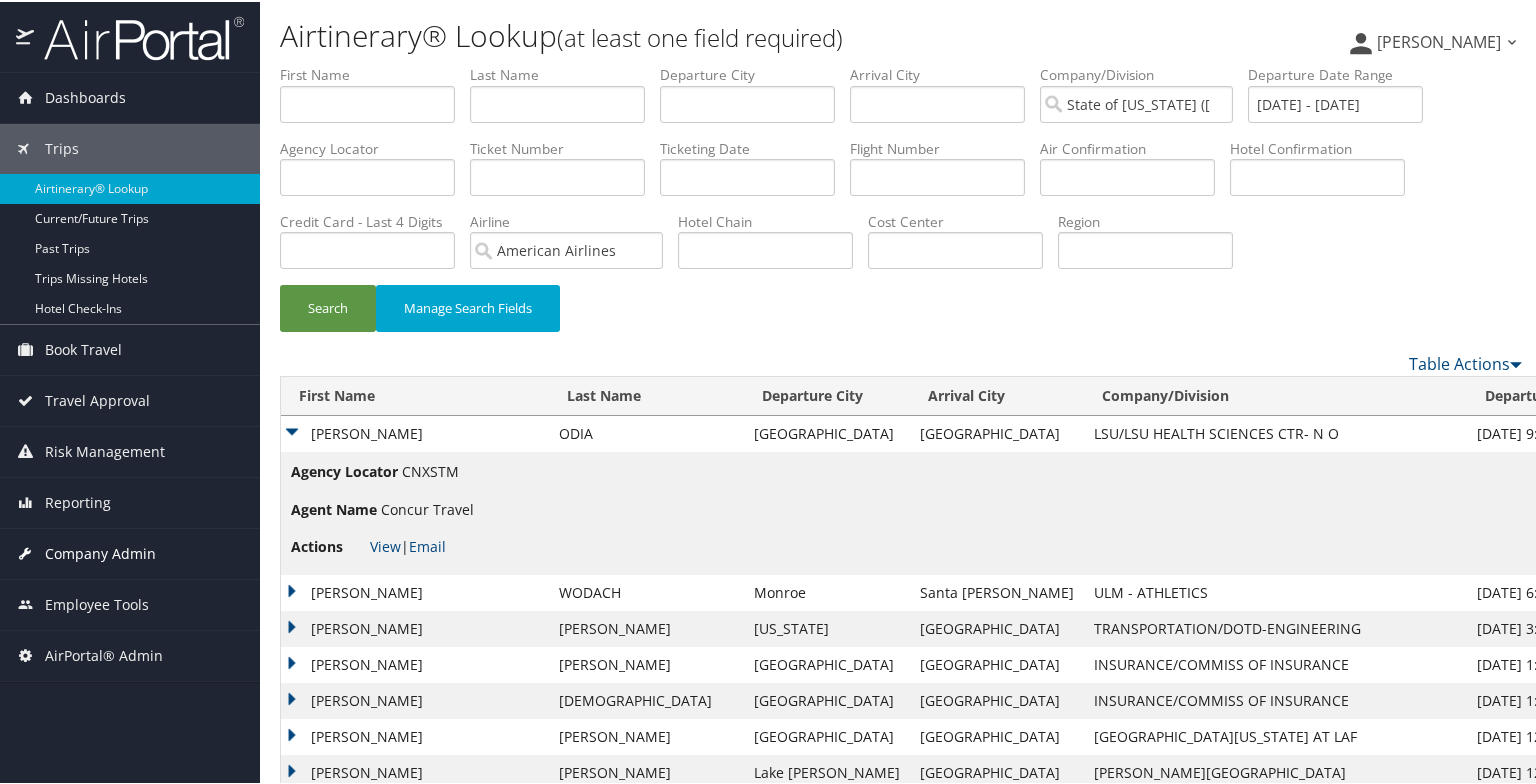click on "Company Admin" at bounding box center (100, 552) 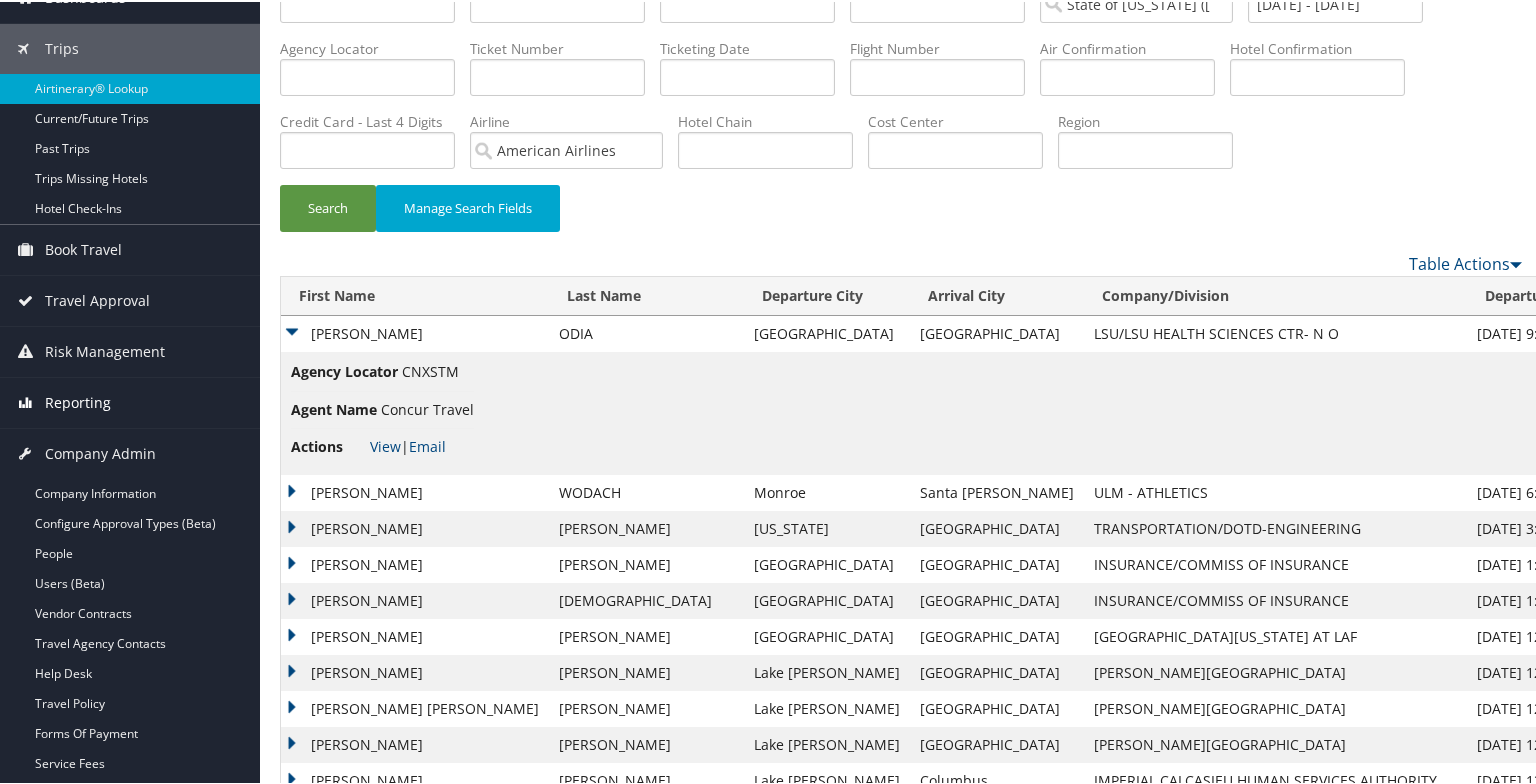 scroll, scrollTop: 200, scrollLeft: 0, axis: vertical 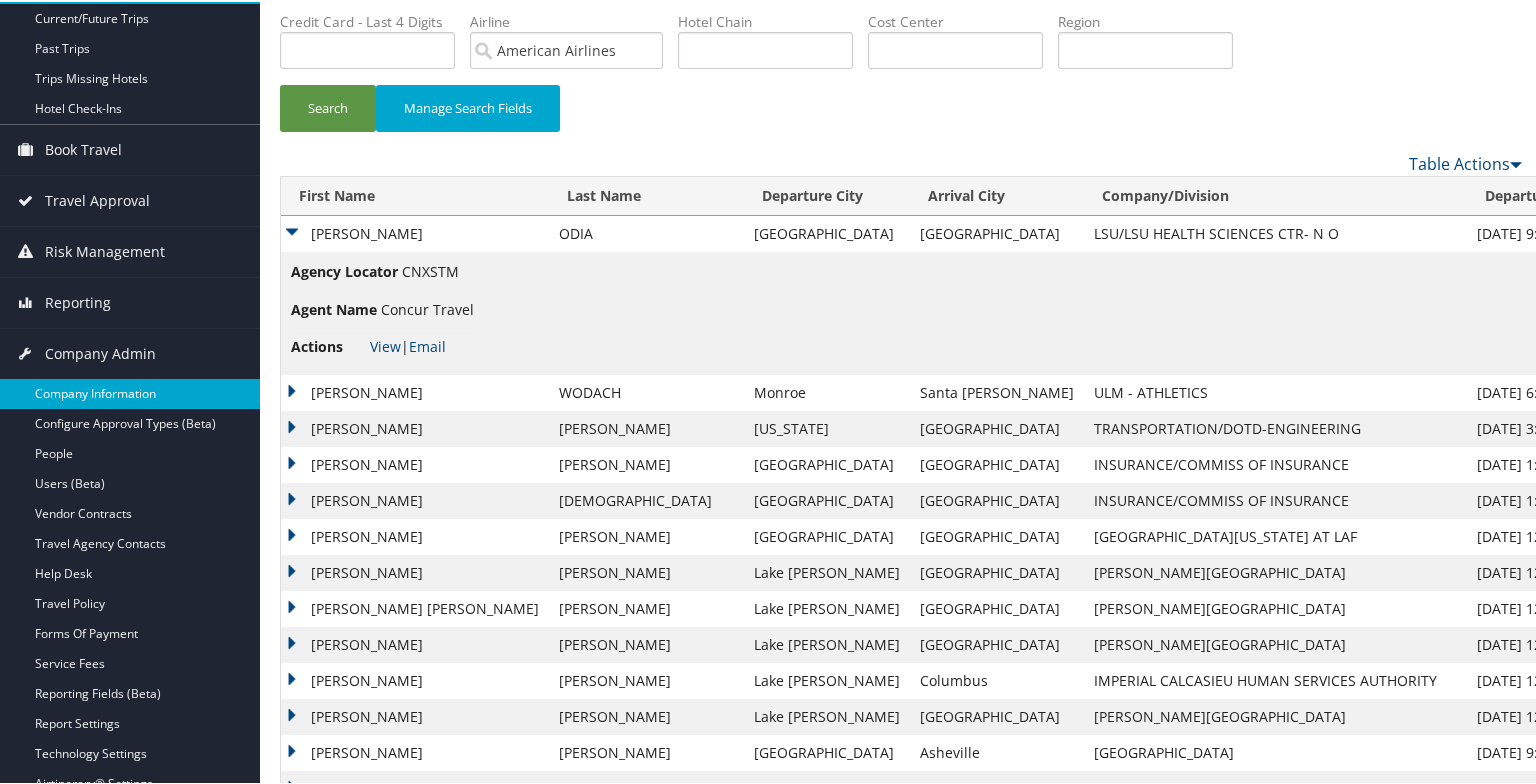 click on "Company Information" at bounding box center [130, 392] 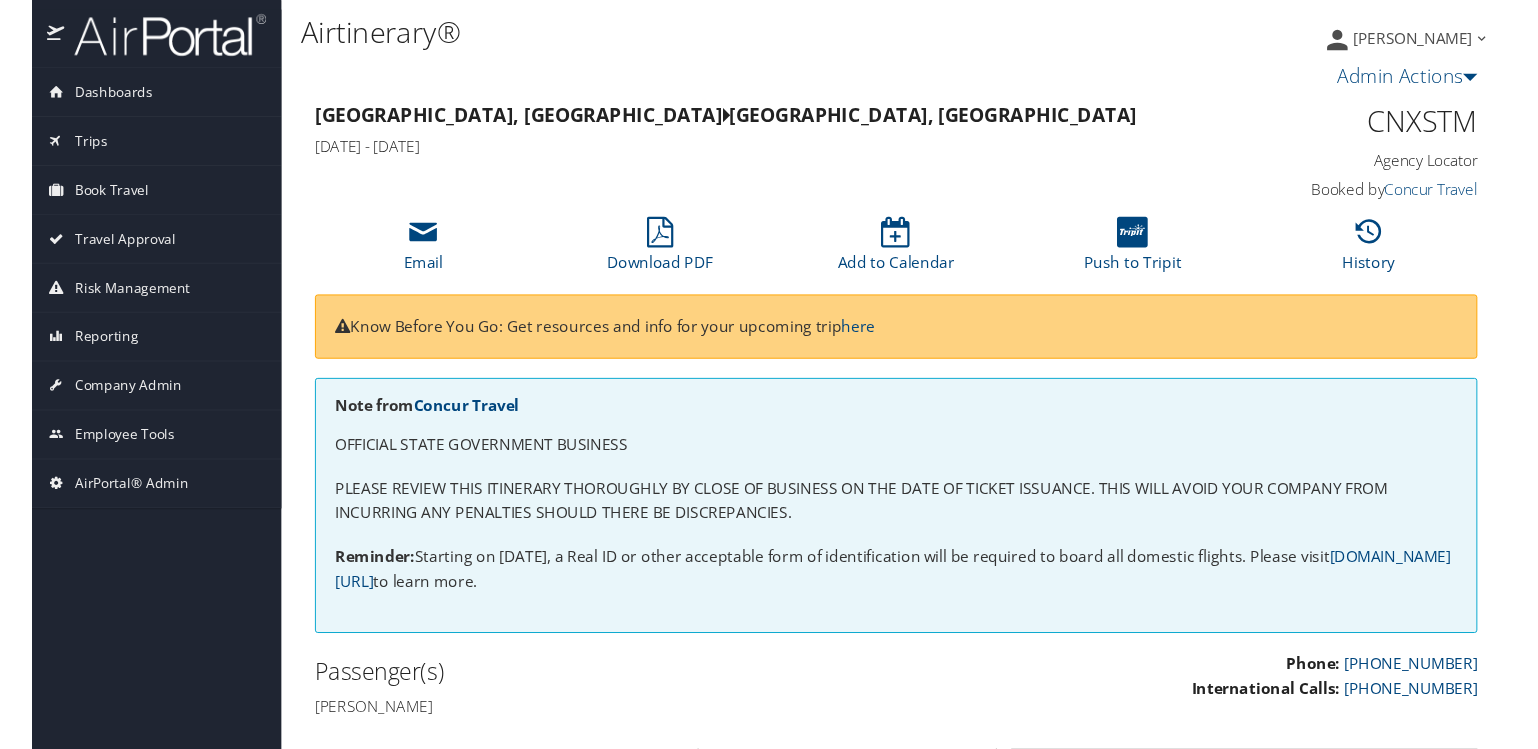 scroll, scrollTop: 100, scrollLeft: 0, axis: vertical 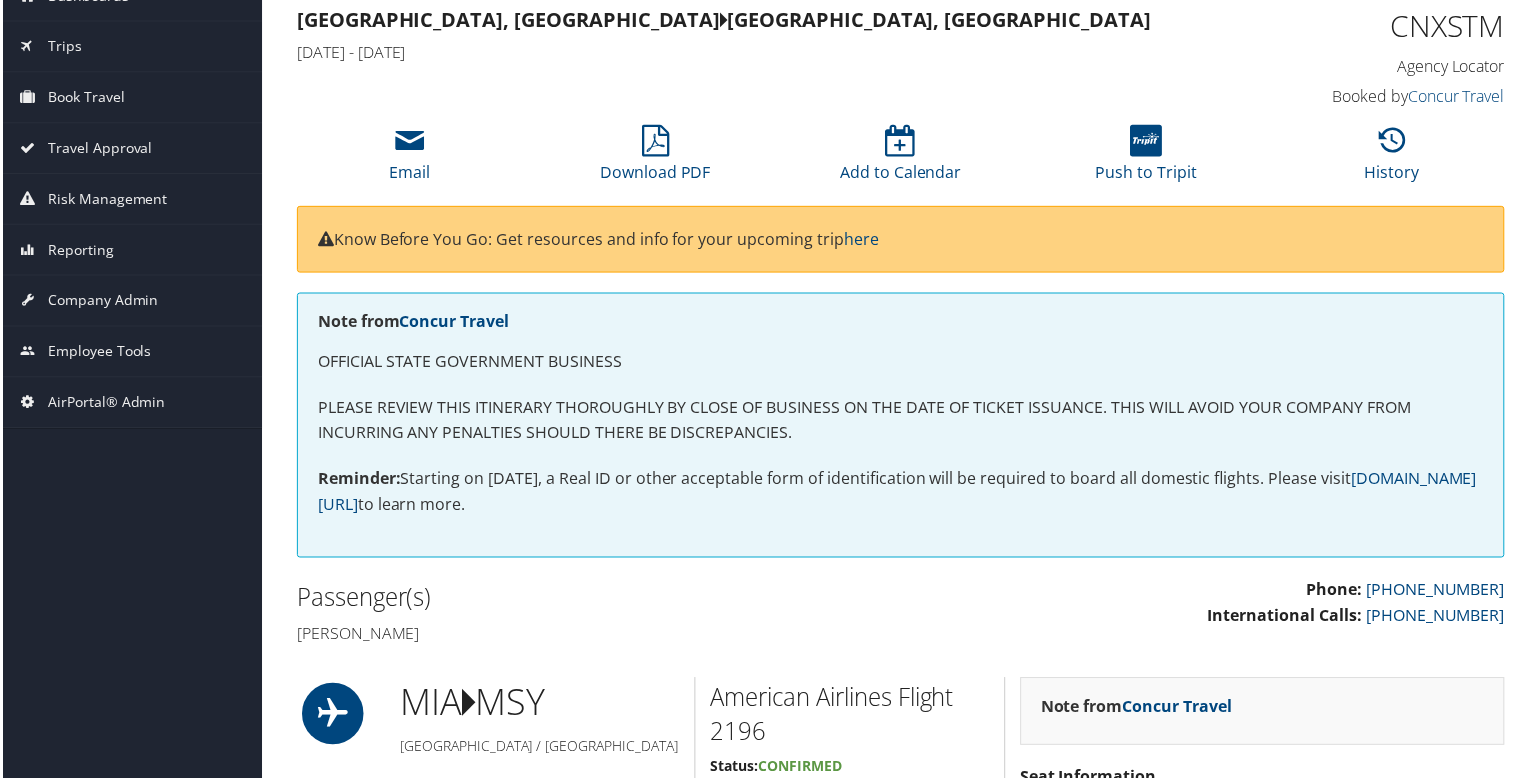 click on "Miami, FL   New Orleans, LA          Wed 16 Jul 2025 - Fri 18 Jul 2025
CNXSTM
Agency Locator
Agency Locator CNXSTM
Booked by  Concur Travel
Booked by  Concur Travel" at bounding box center (901, 59) 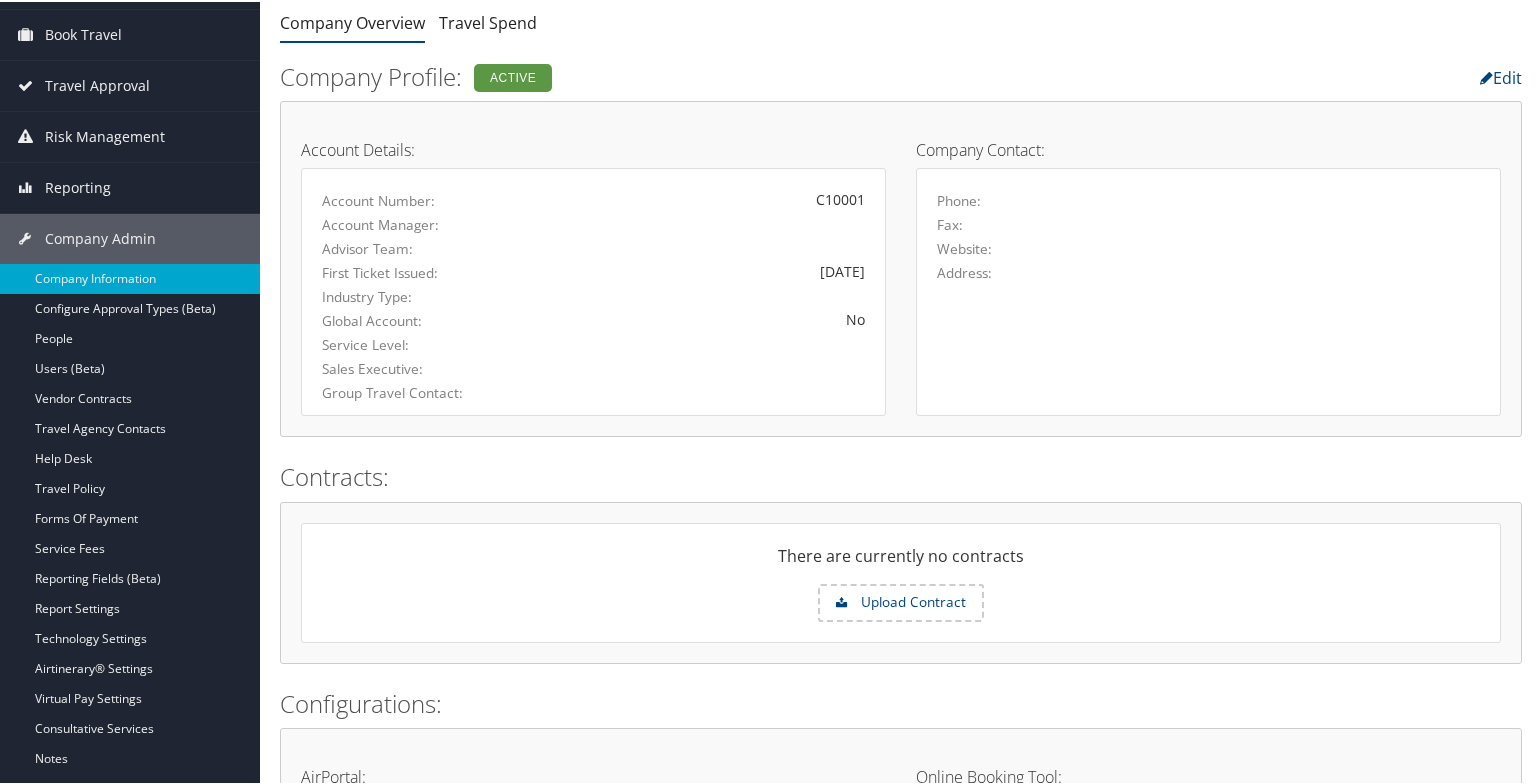 scroll, scrollTop: 200, scrollLeft: 0, axis: vertical 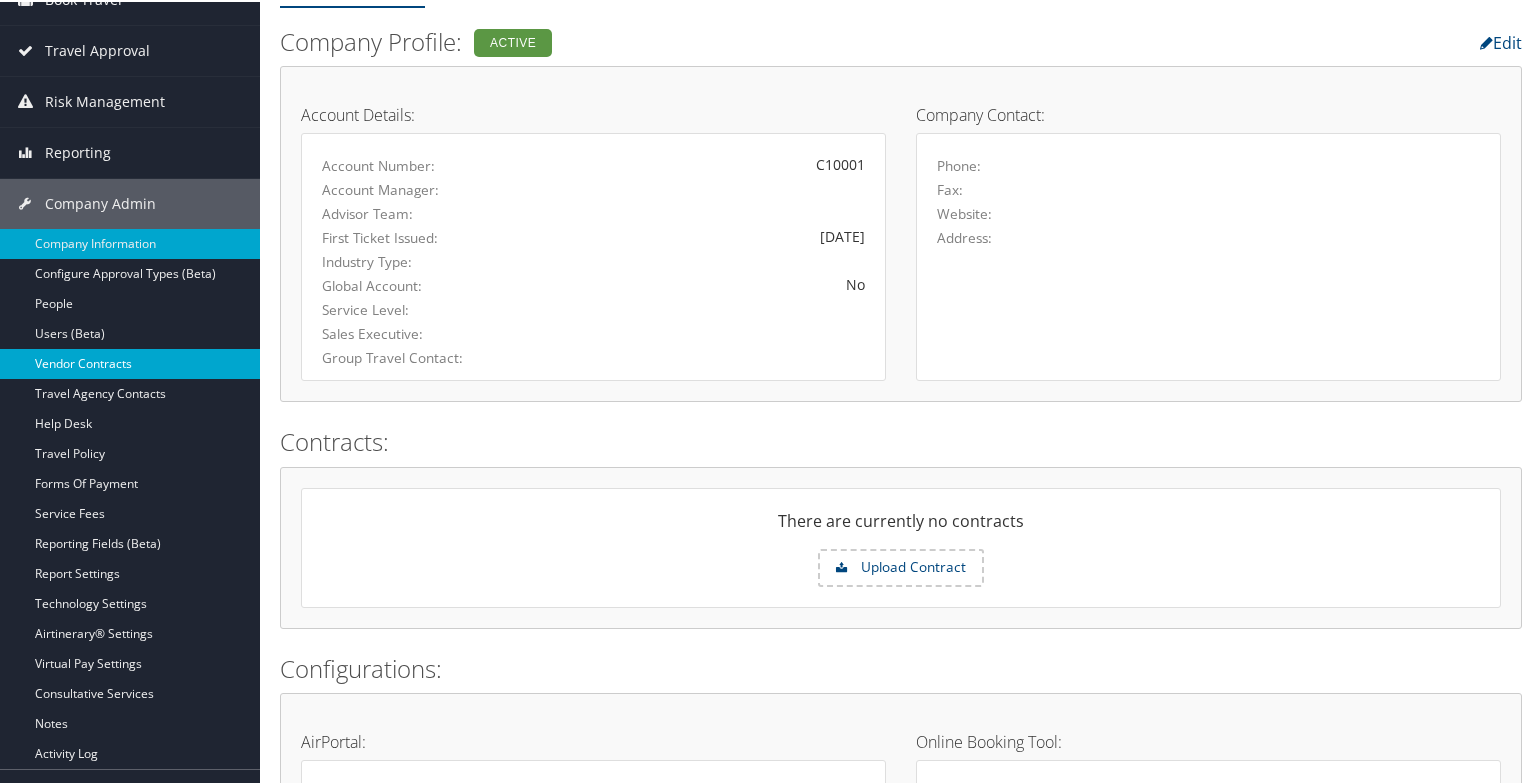 click on "Vendor Contracts" at bounding box center (130, 362) 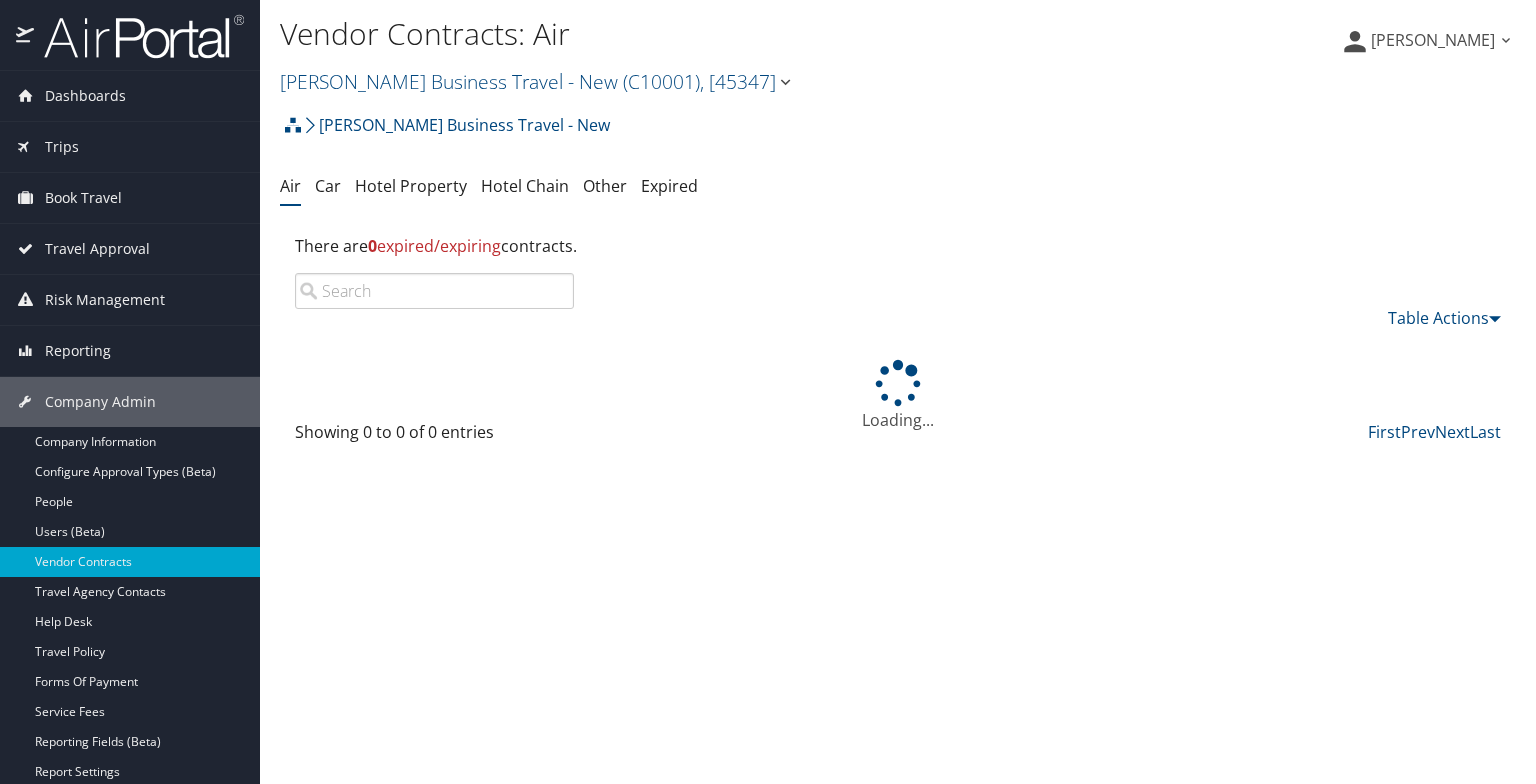 scroll, scrollTop: 0, scrollLeft: 0, axis: both 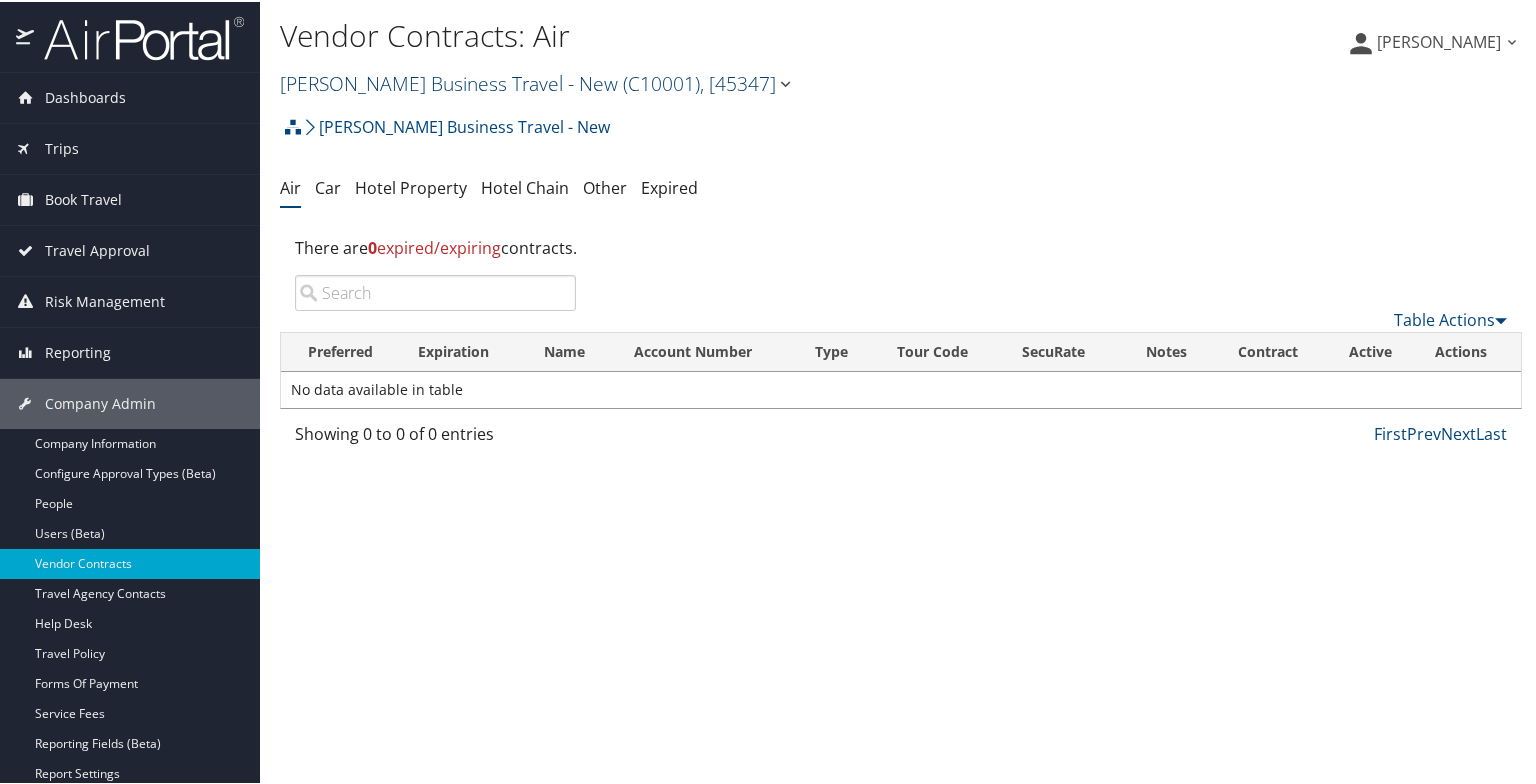 click on "[PERSON_NAME] Business Travel - New   ( C10001 )  , [ 45347 ]" at bounding box center (537, 81) 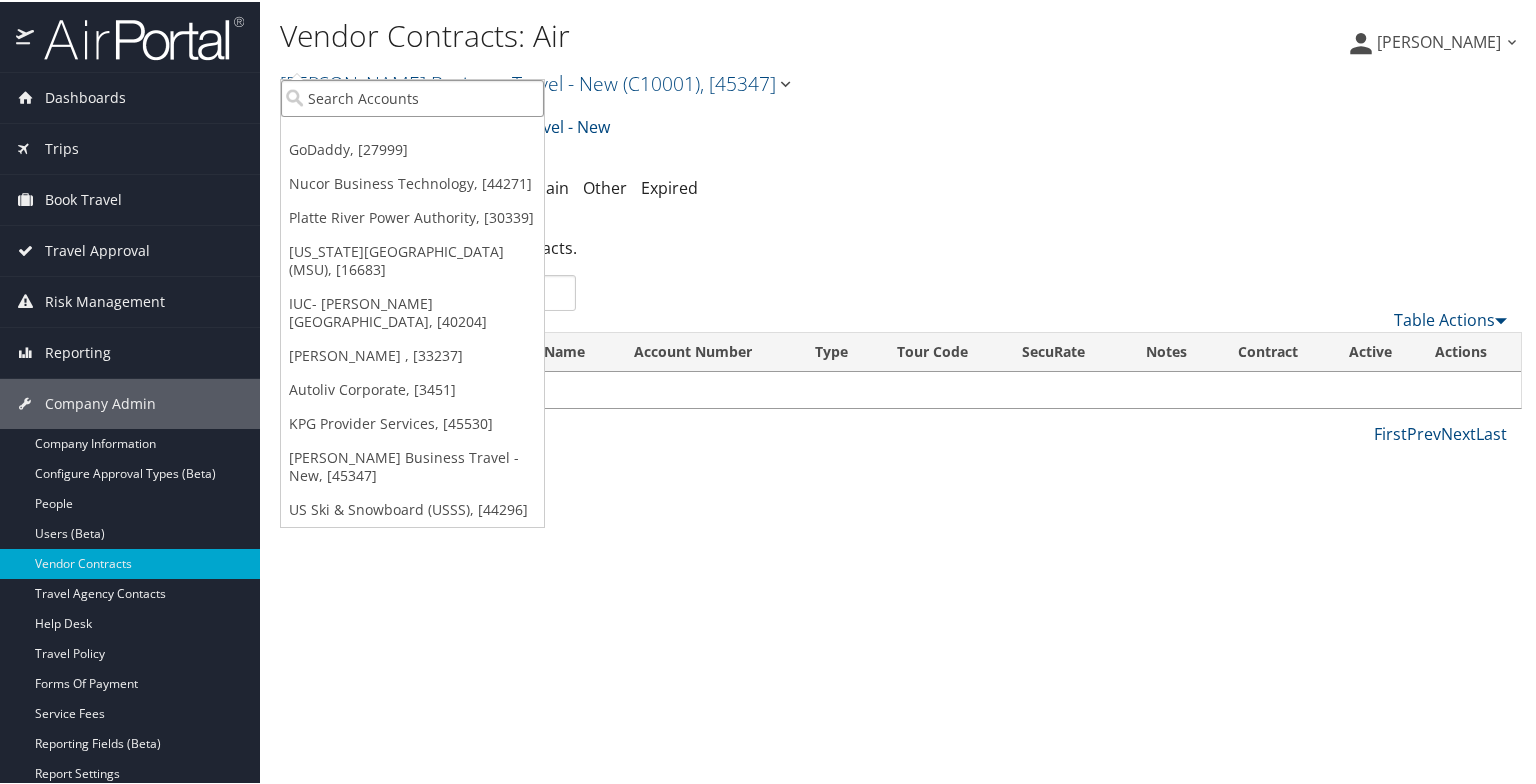 click at bounding box center [412, 96] 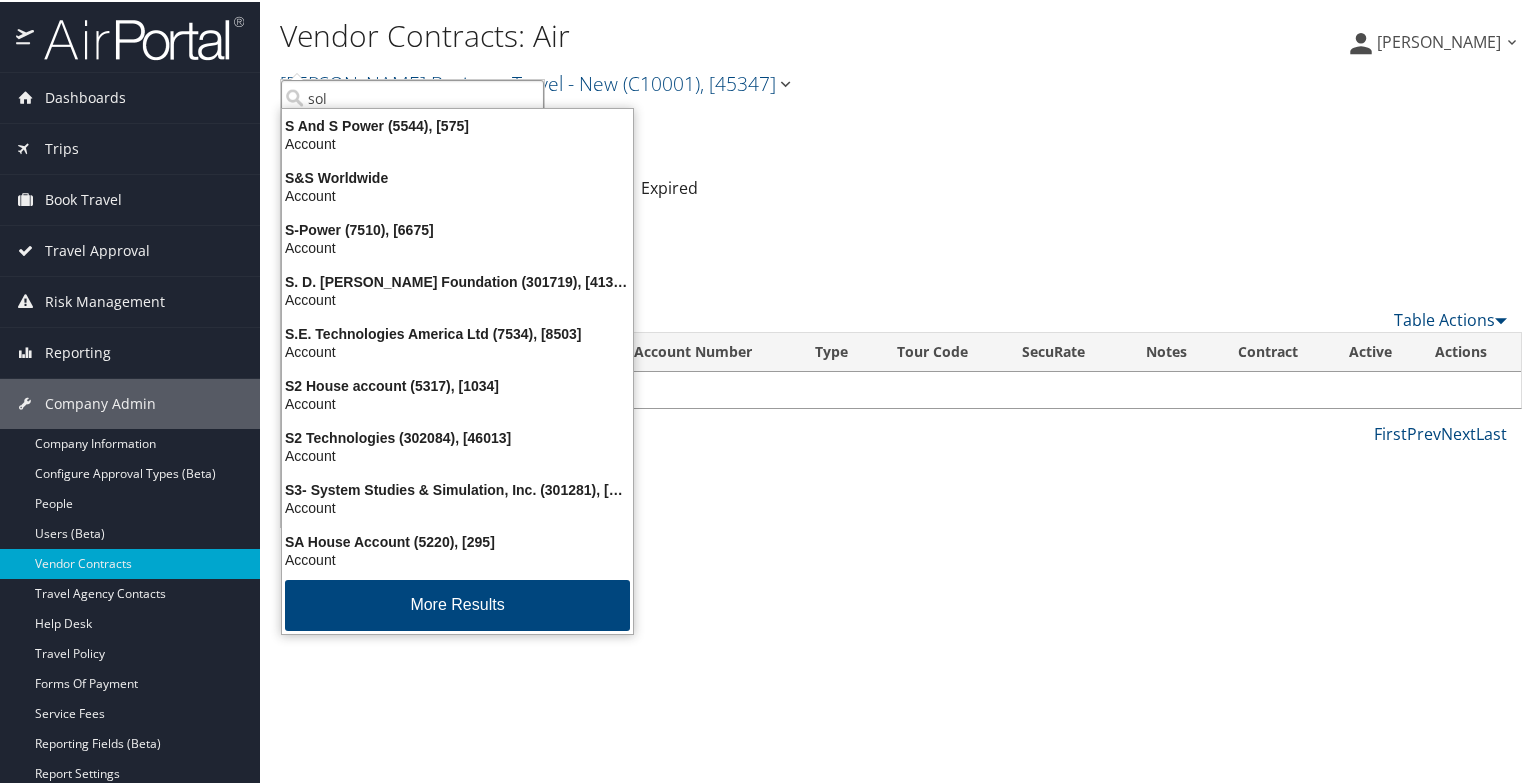 type on "sola" 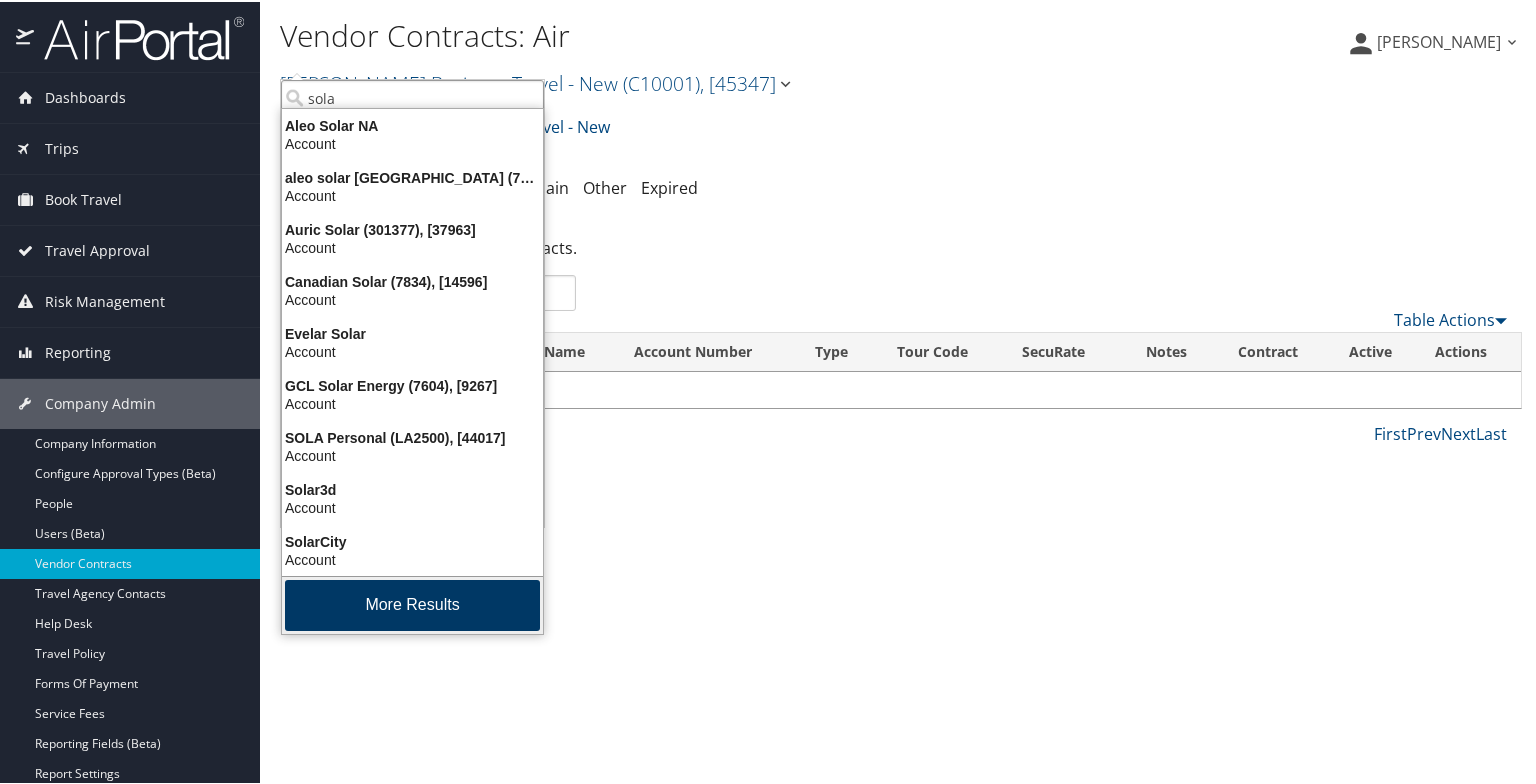 click on "More Results" at bounding box center [412, 603] 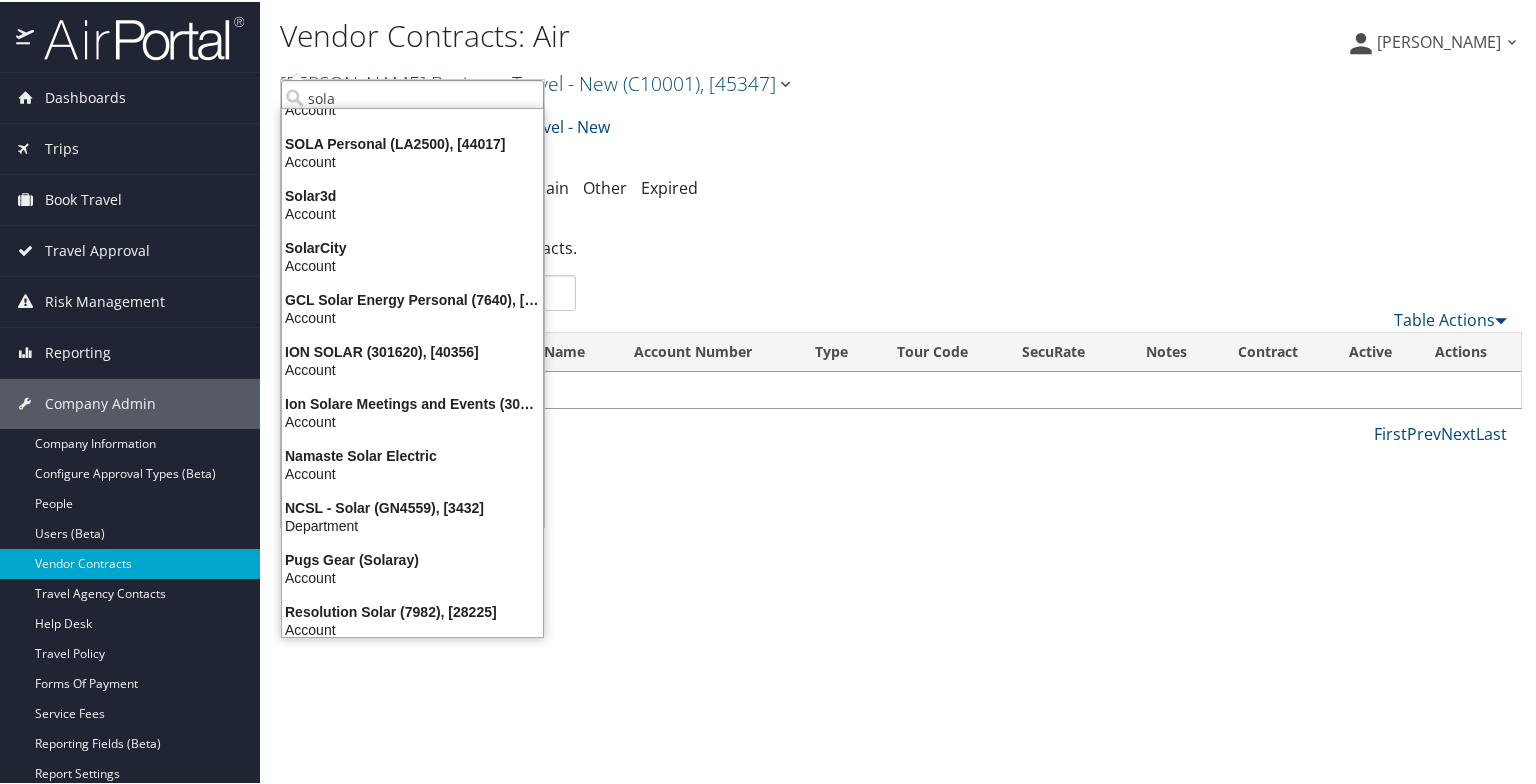 scroll, scrollTop: 296, scrollLeft: 0, axis: vertical 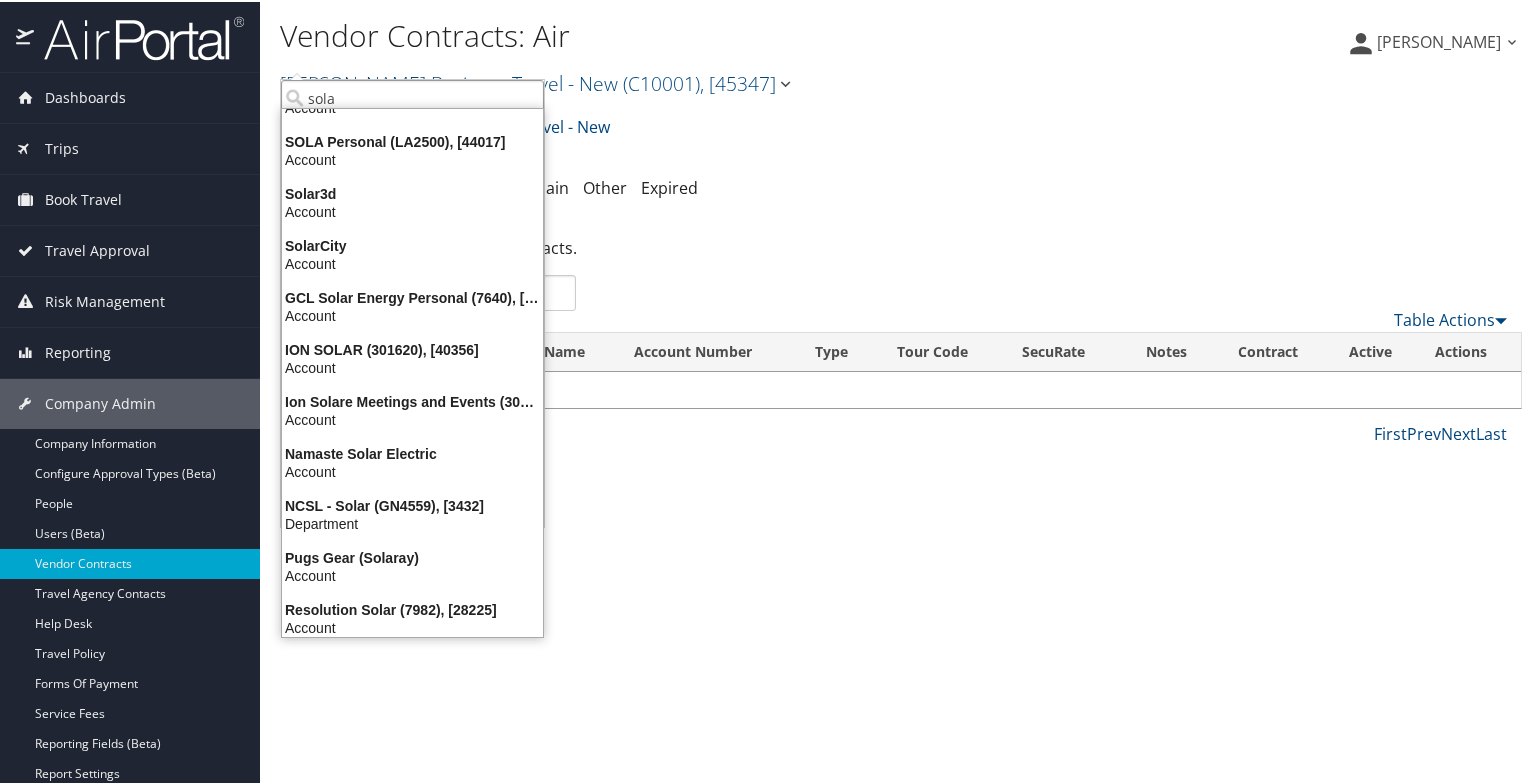 click on "More Results" at bounding box center [412, 775] 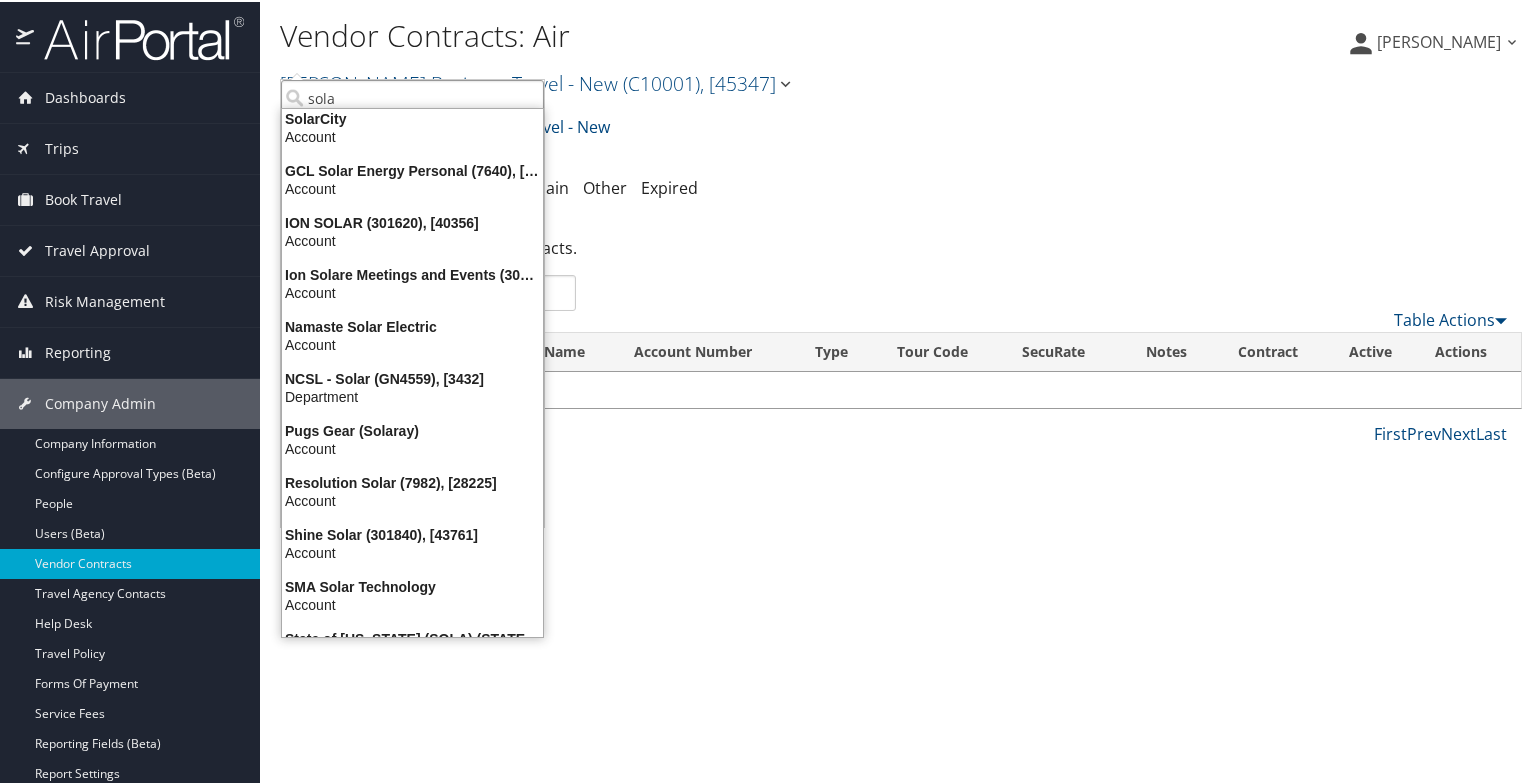 scroll, scrollTop: 422, scrollLeft: 0, axis: vertical 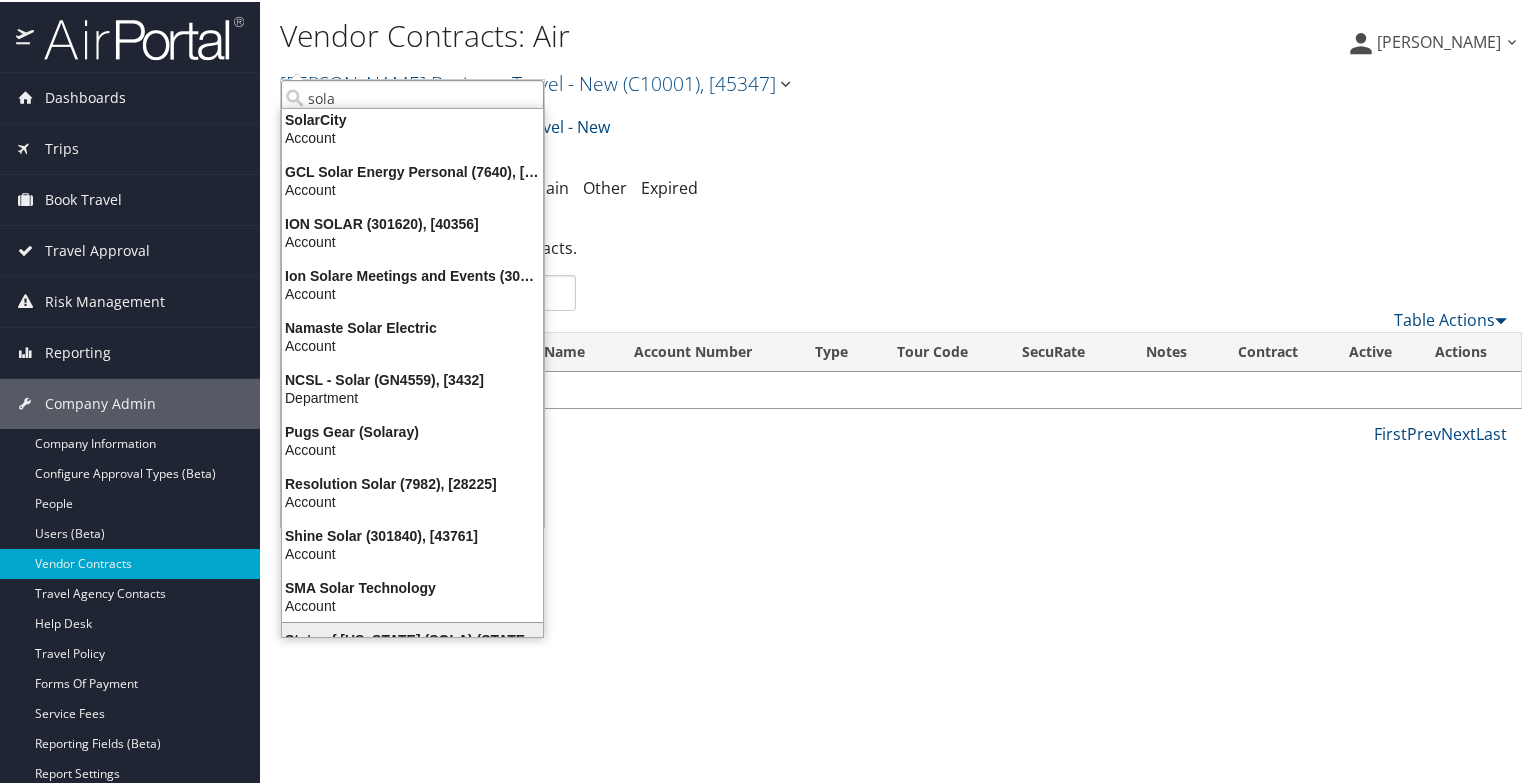 click on "Account" at bounding box center (412, 656) 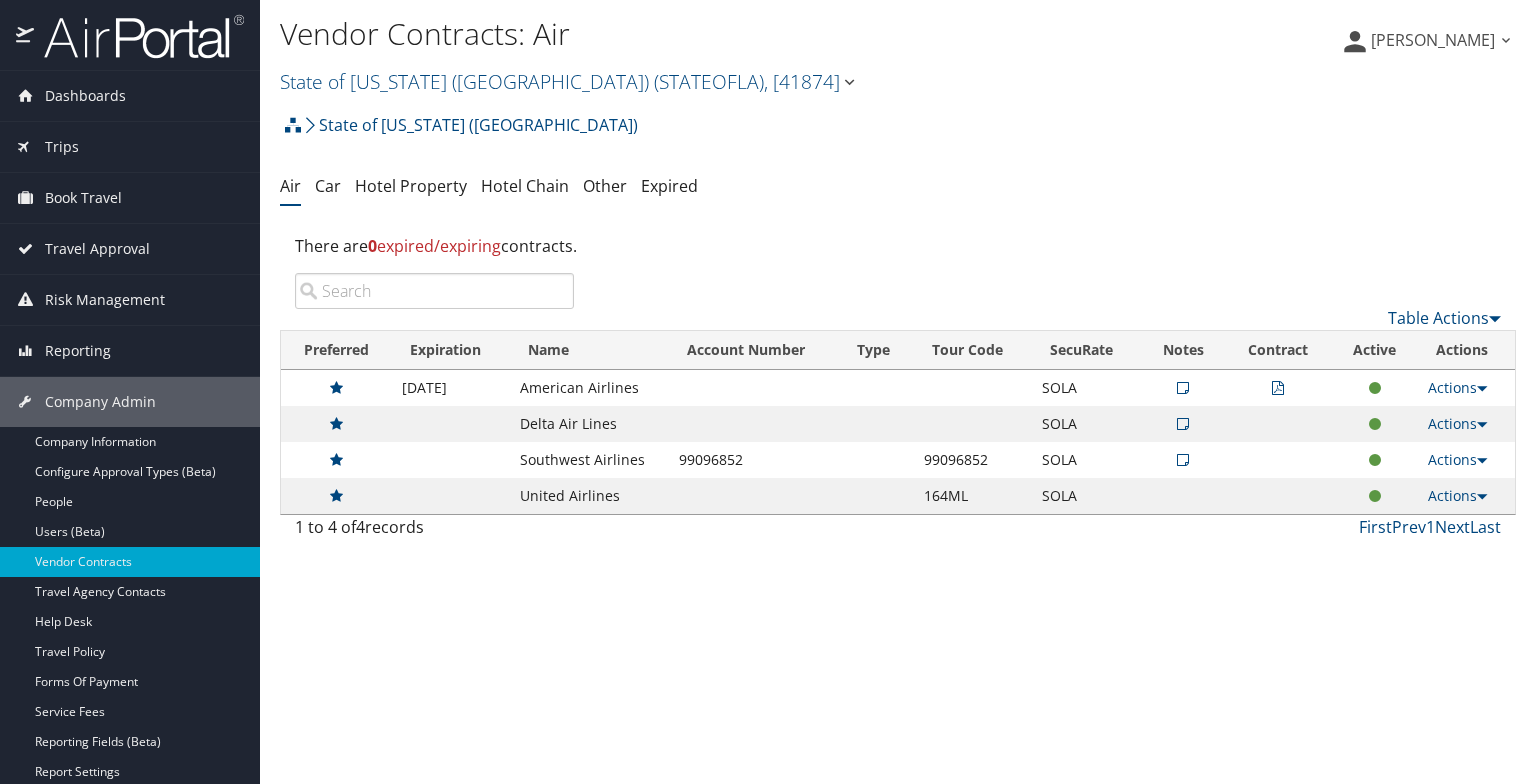 scroll, scrollTop: 0, scrollLeft: 0, axis: both 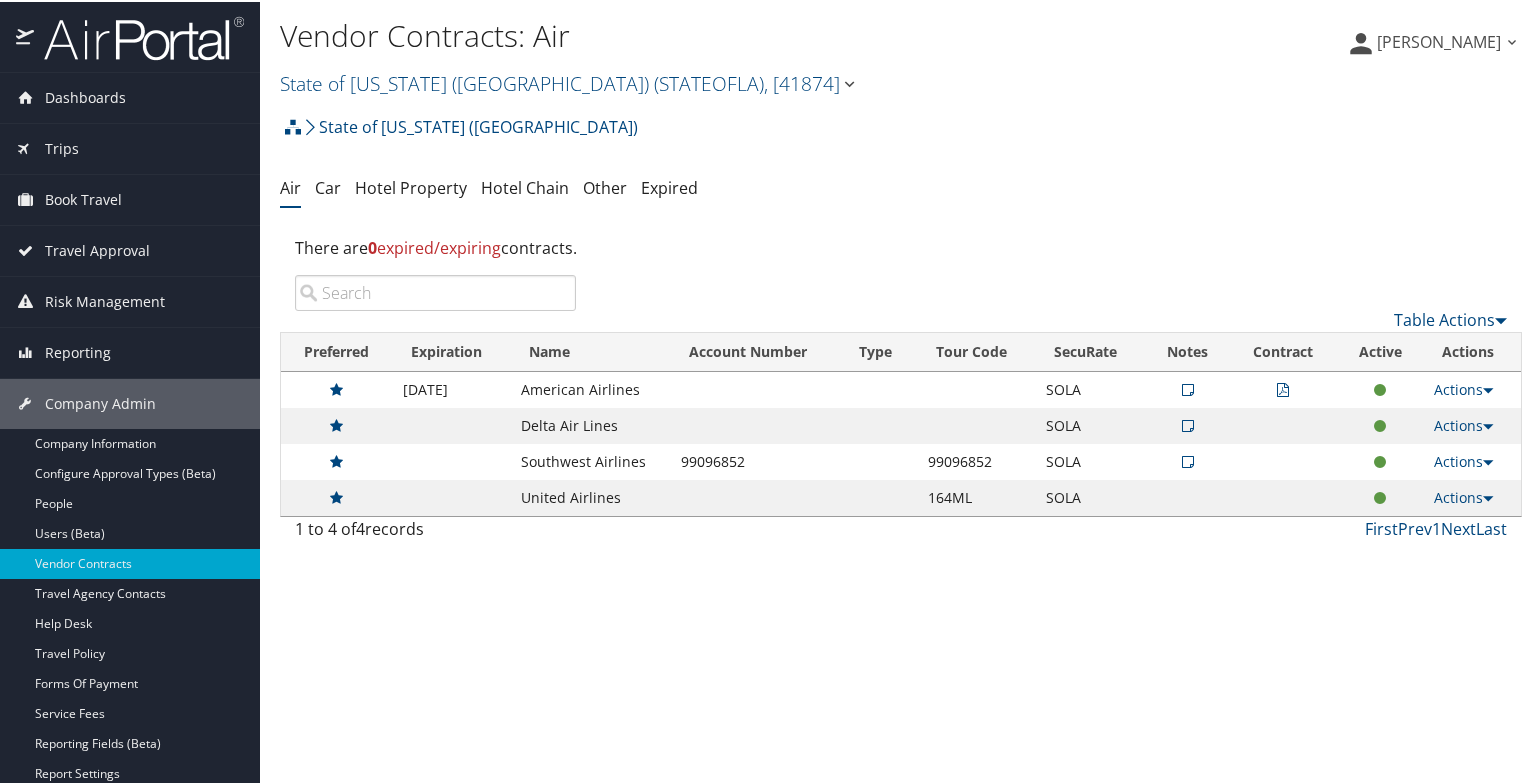 click at bounding box center (1188, 388) 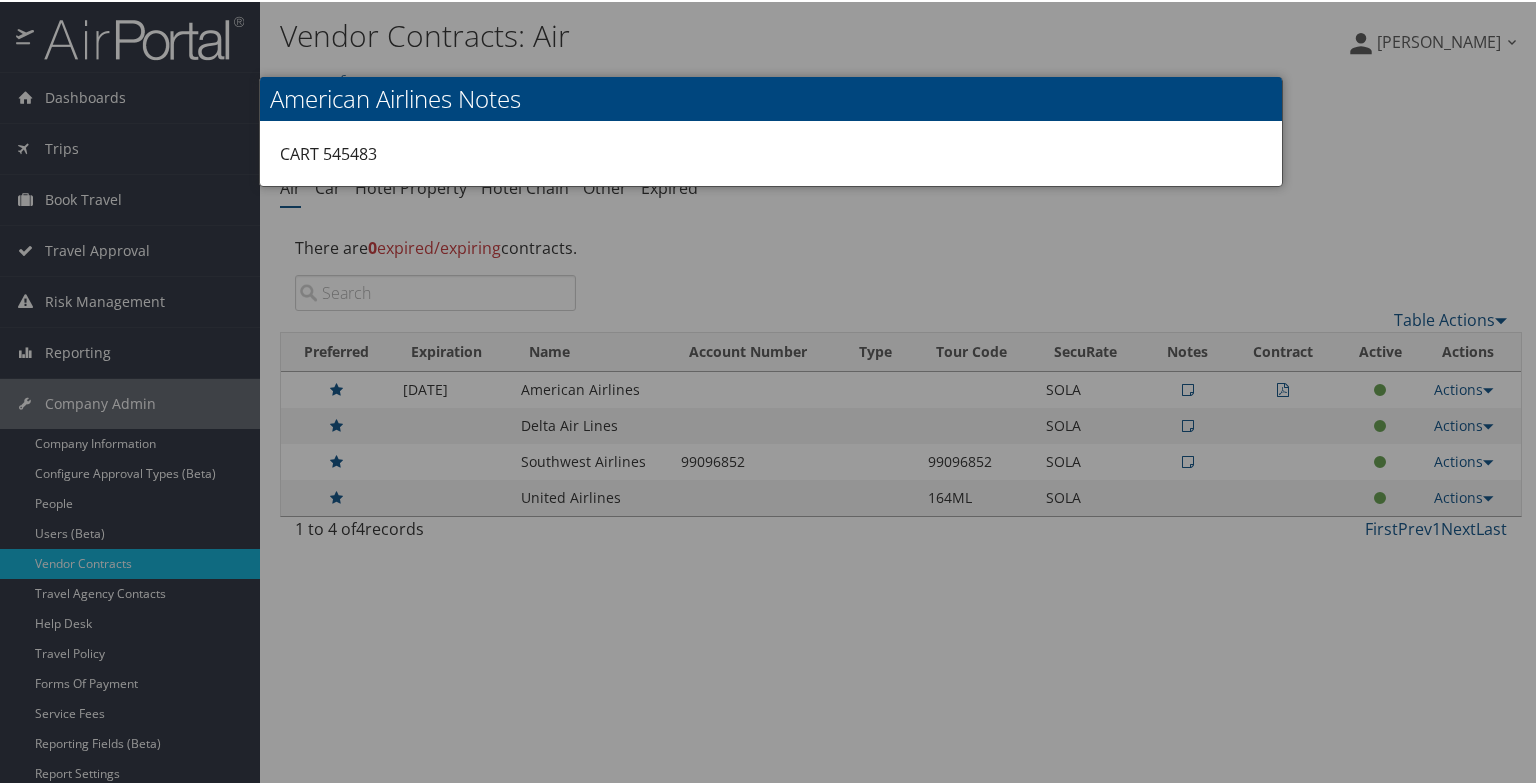 click at bounding box center (771, 392) 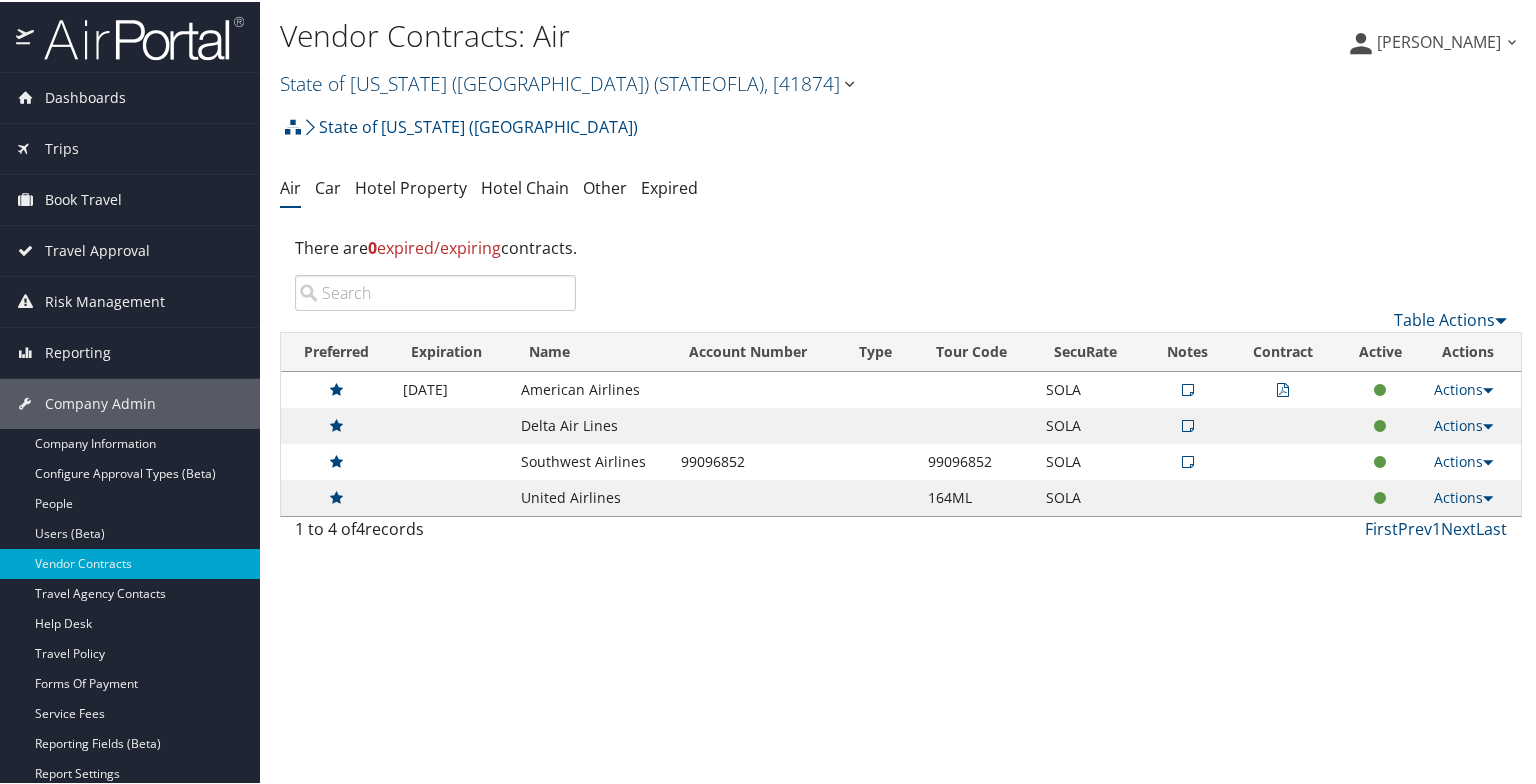click on "State of Louisiana (SOLA)   ( STATEOFLA )  , [ 41874 ]" at bounding box center (569, 81) 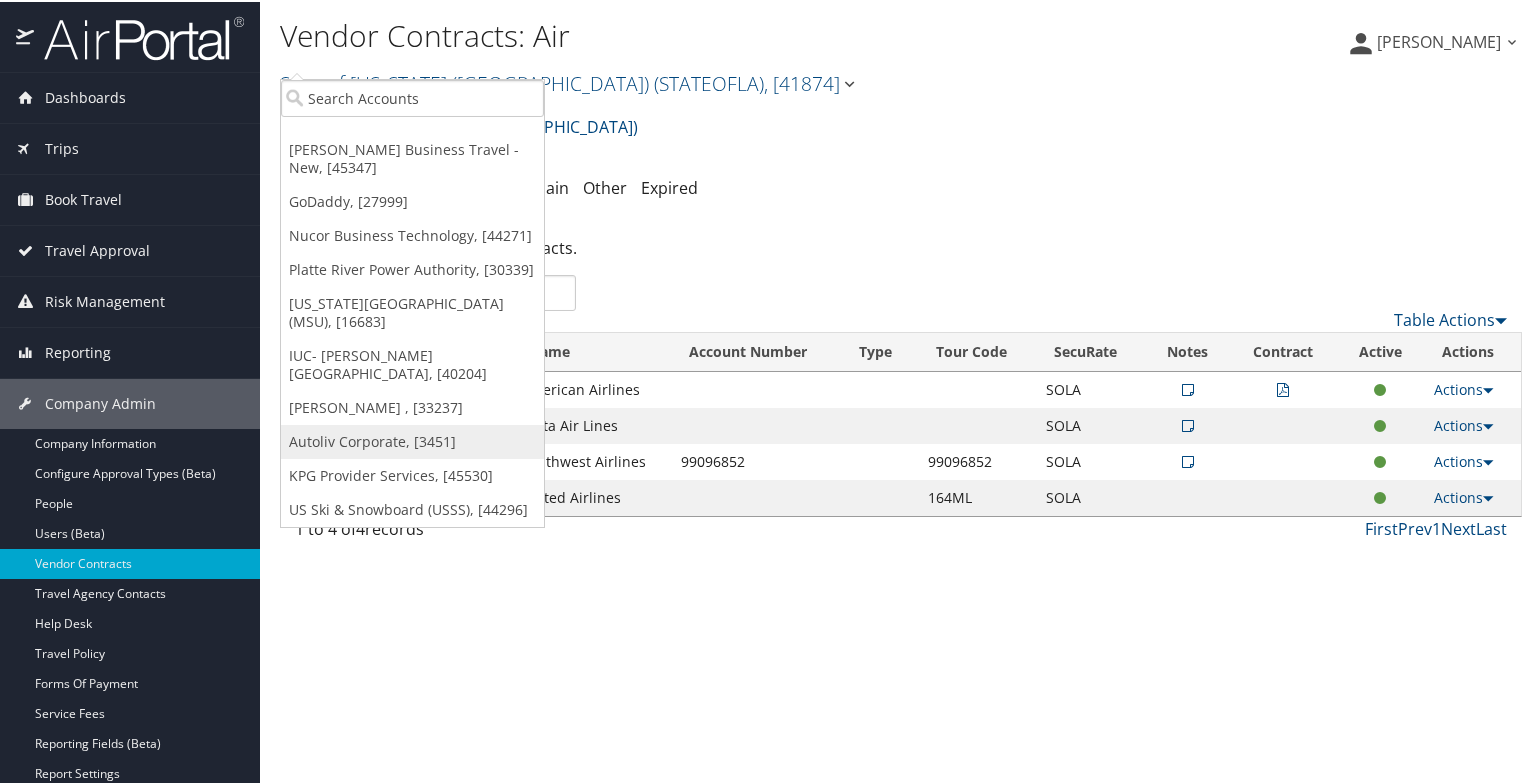 click on "Autoliv Corporate, [3451]" at bounding box center (412, 440) 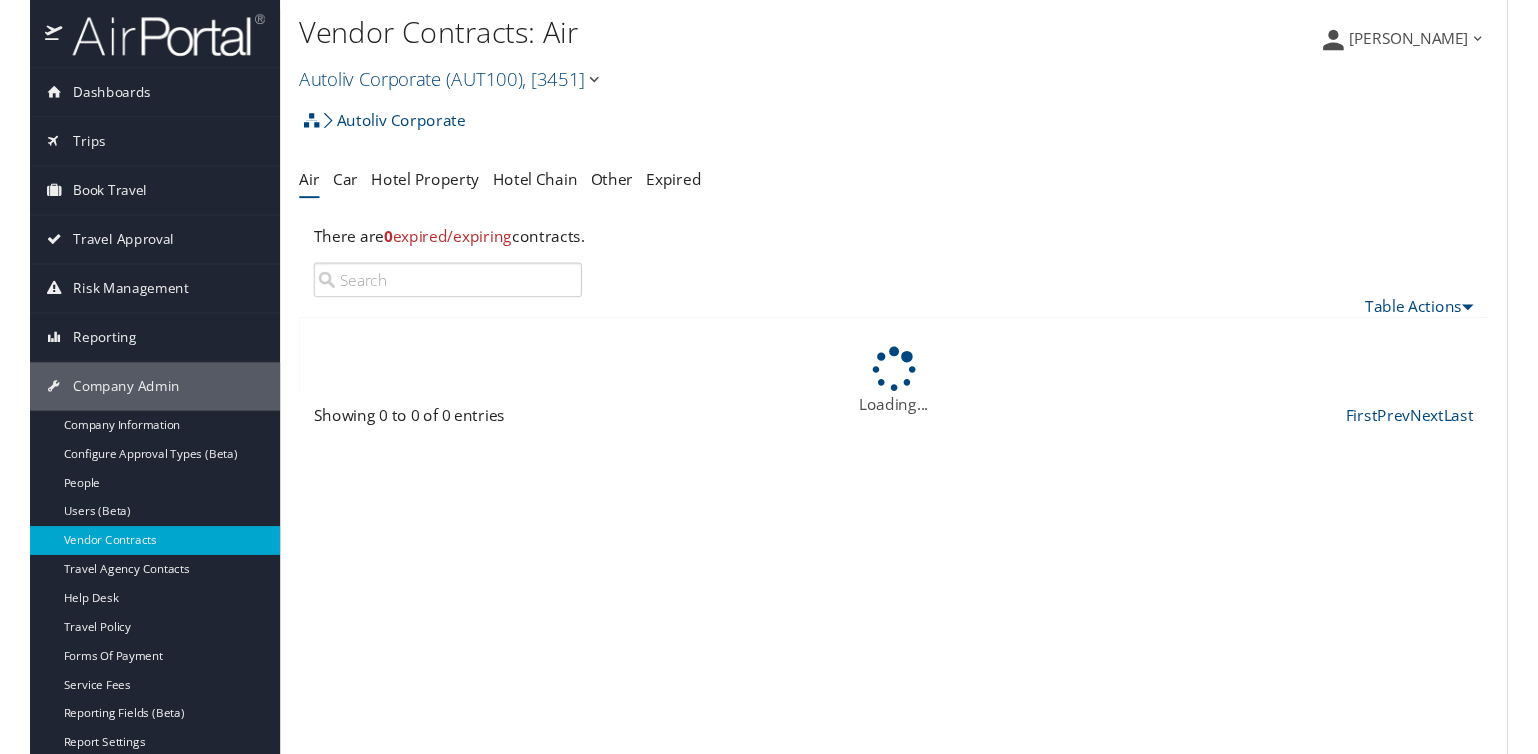 scroll, scrollTop: 0, scrollLeft: 0, axis: both 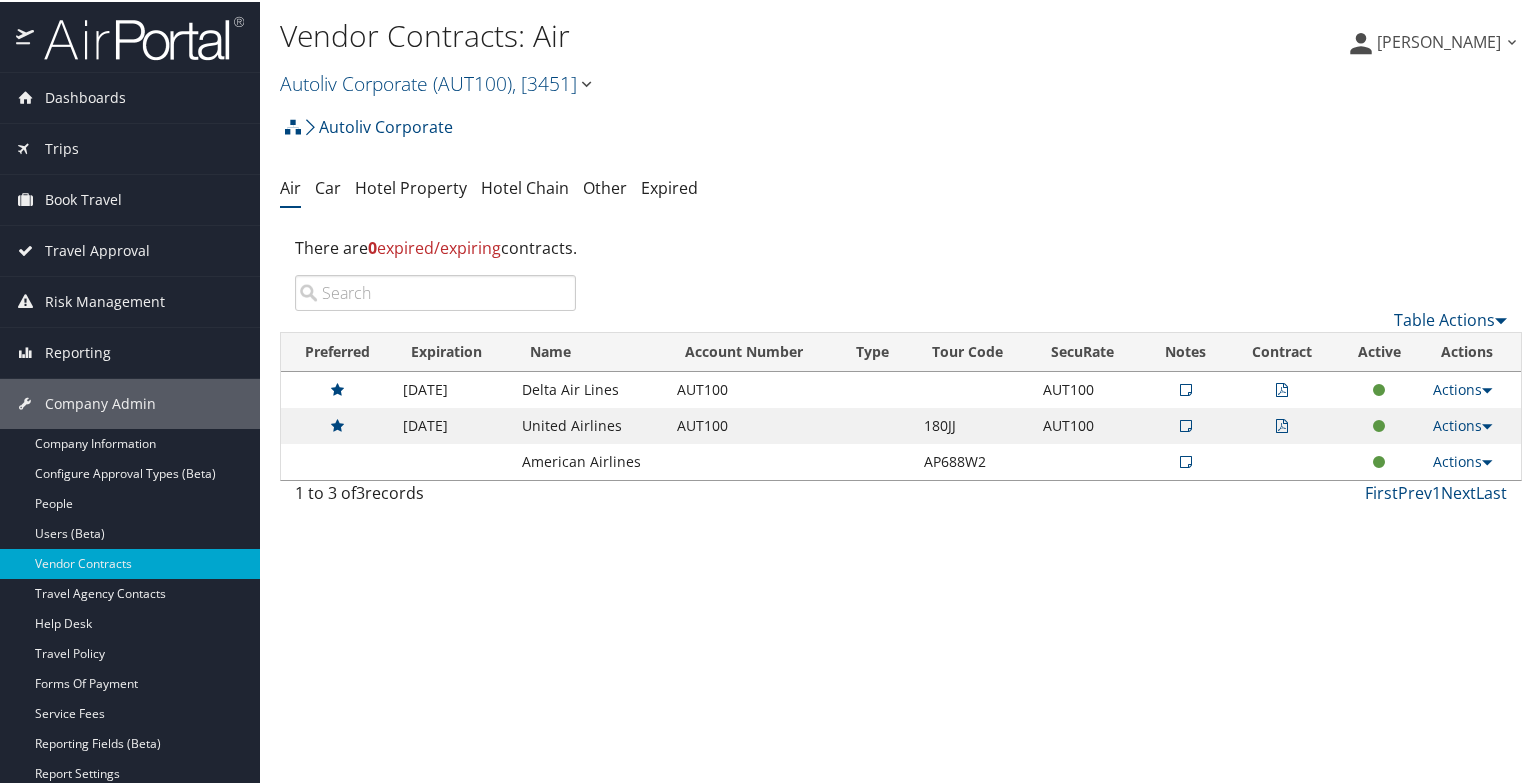 click at bounding box center [1186, 460] 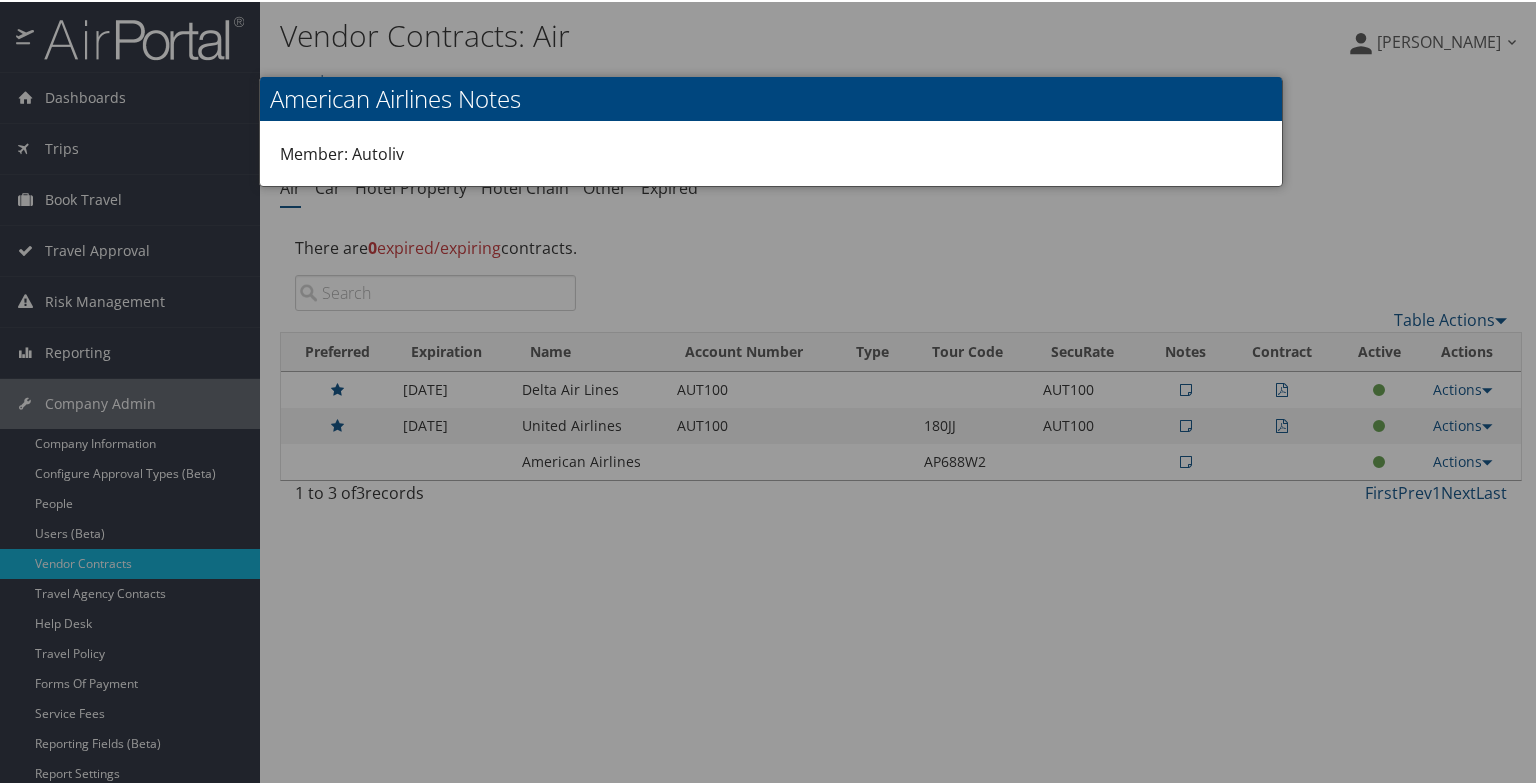 click at bounding box center (771, 392) 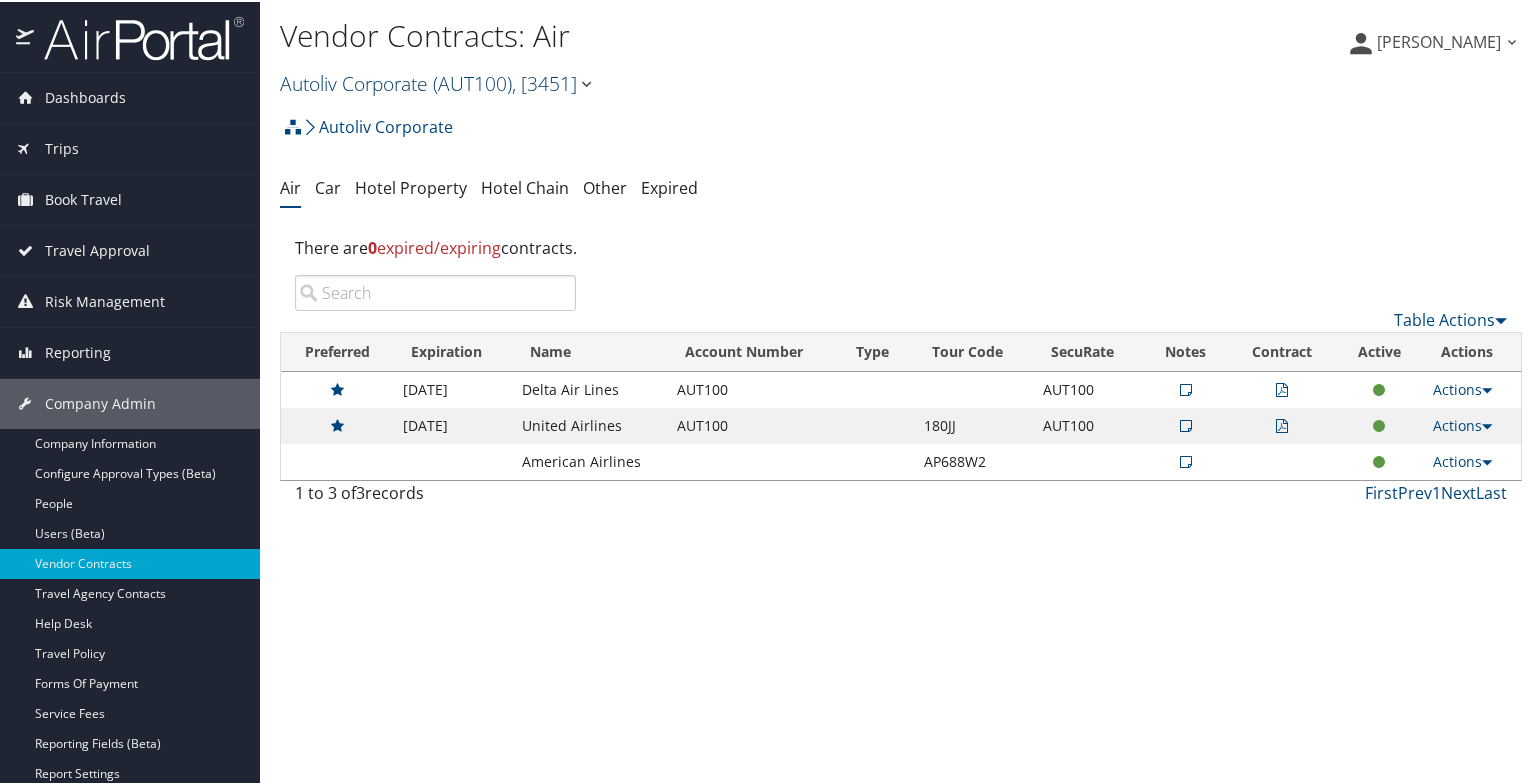 click on "Autoliv Corporate   ( AUT100 )  , [ 3451 ]" at bounding box center (438, 81) 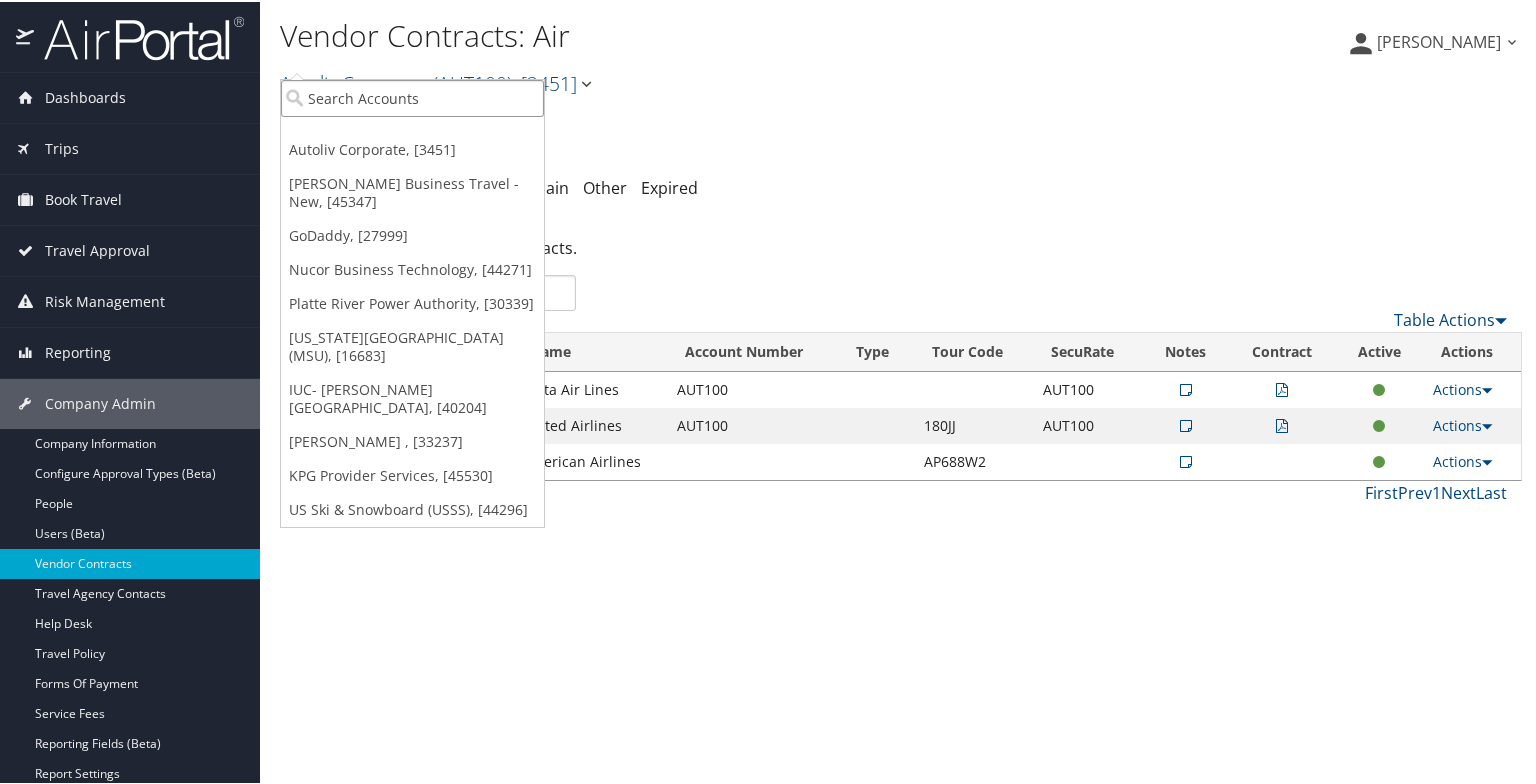 click at bounding box center [412, 96] 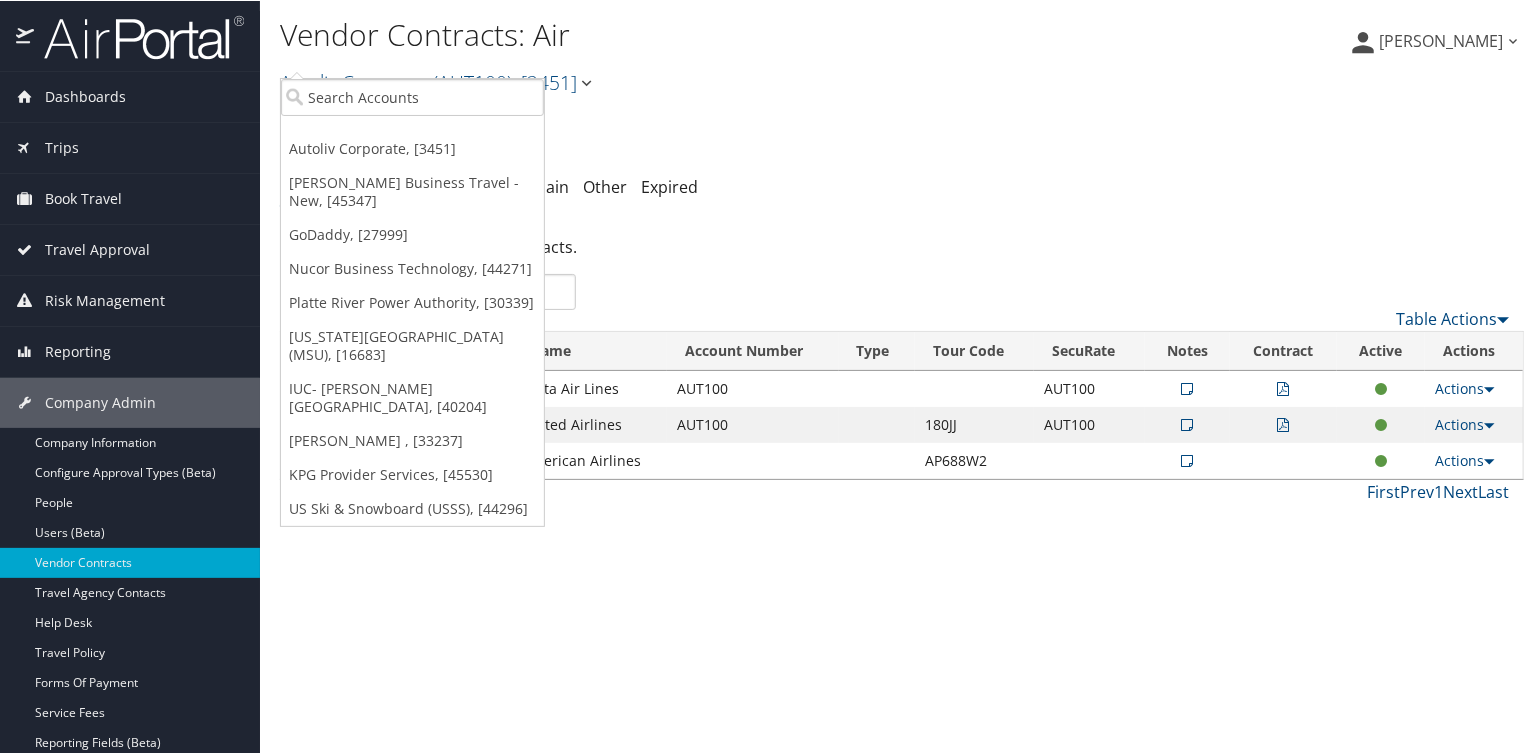 click on "Autoliv Corporate   Account Structure   Autoliv Corporate   (AUT100) ACTIVE     Create Child ×   Create Client   New child of undefined  Name Required Type Choose a Client Type... Department Division Account Required Submit Cancel ×" at bounding box center [902, 132] 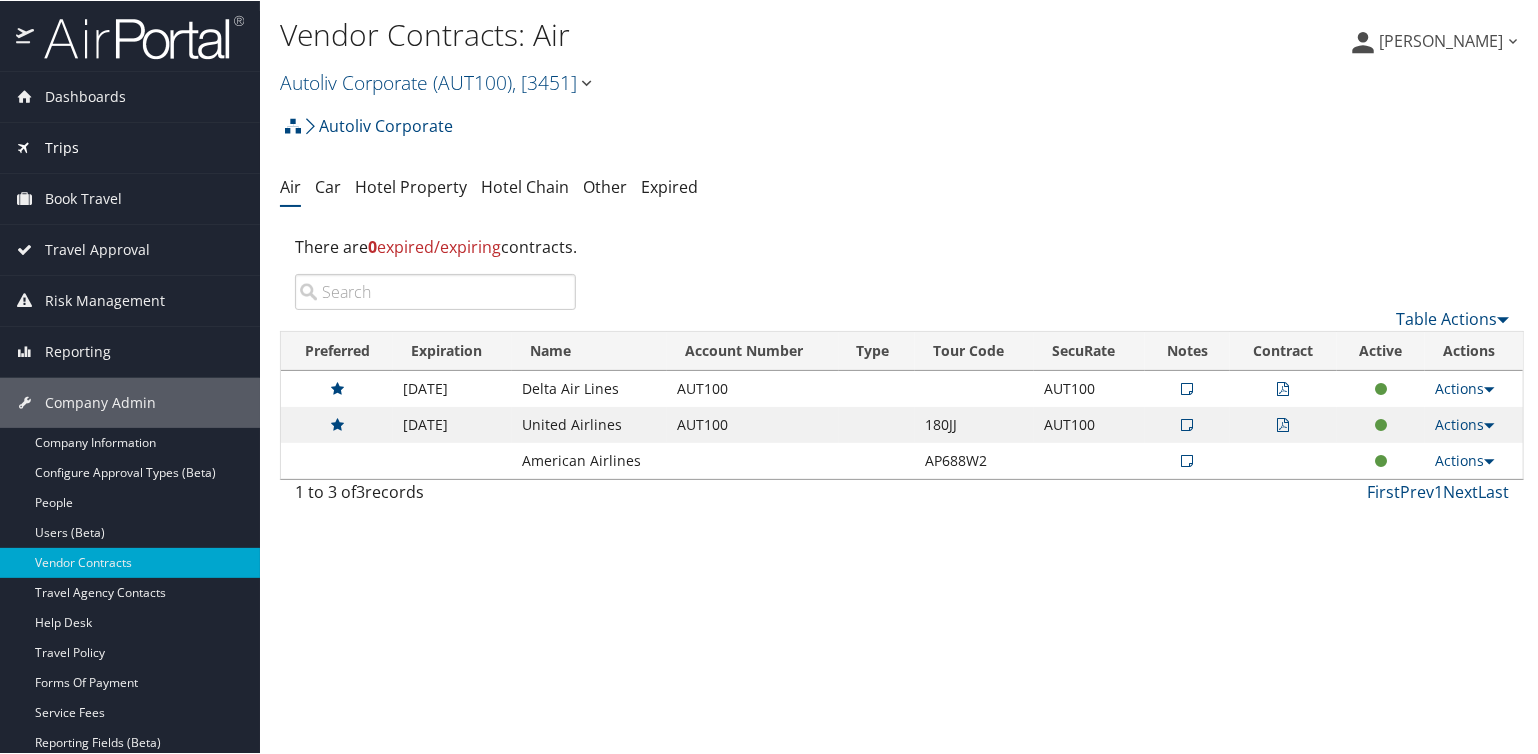 click on "Trips" at bounding box center (62, 147) 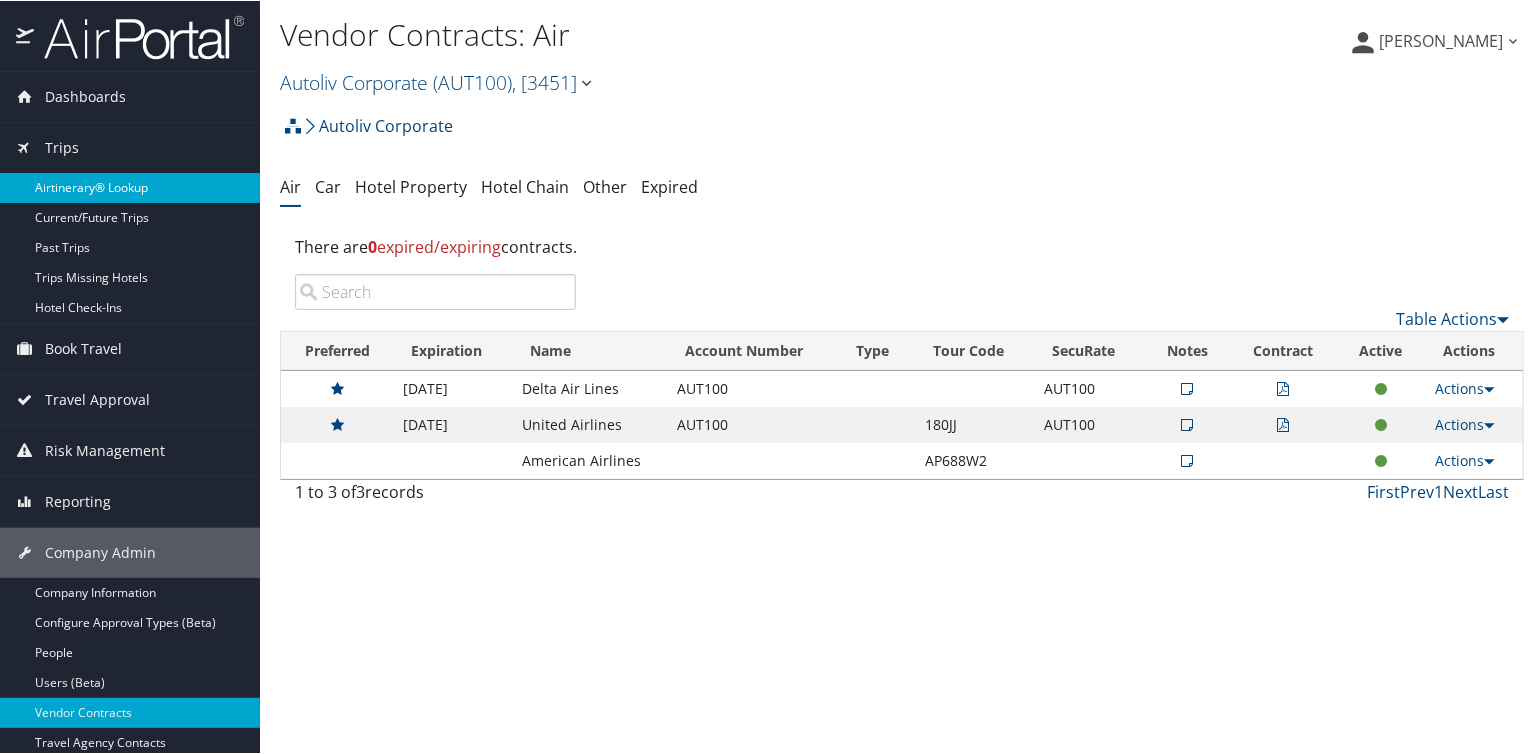 click on "Airtinerary® Lookup" at bounding box center (130, 187) 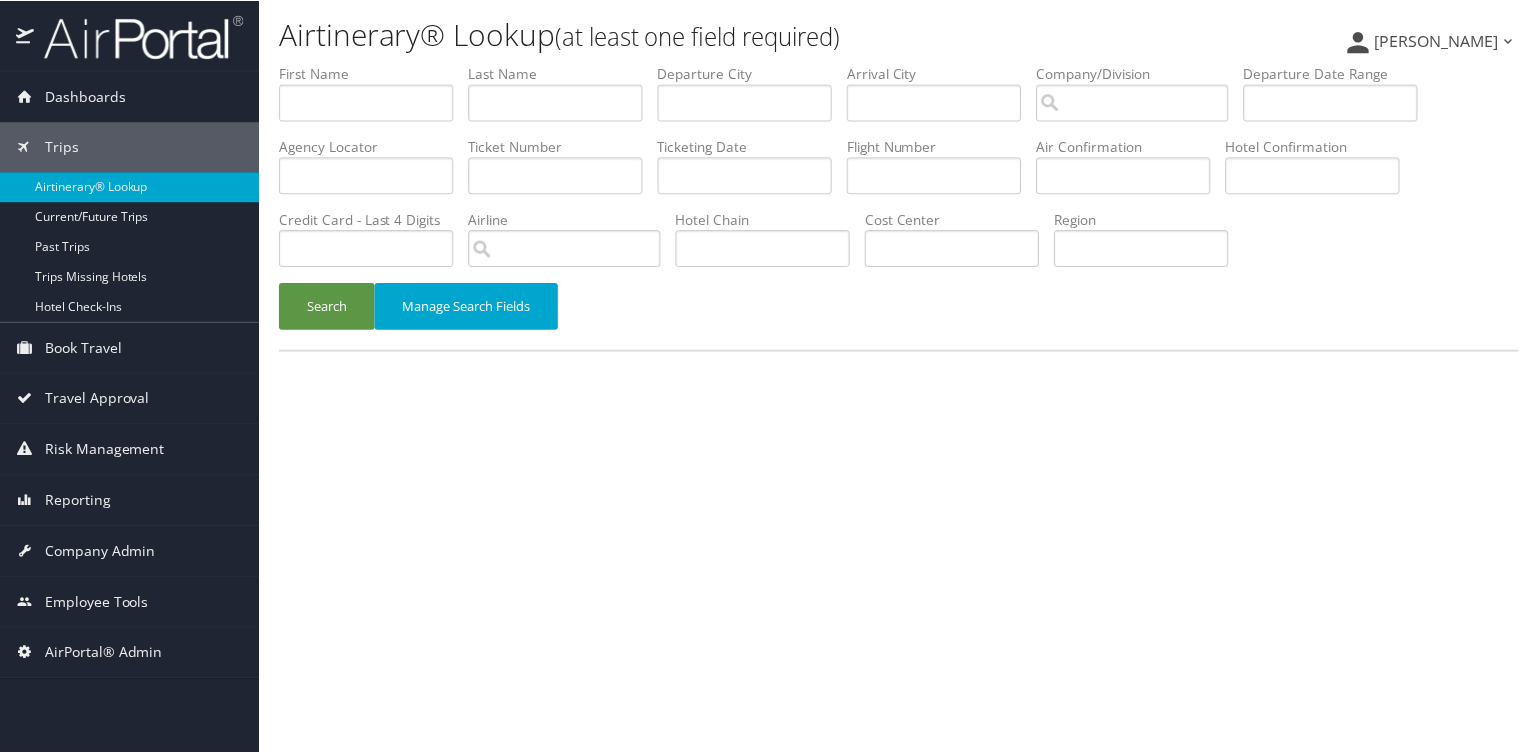 scroll, scrollTop: 0, scrollLeft: 0, axis: both 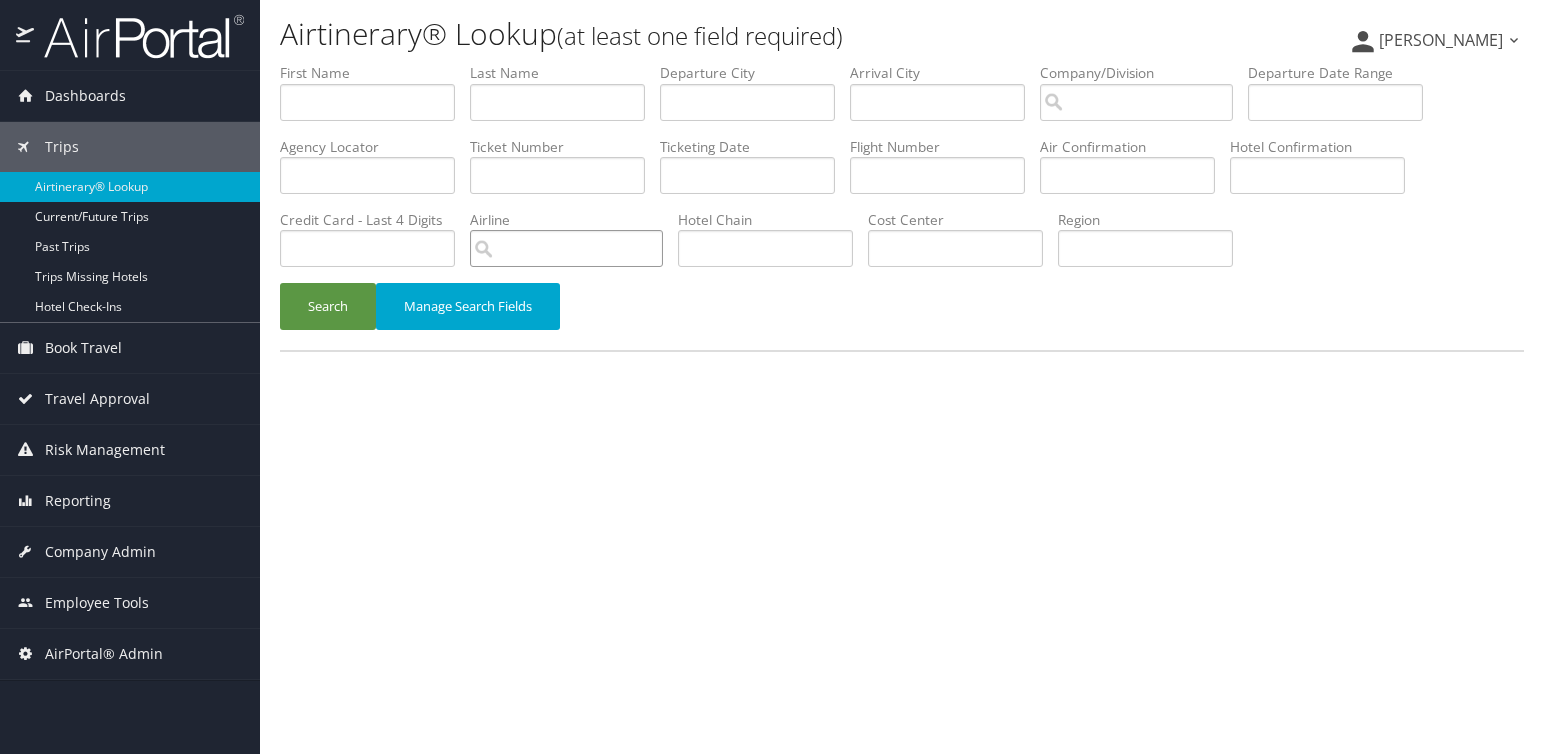 click at bounding box center (566, 248) 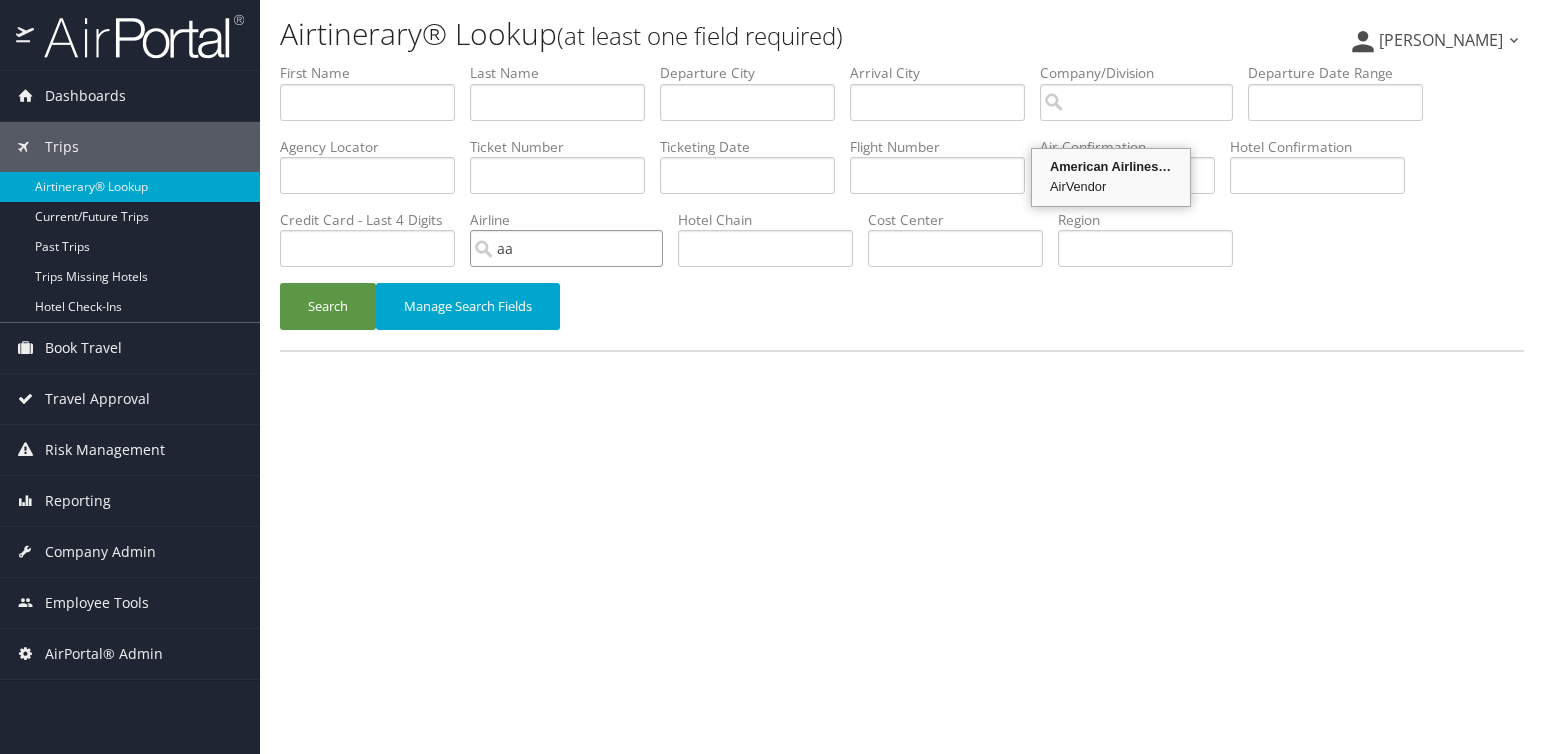 click on "American Airlines (AA)" at bounding box center (1111, 167) 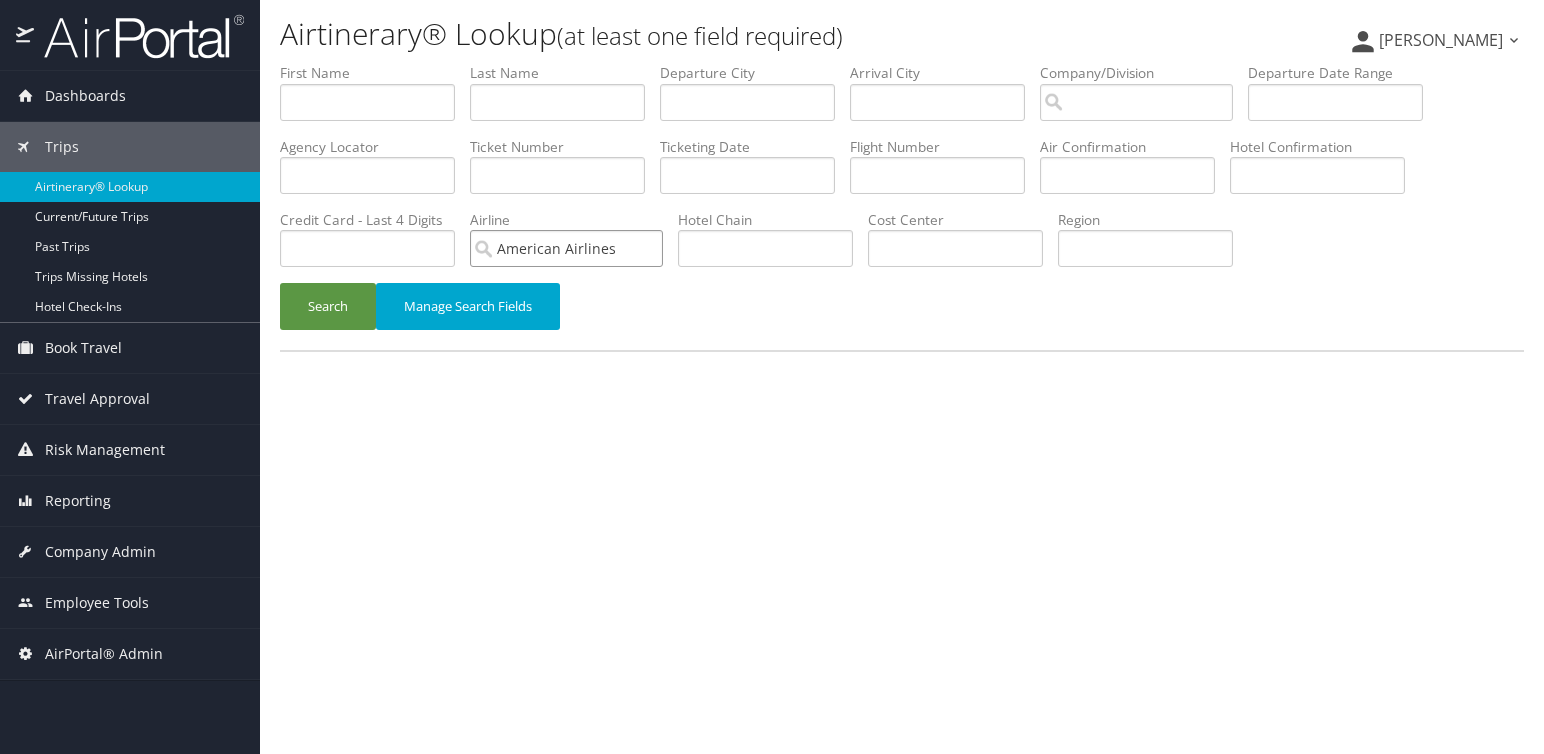 type on "American Airlines" 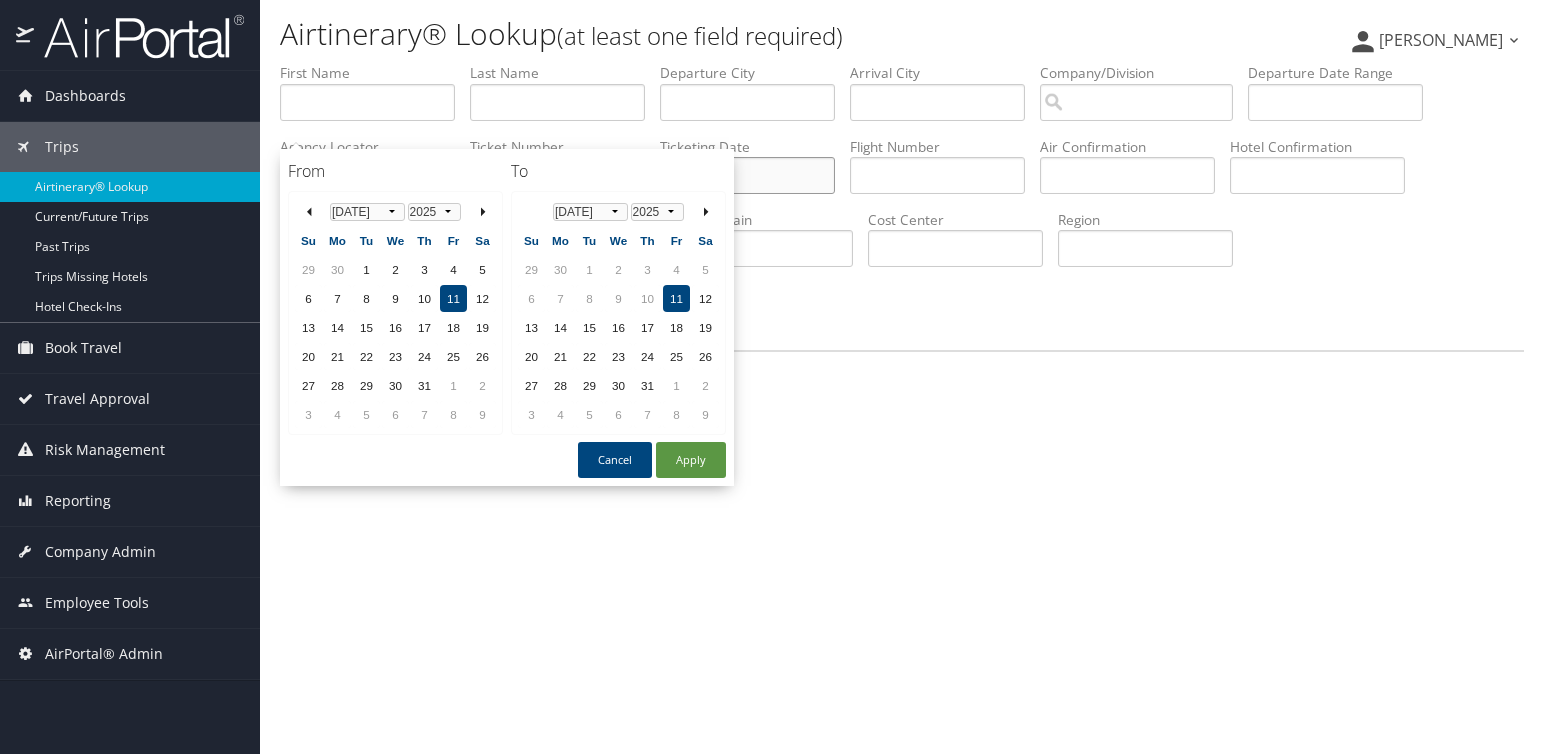 click at bounding box center [747, 175] 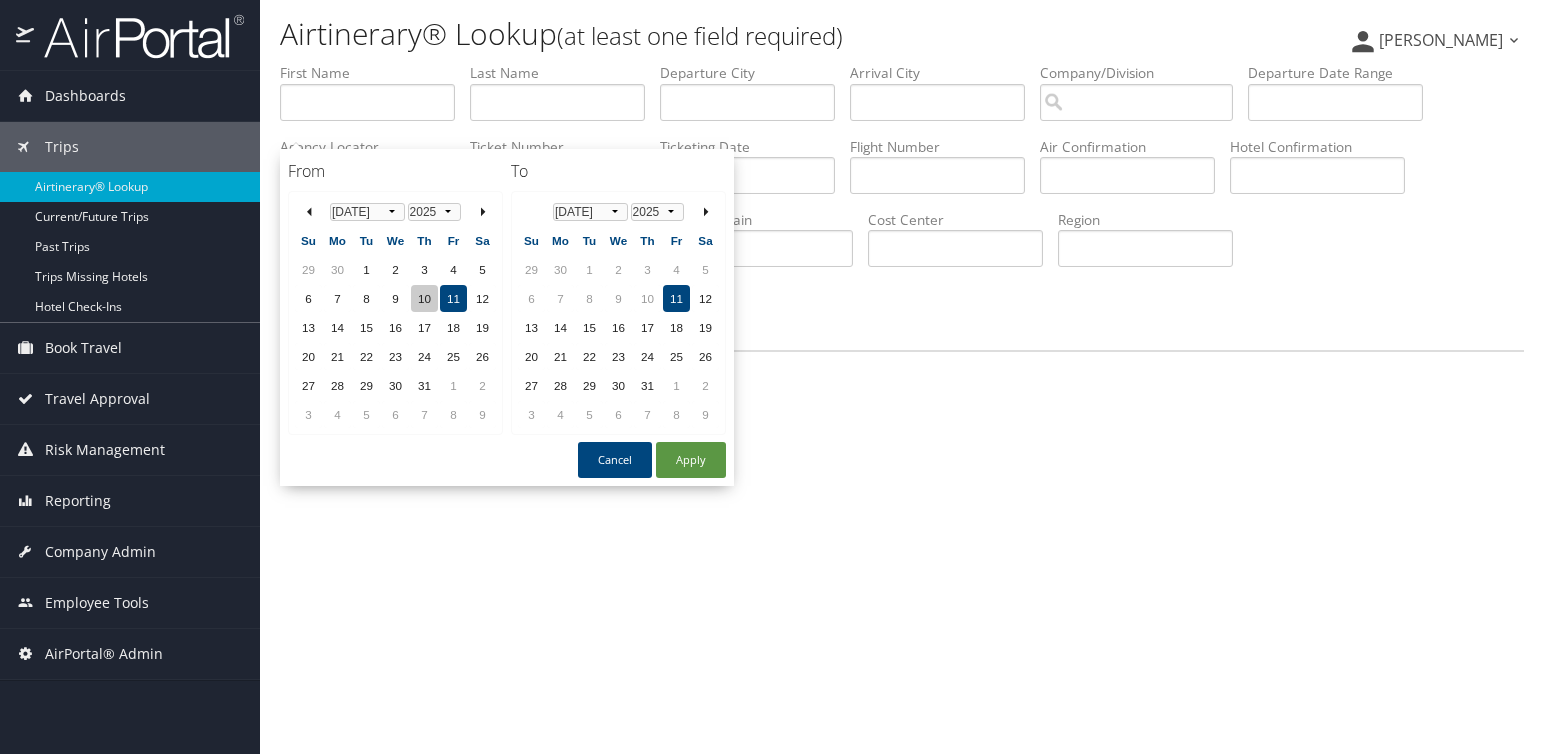 click on "10" at bounding box center [424, 298] 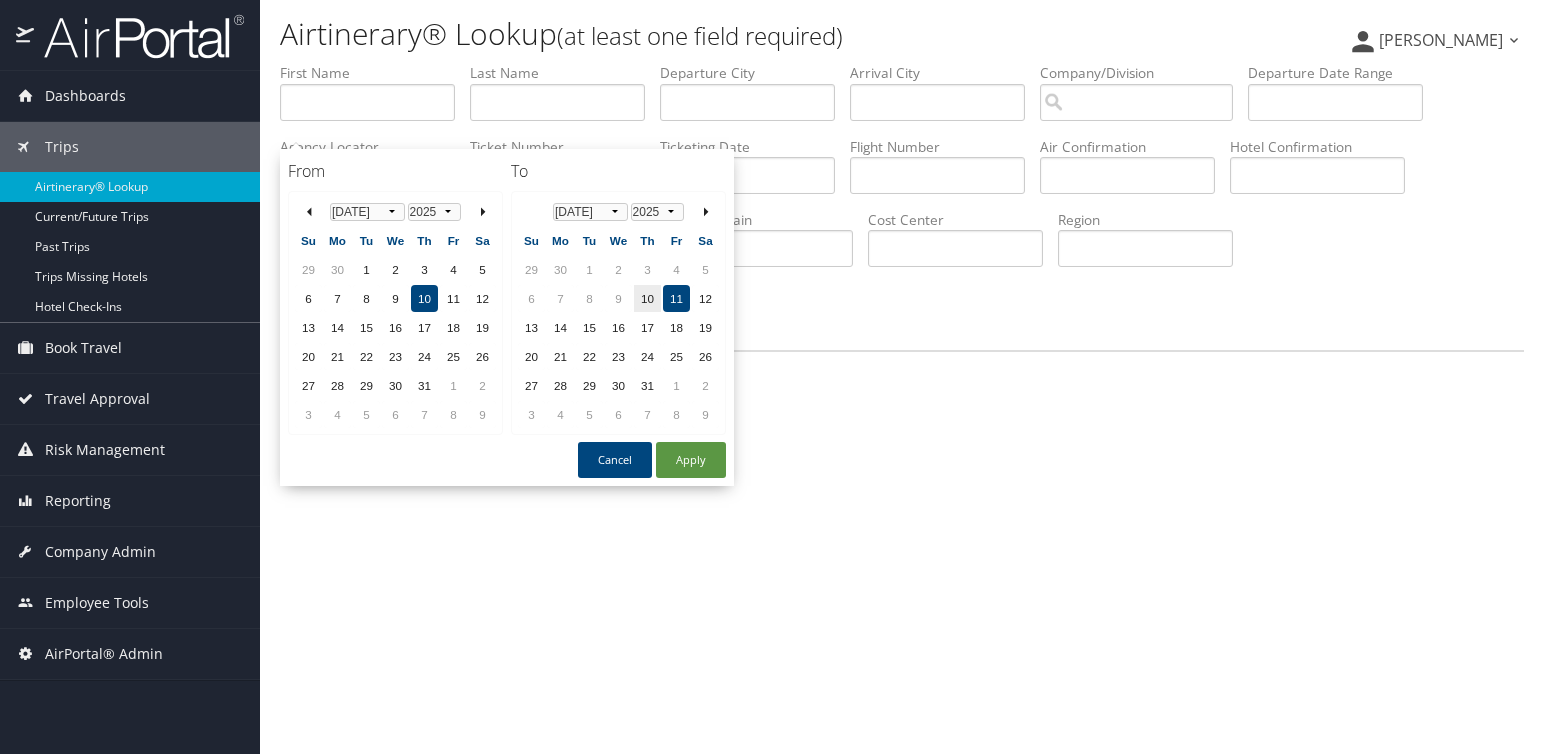 click on "11" at bounding box center (676, 298) 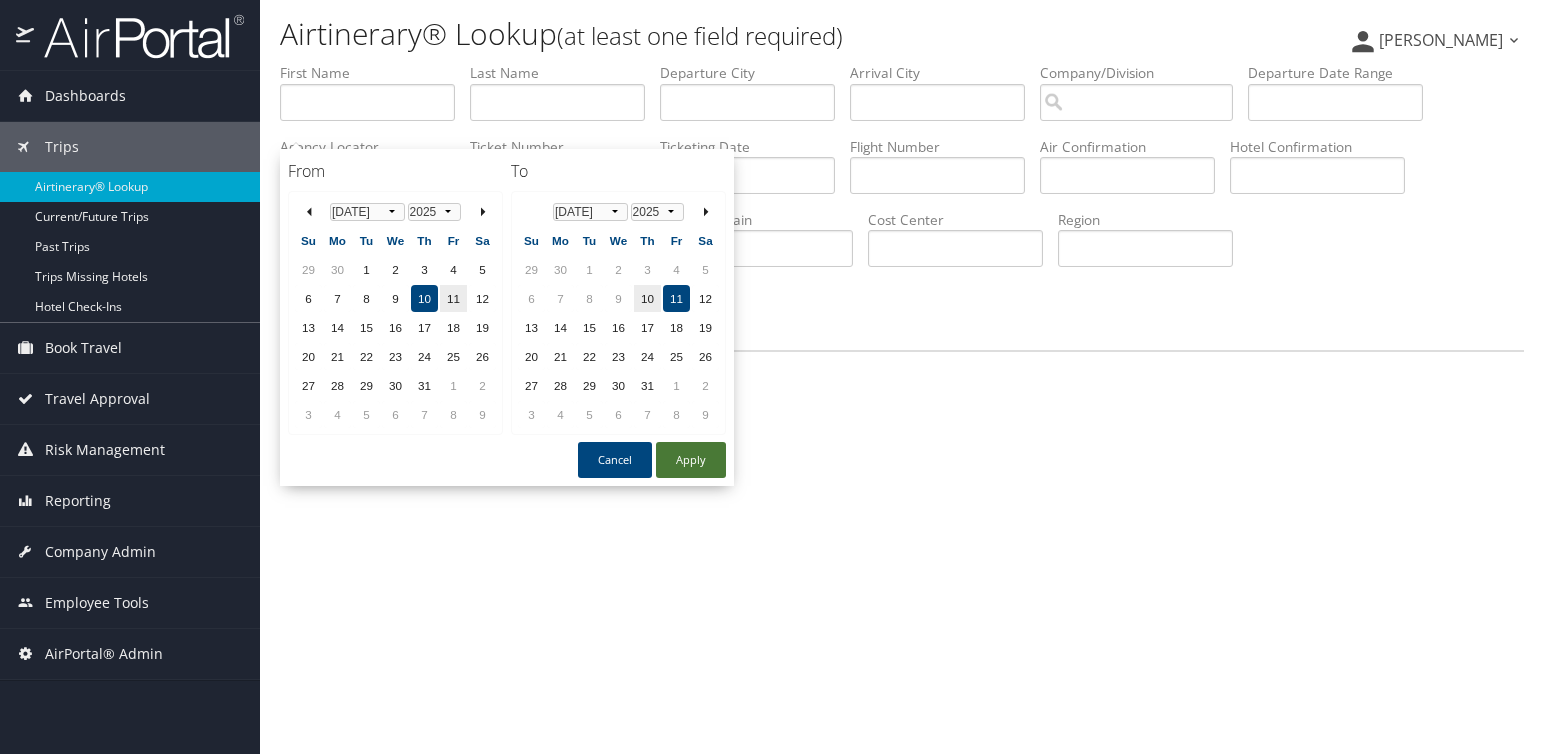 click on "Apply" at bounding box center [691, 460] 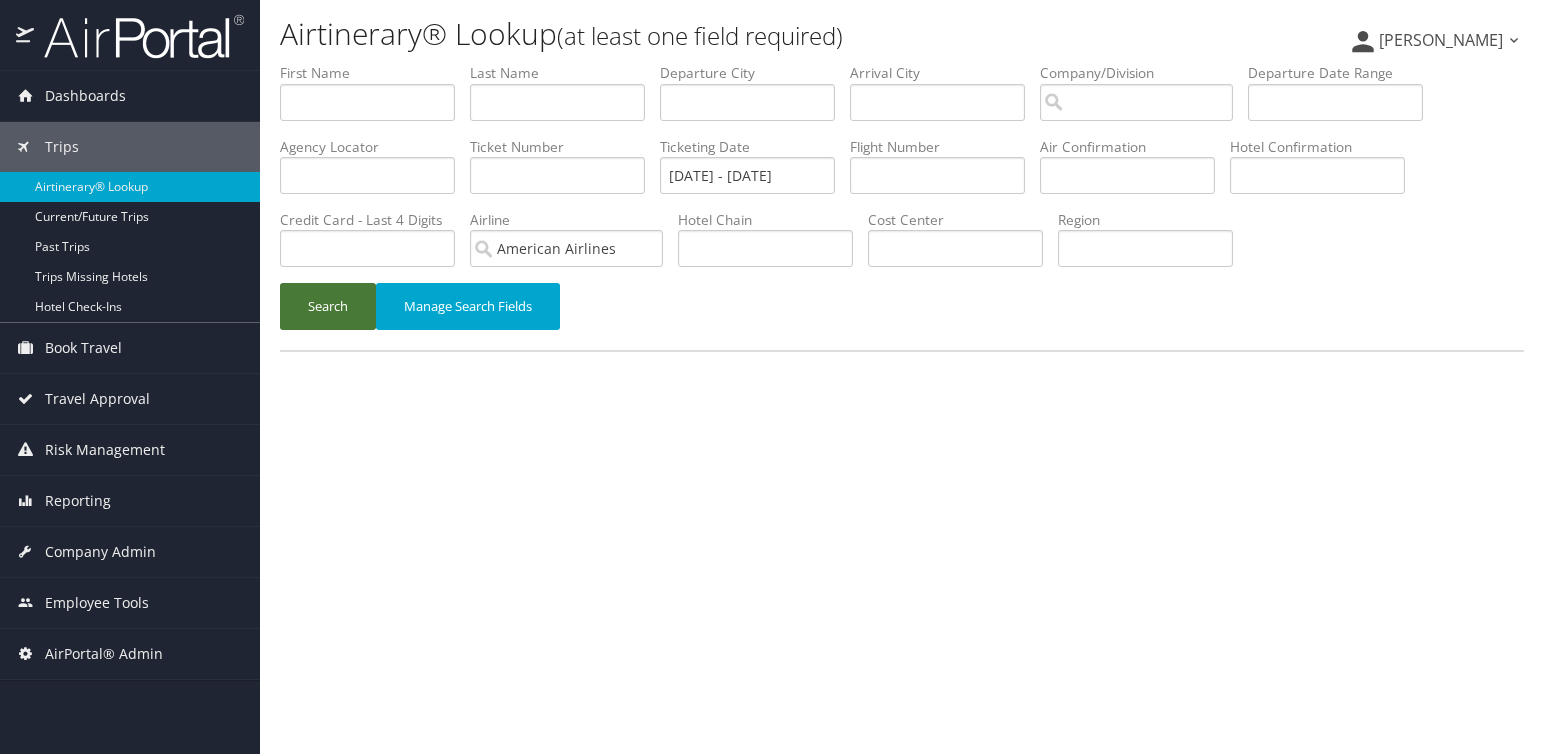click on "Search" at bounding box center [328, 306] 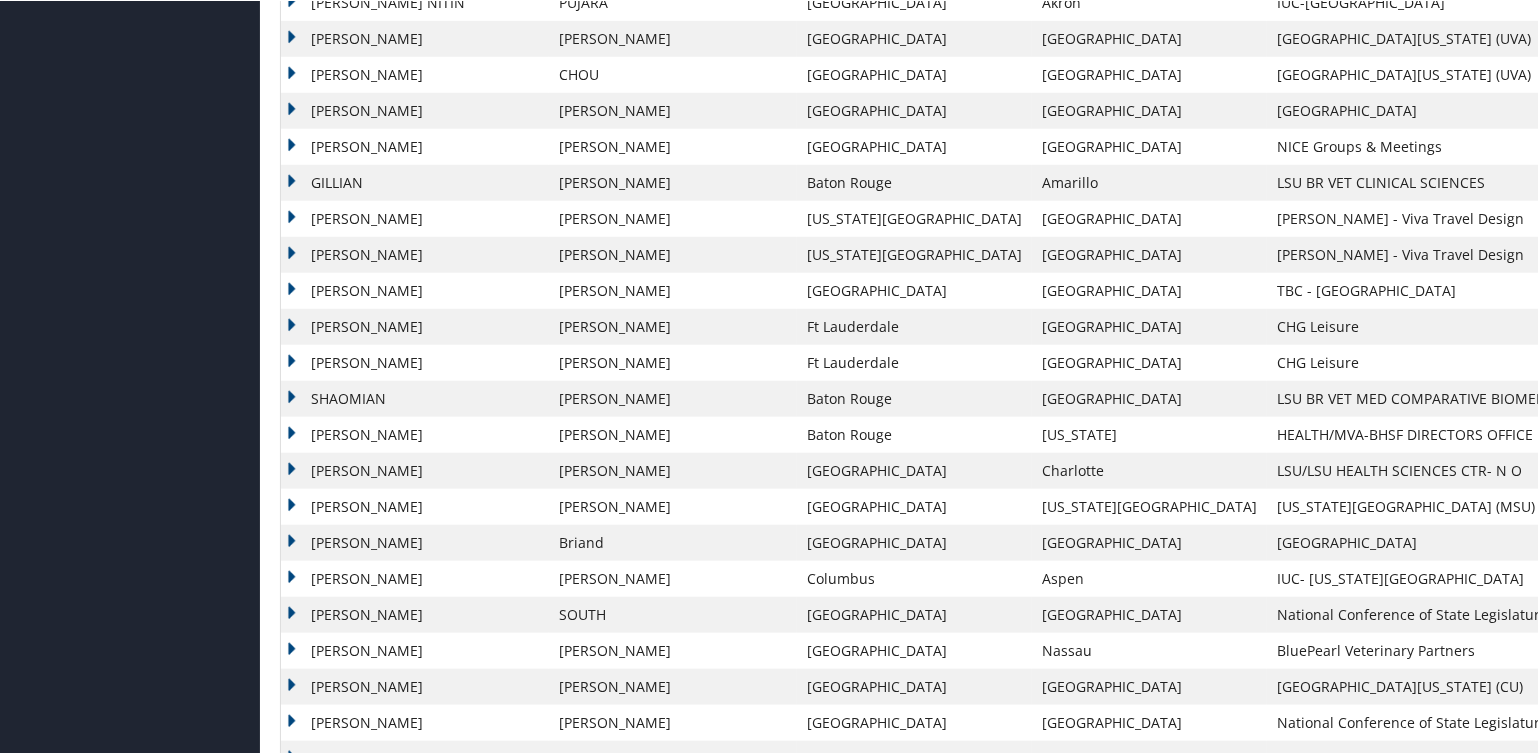 scroll, scrollTop: 792, scrollLeft: 0, axis: vertical 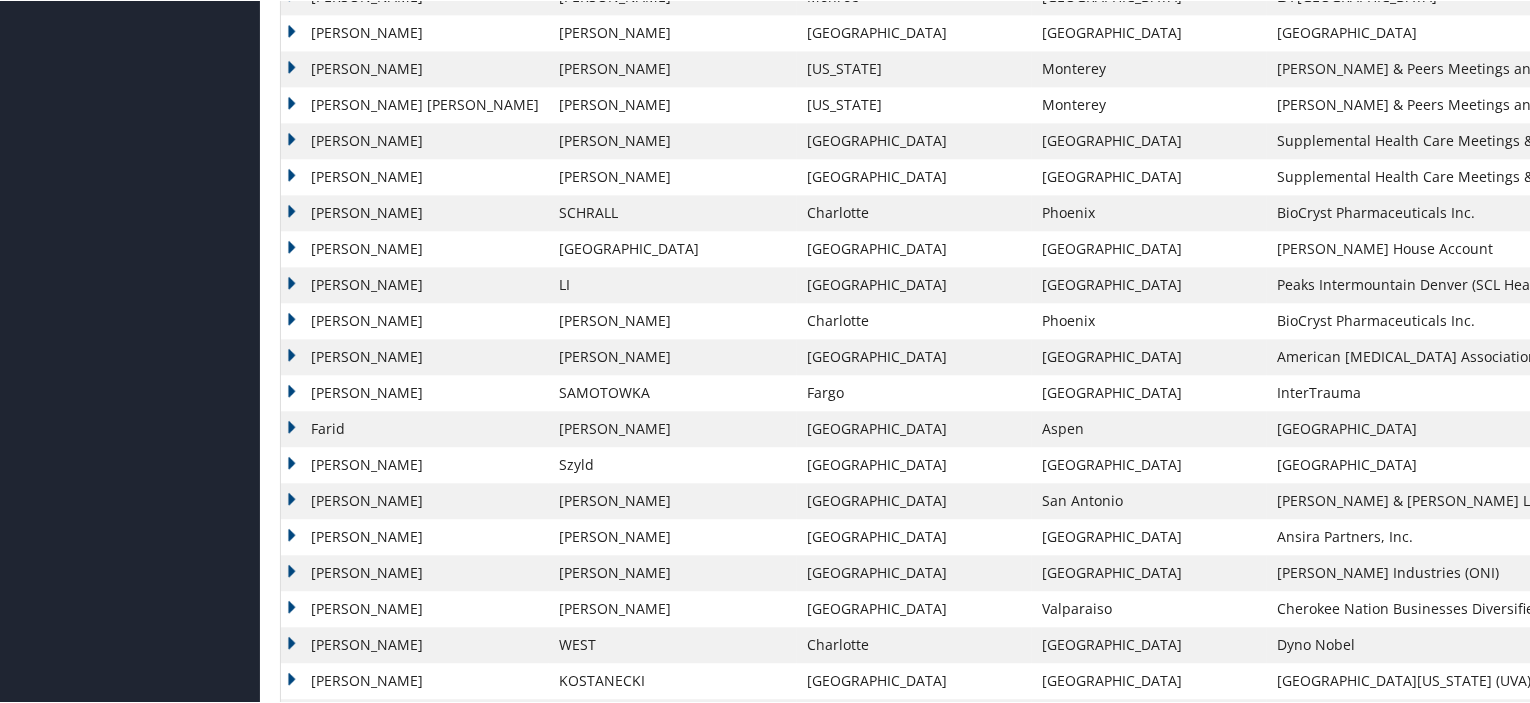 click on "Next" at bounding box center [1467, 1683] 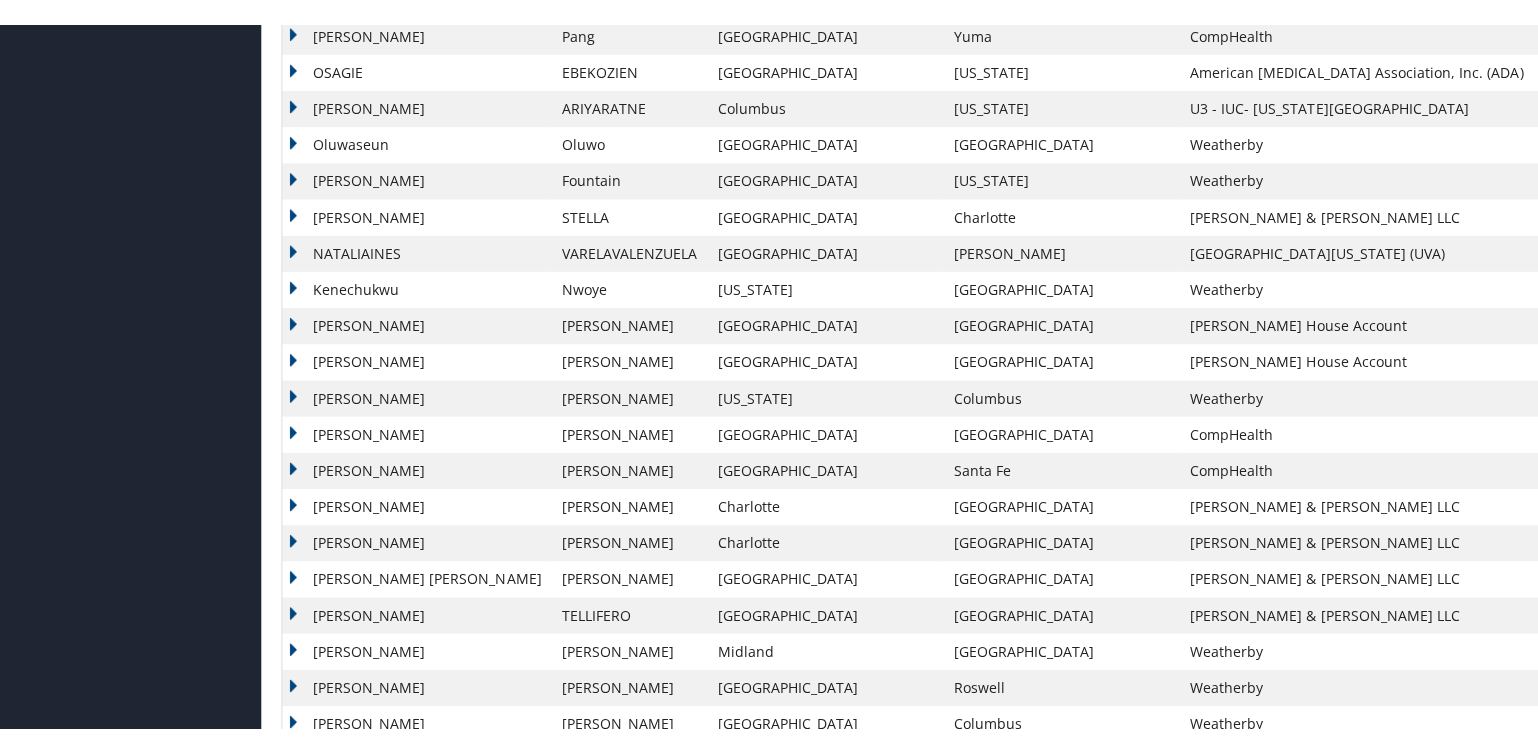 scroll, scrollTop: 644, scrollLeft: 0, axis: vertical 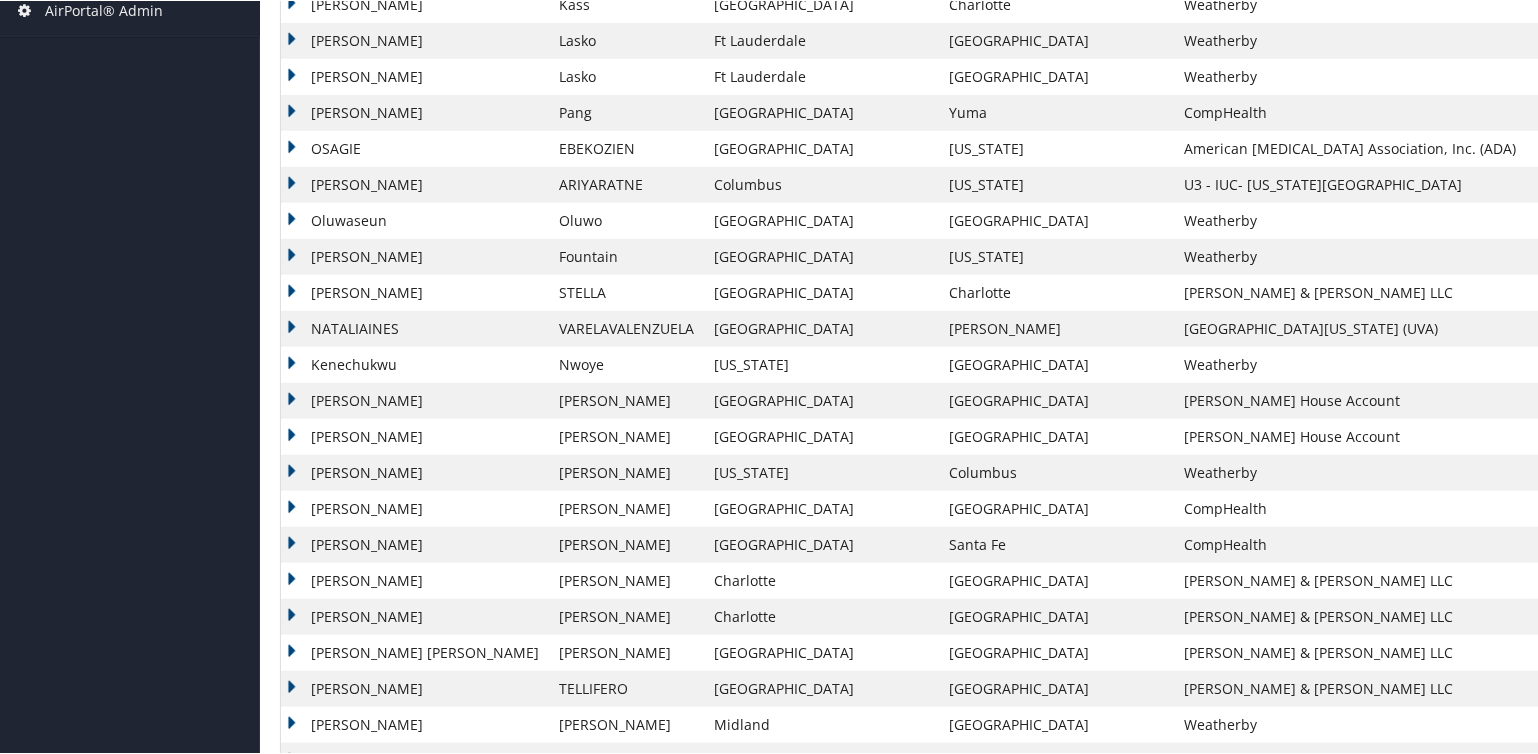 click on "Beavers" at bounding box center [626, 472] 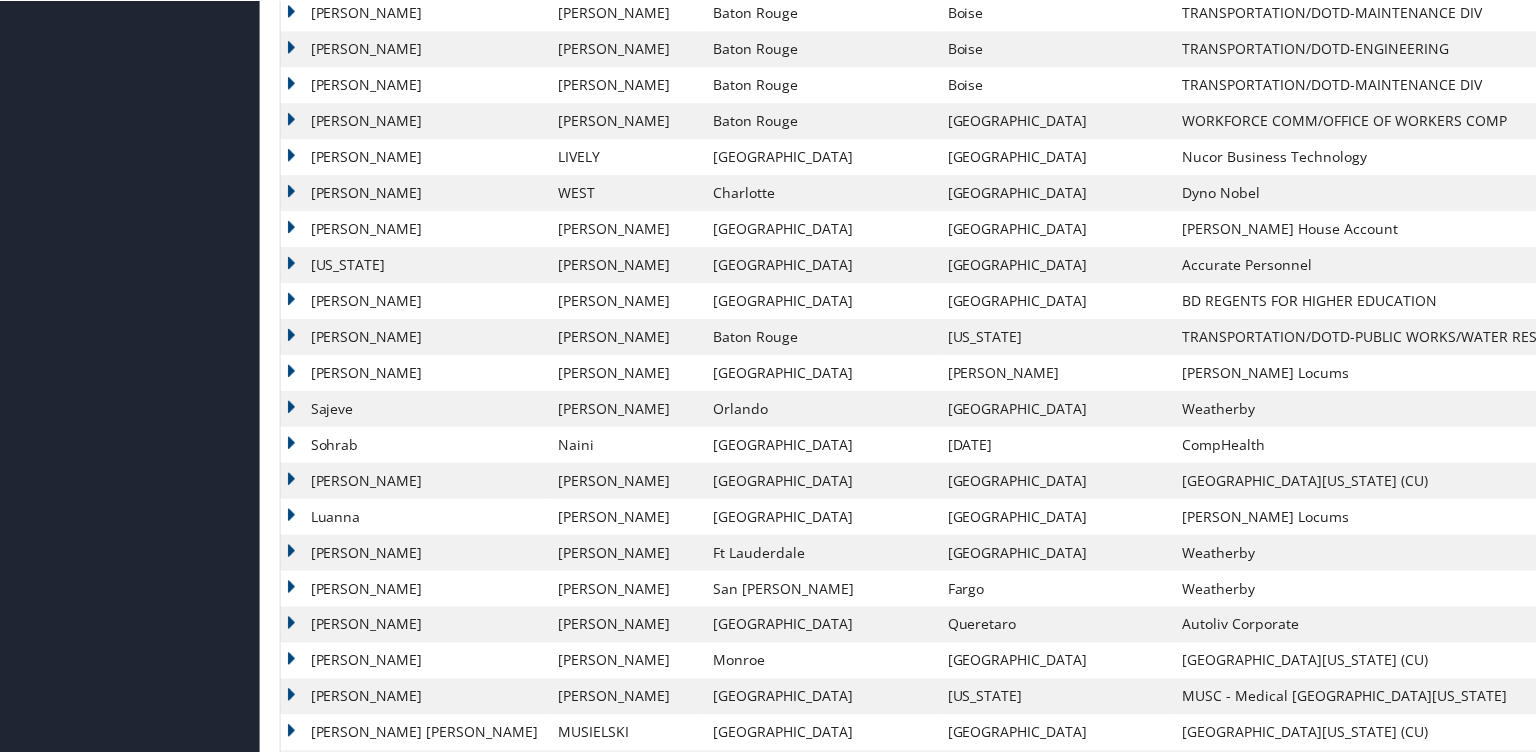 scroll, scrollTop: 1744, scrollLeft: 0, axis: vertical 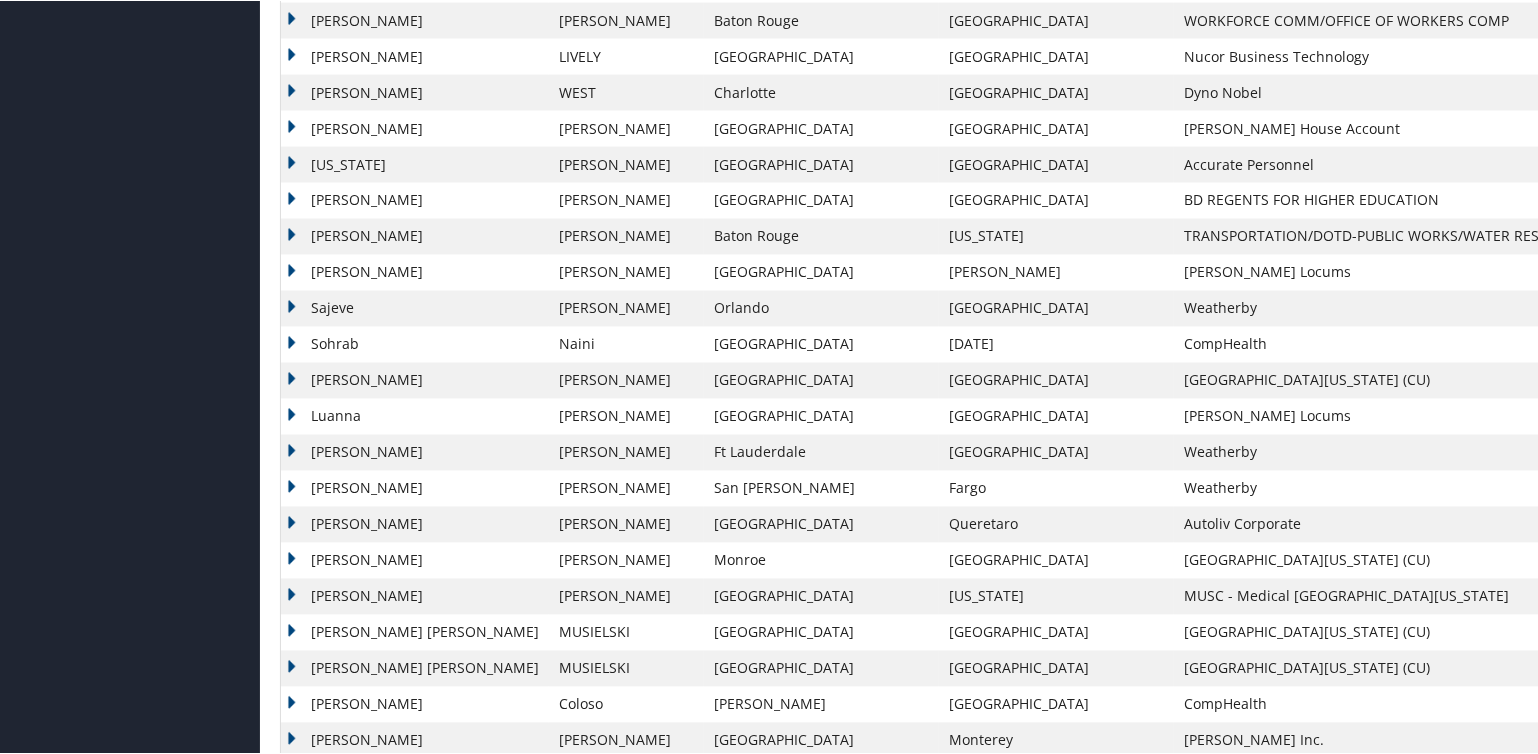 click on "BRENNAN" at bounding box center [415, 812] 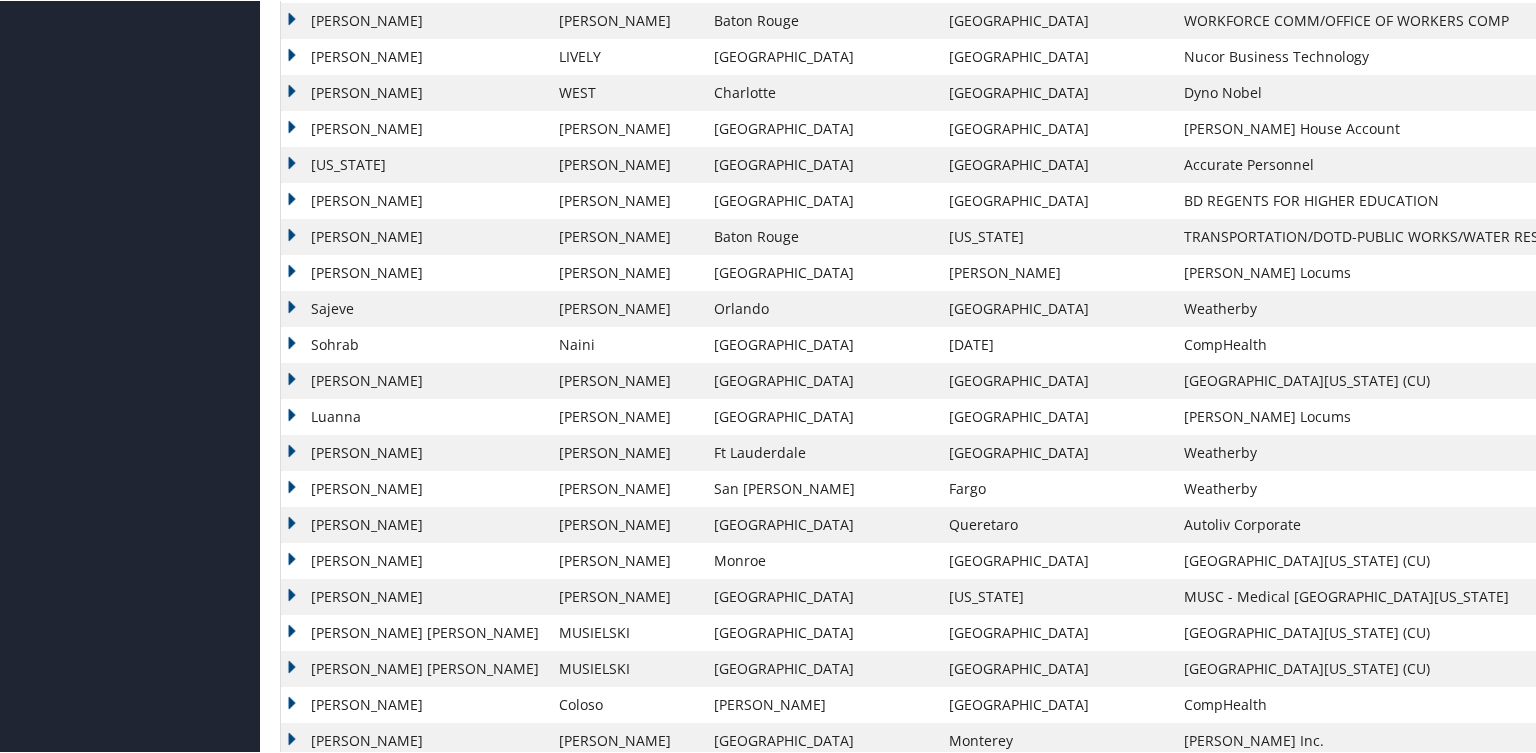 click on "View" at bounding box center [385, 962] 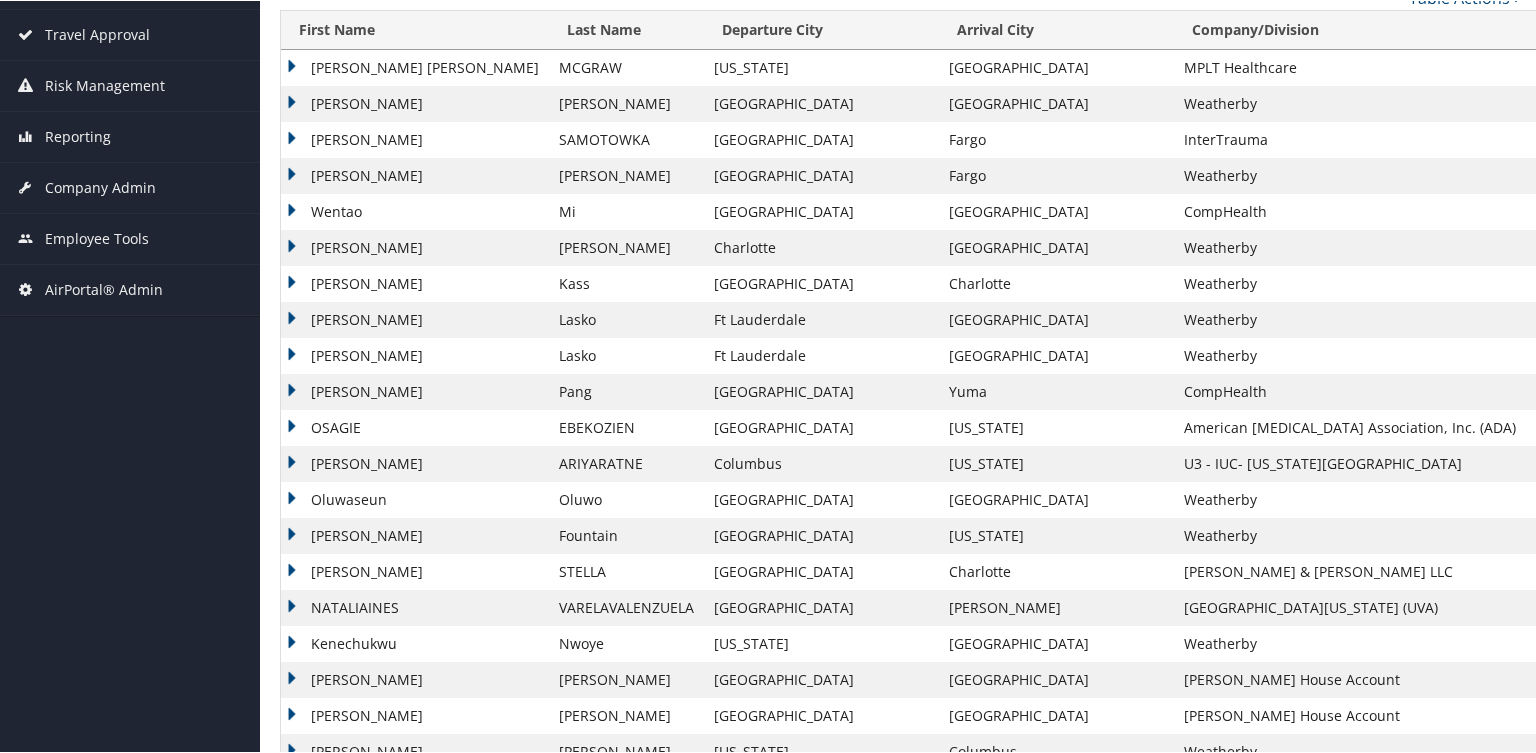 scroll, scrollTop: 400, scrollLeft: 0, axis: vertical 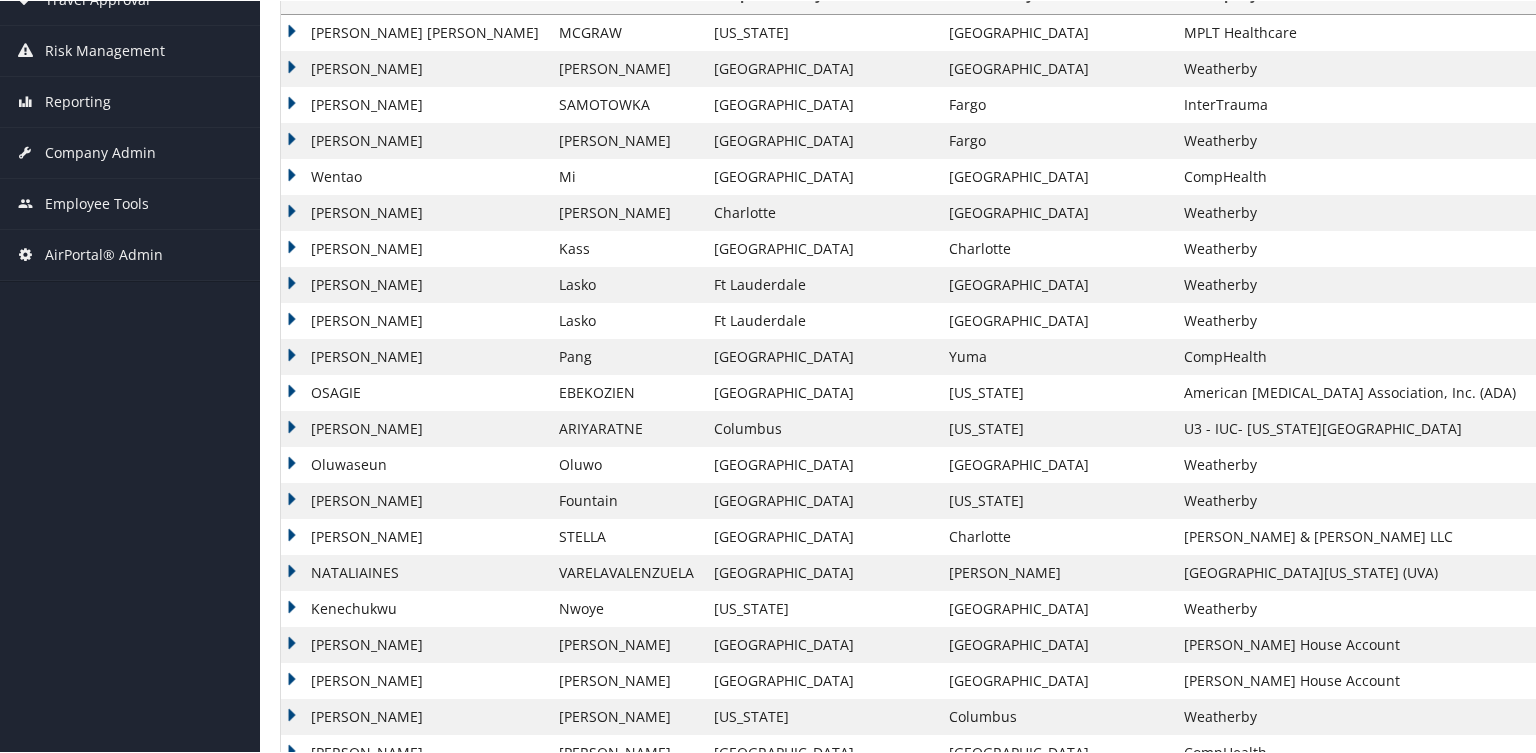 click on "RYAN DAVID" at bounding box center [415, 824] 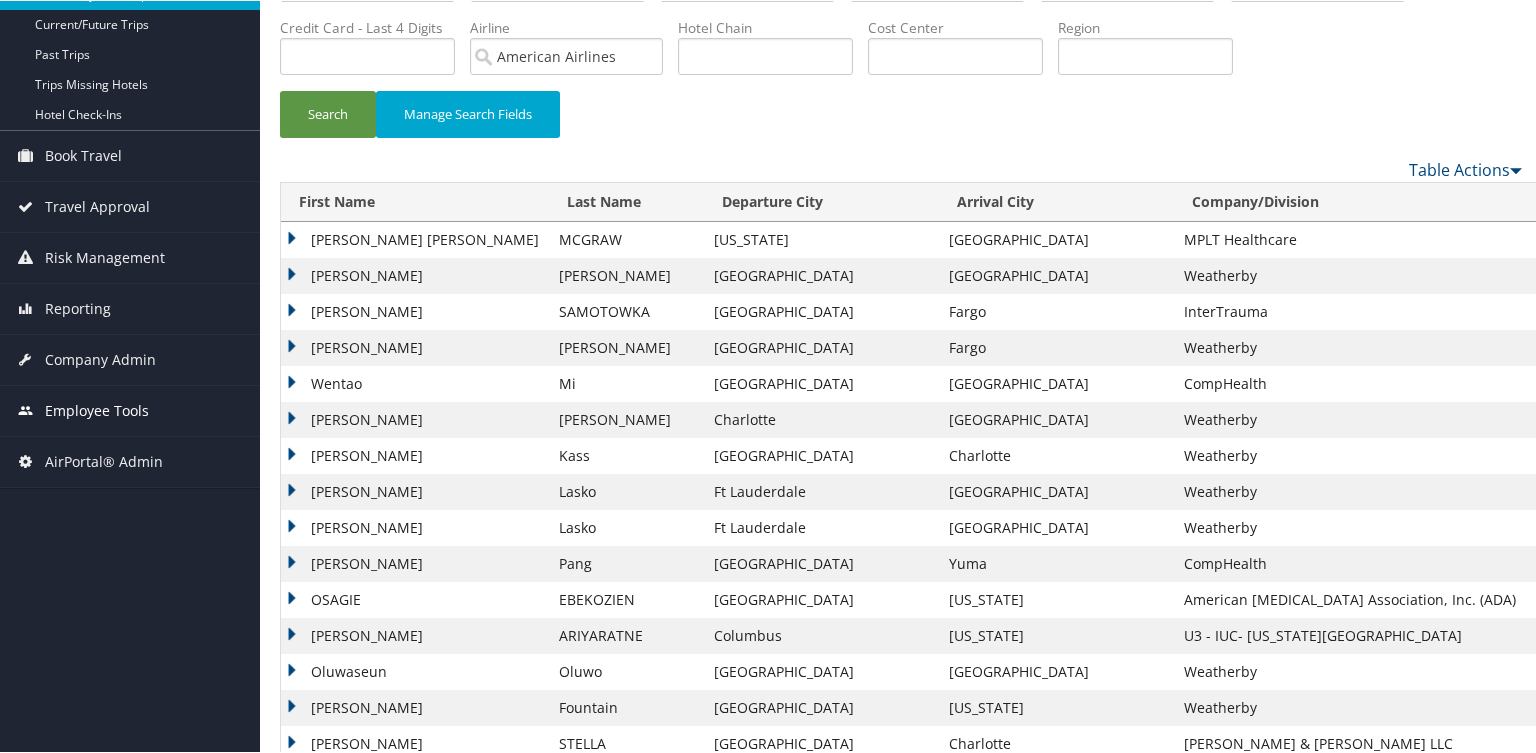 scroll, scrollTop: 0, scrollLeft: 0, axis: both 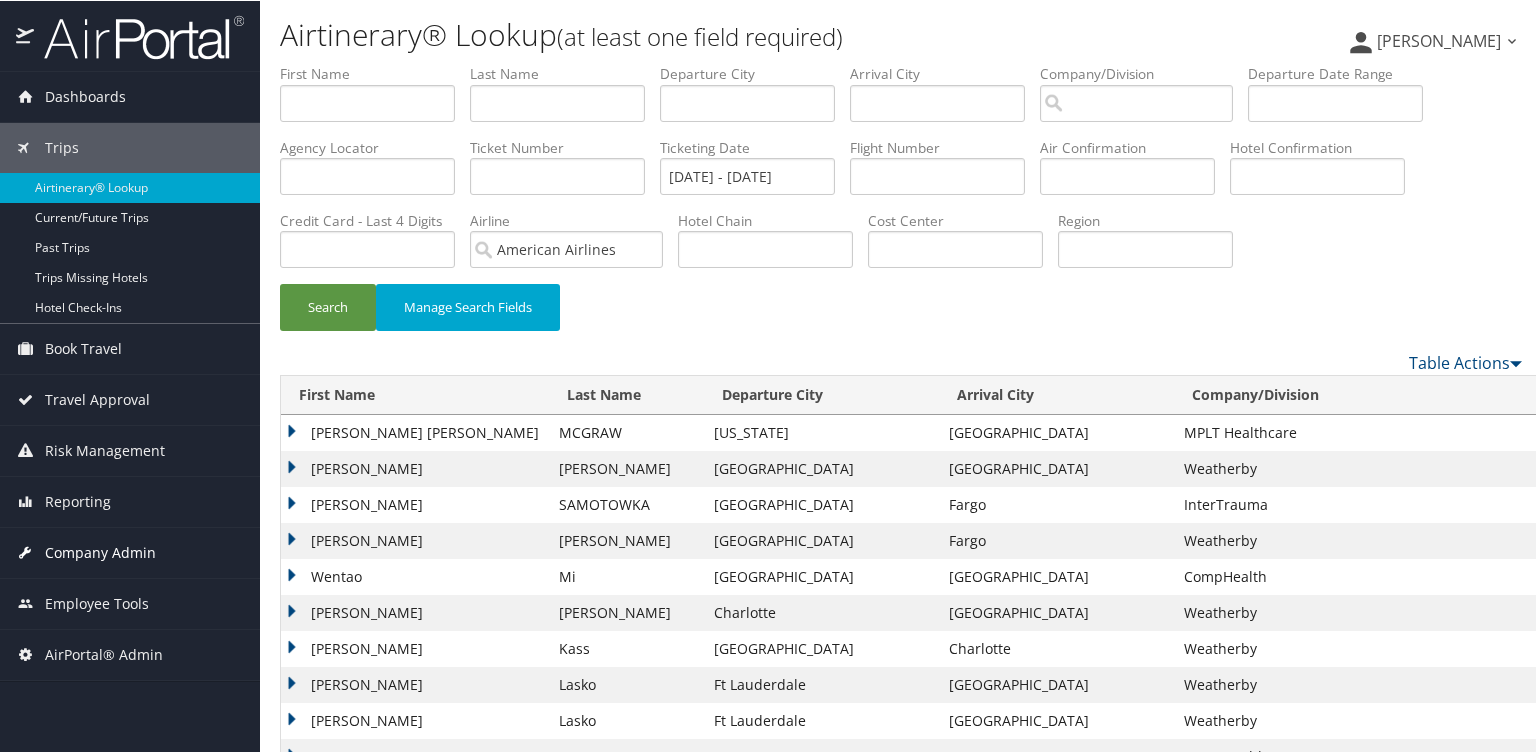 click on "Company Admin" at bounding box center [100, 552] 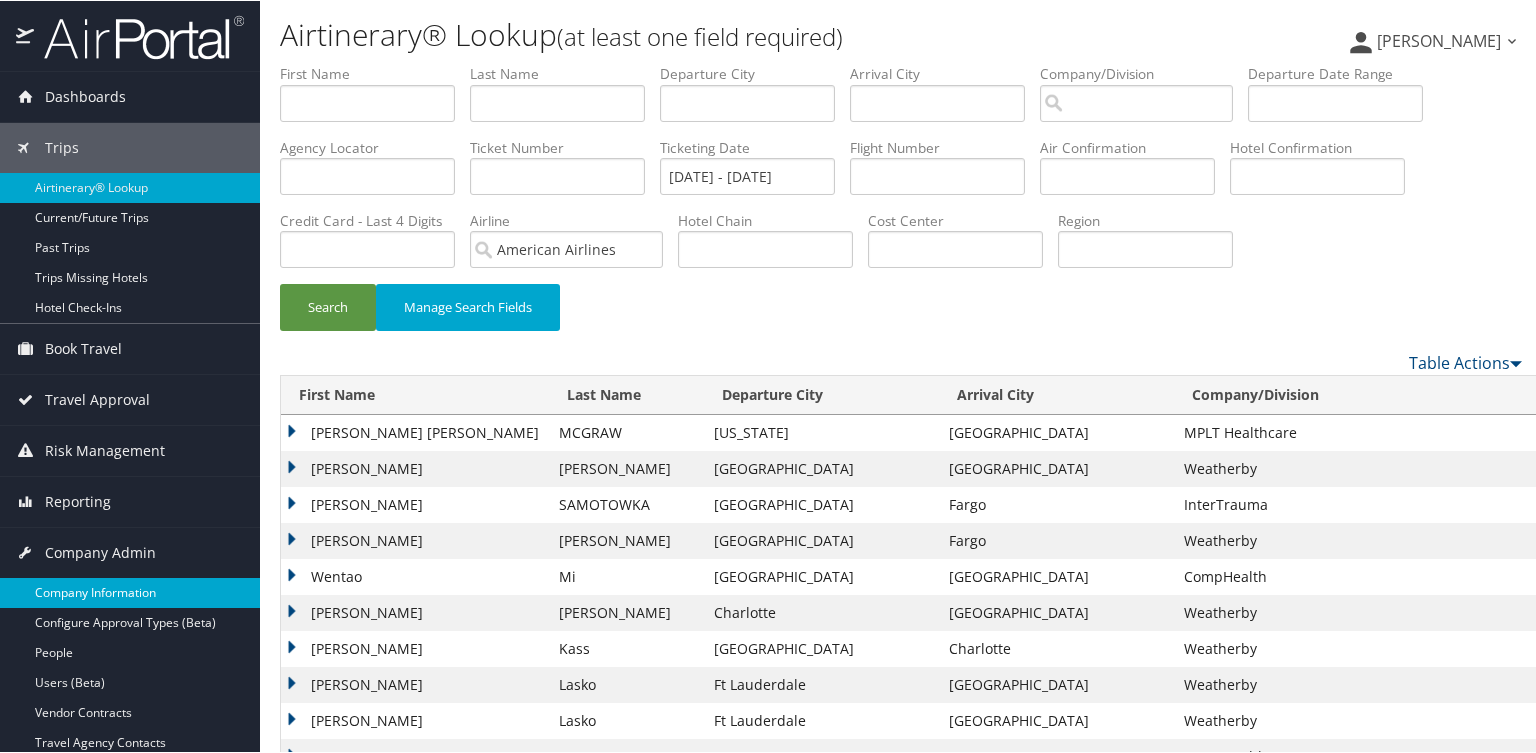 click on "Company Information" at bounding box center [130, 592] 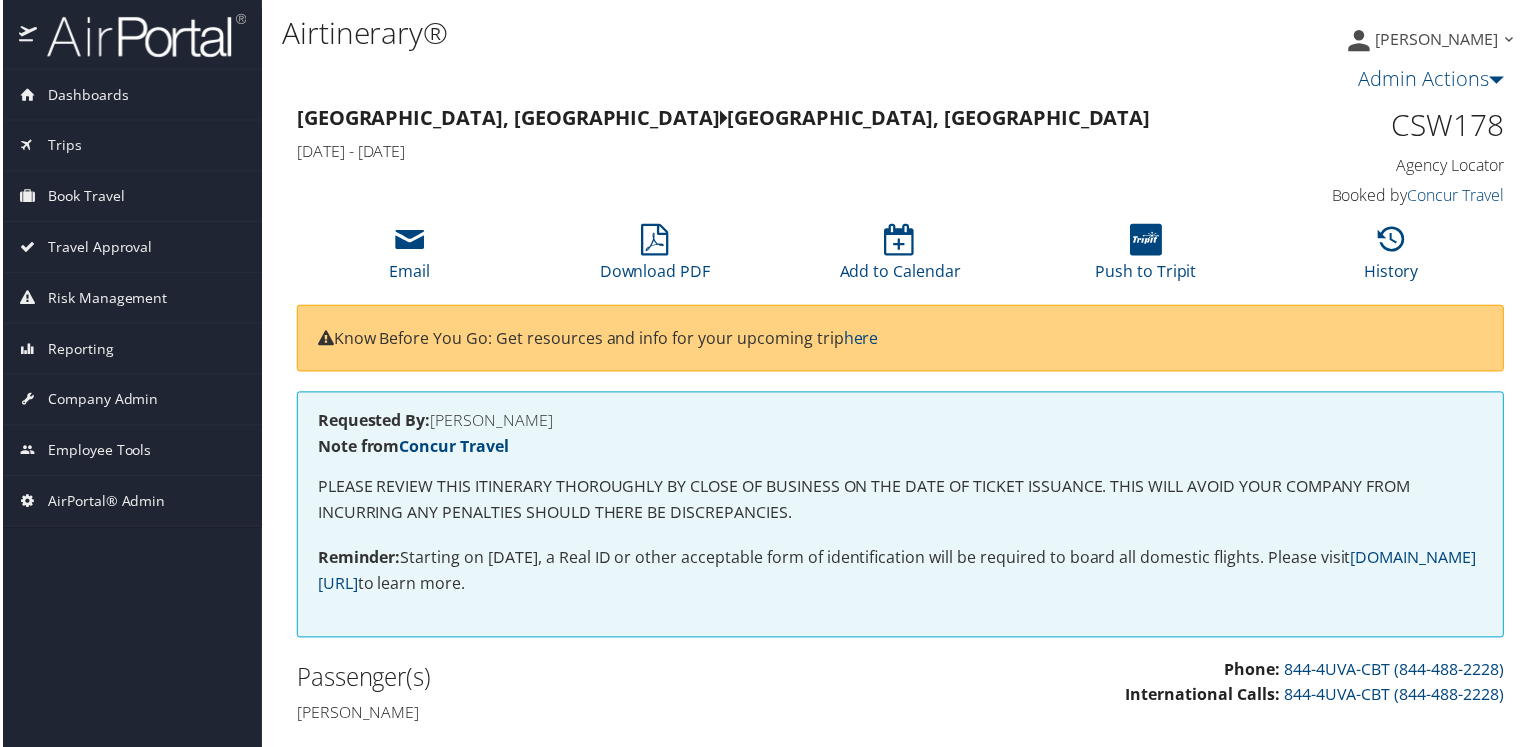 scroll, scrollTop: 0, scrollLeft: 0, axis: both 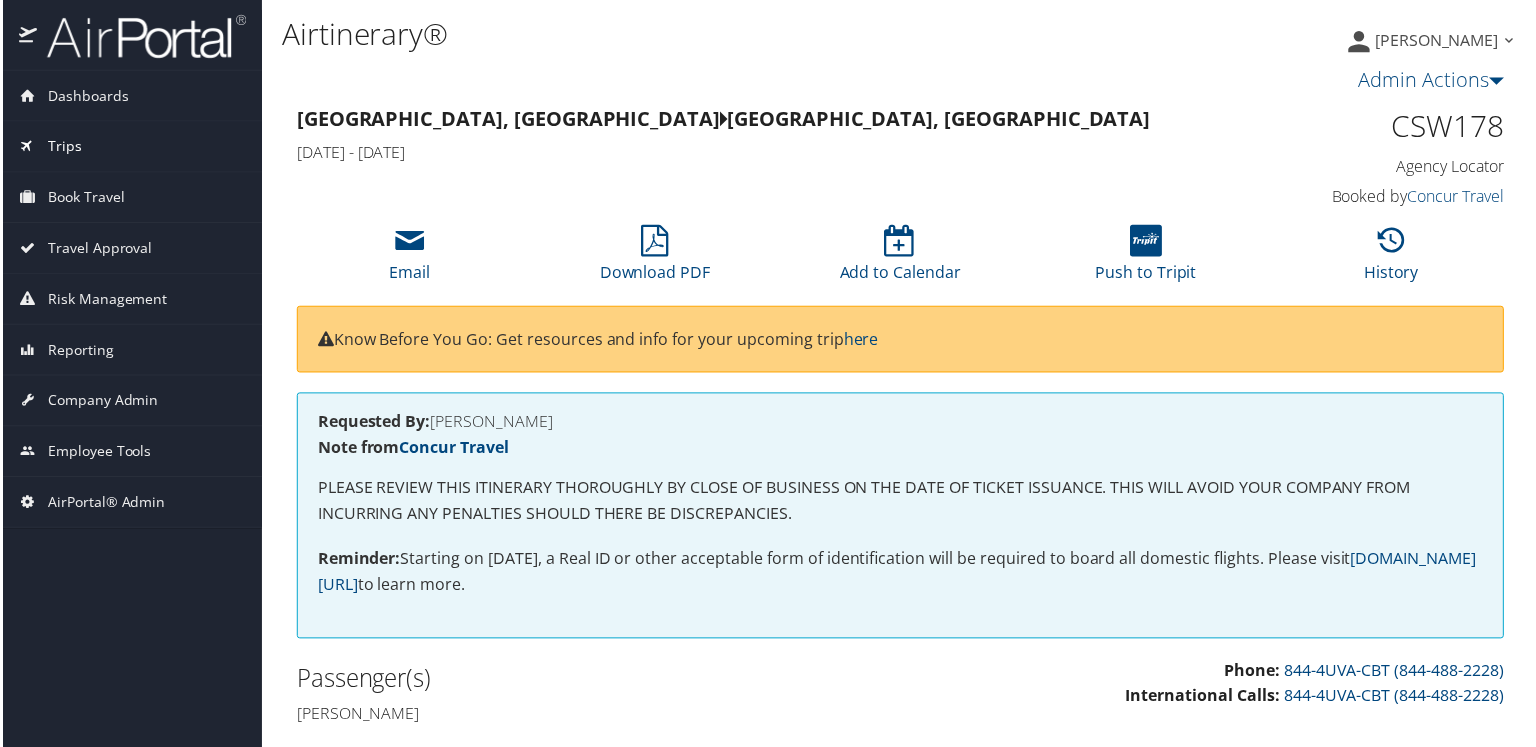 click on "Trips" at bounding box center (62, 147) 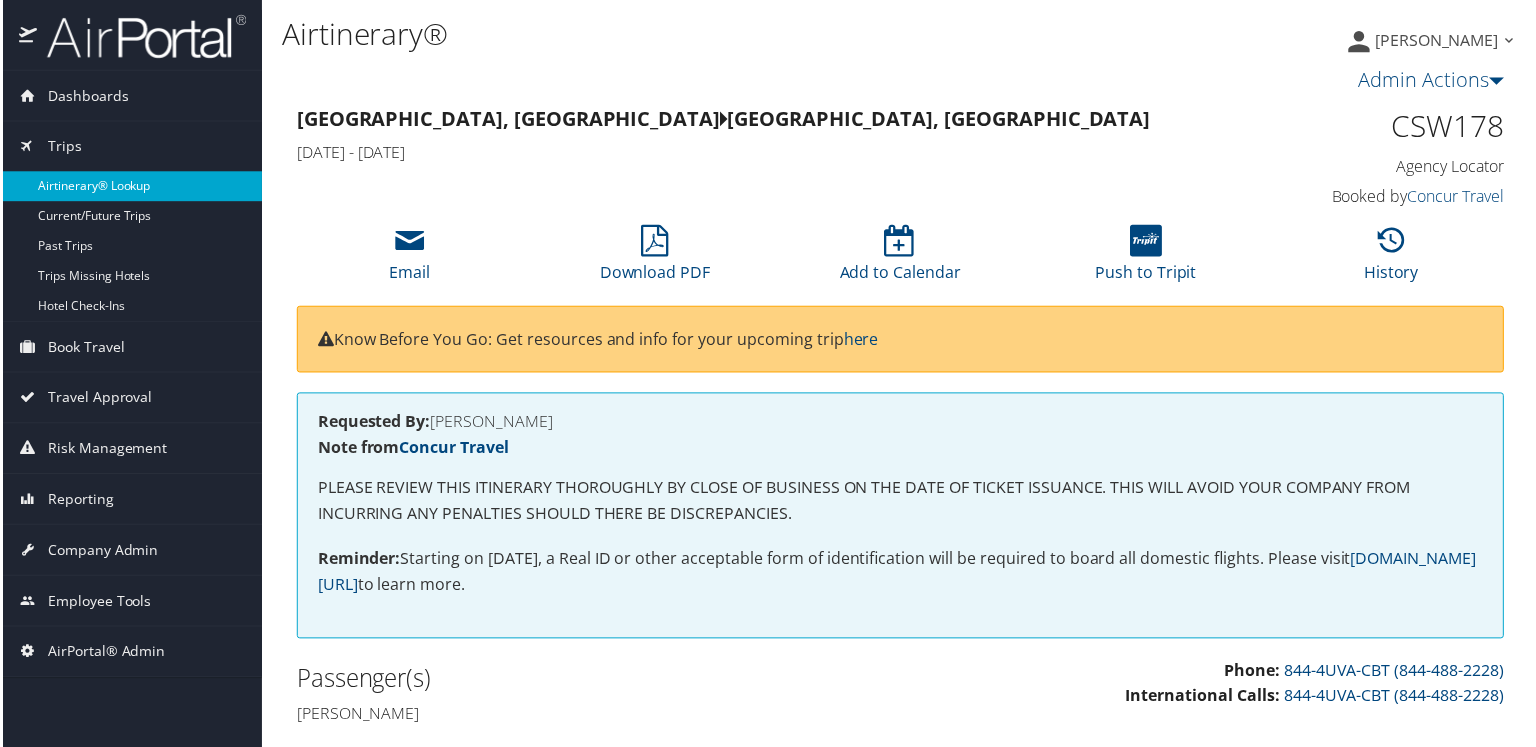 click on "Airtinerary® Lookup" at bounding box center (130, 187) 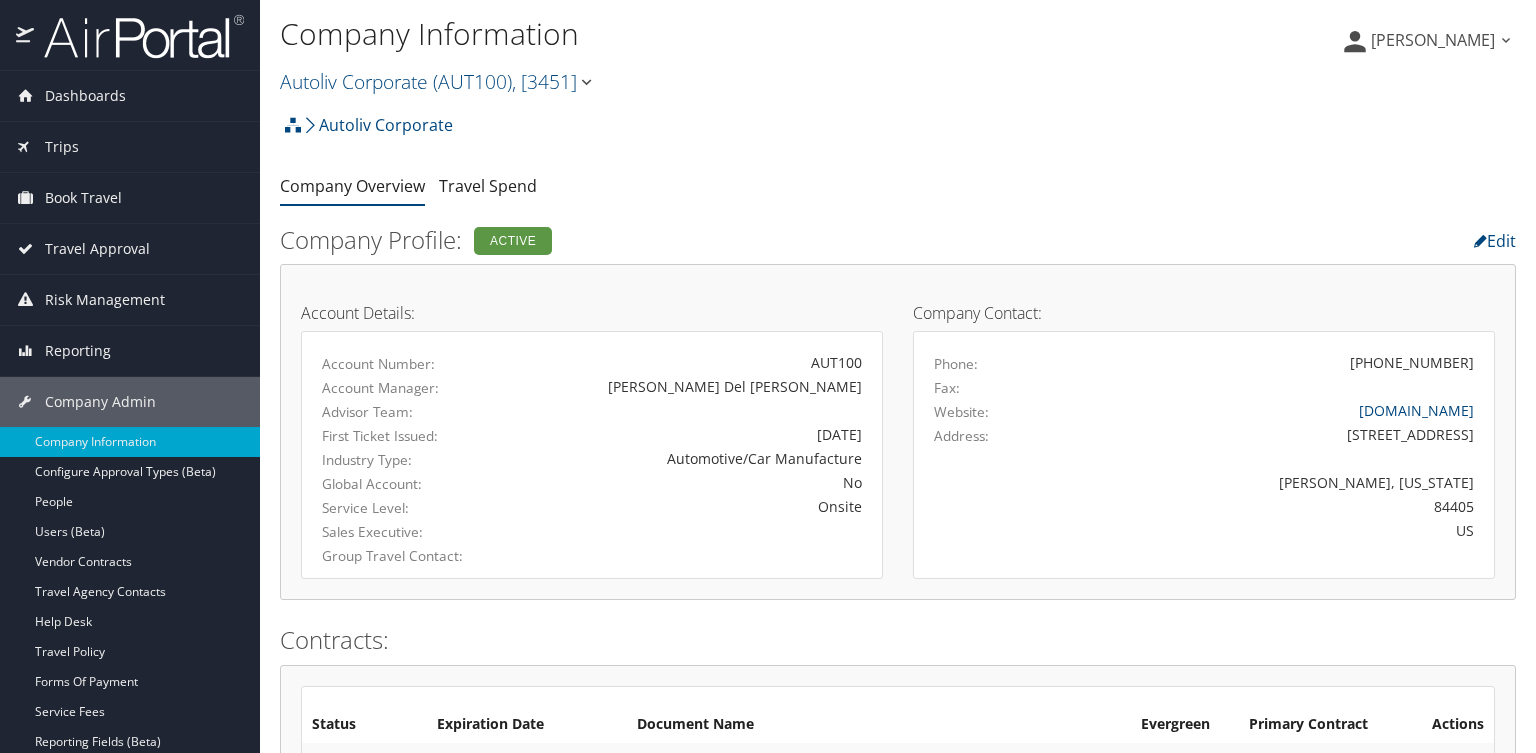 scroll, scrollTop: 0, scrollLeft: 0, axis: both 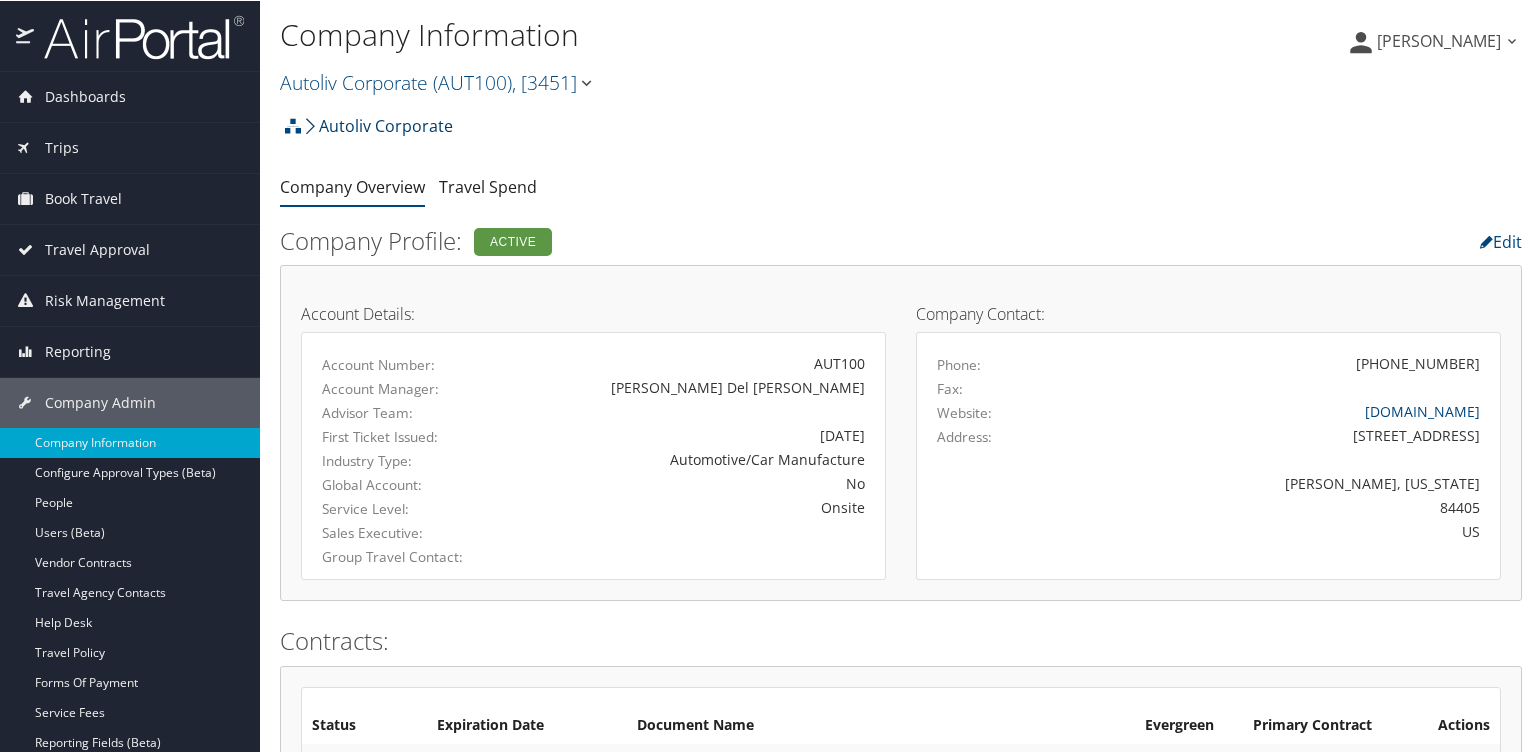 click on "Autoliv Corporate" at bounding box center (379, 125) 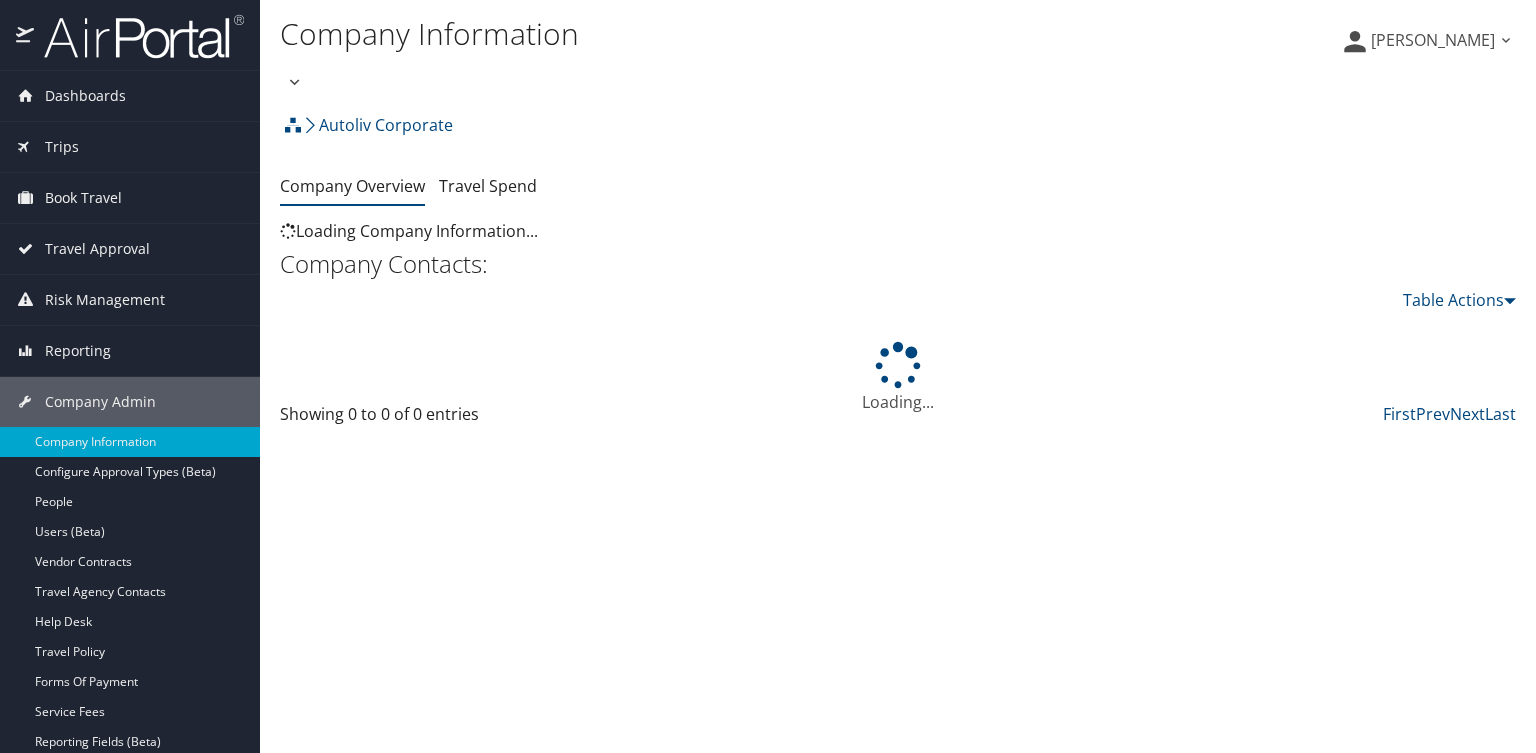 scroll, scrollTop: 0, scrollLeft: 0, axis: both 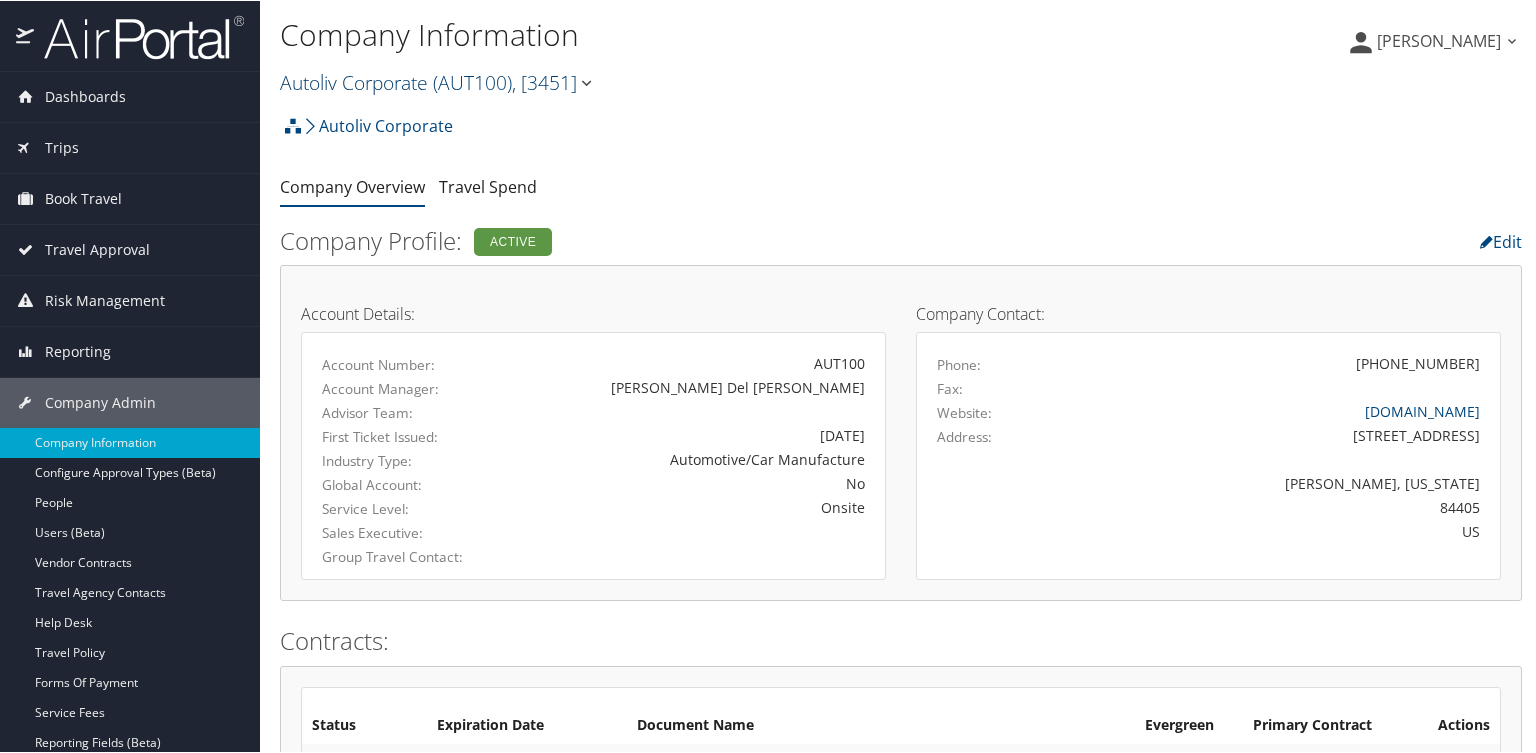 click on "( AUT100 )" at bounding box center [472, 81] 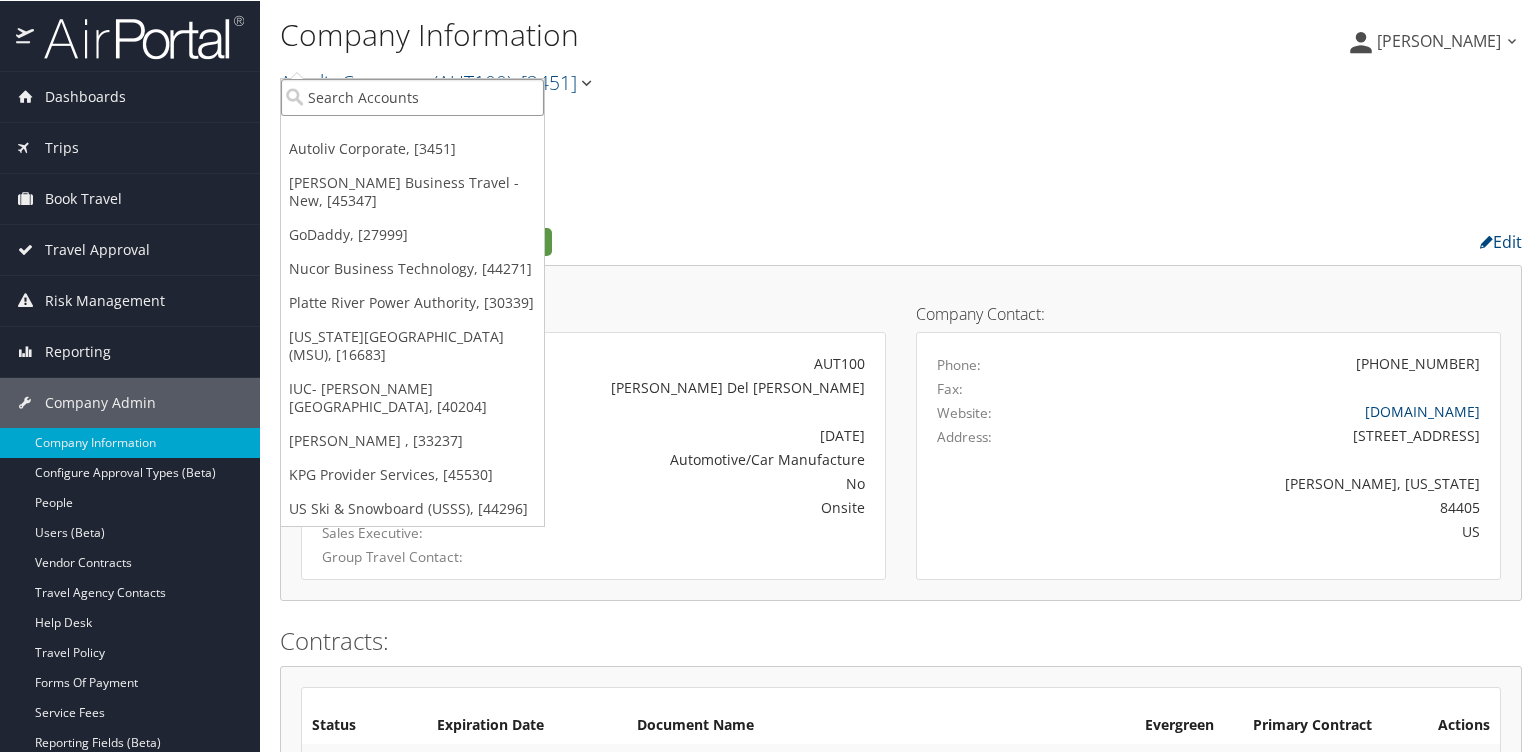 click at bounding box center [412, 96] 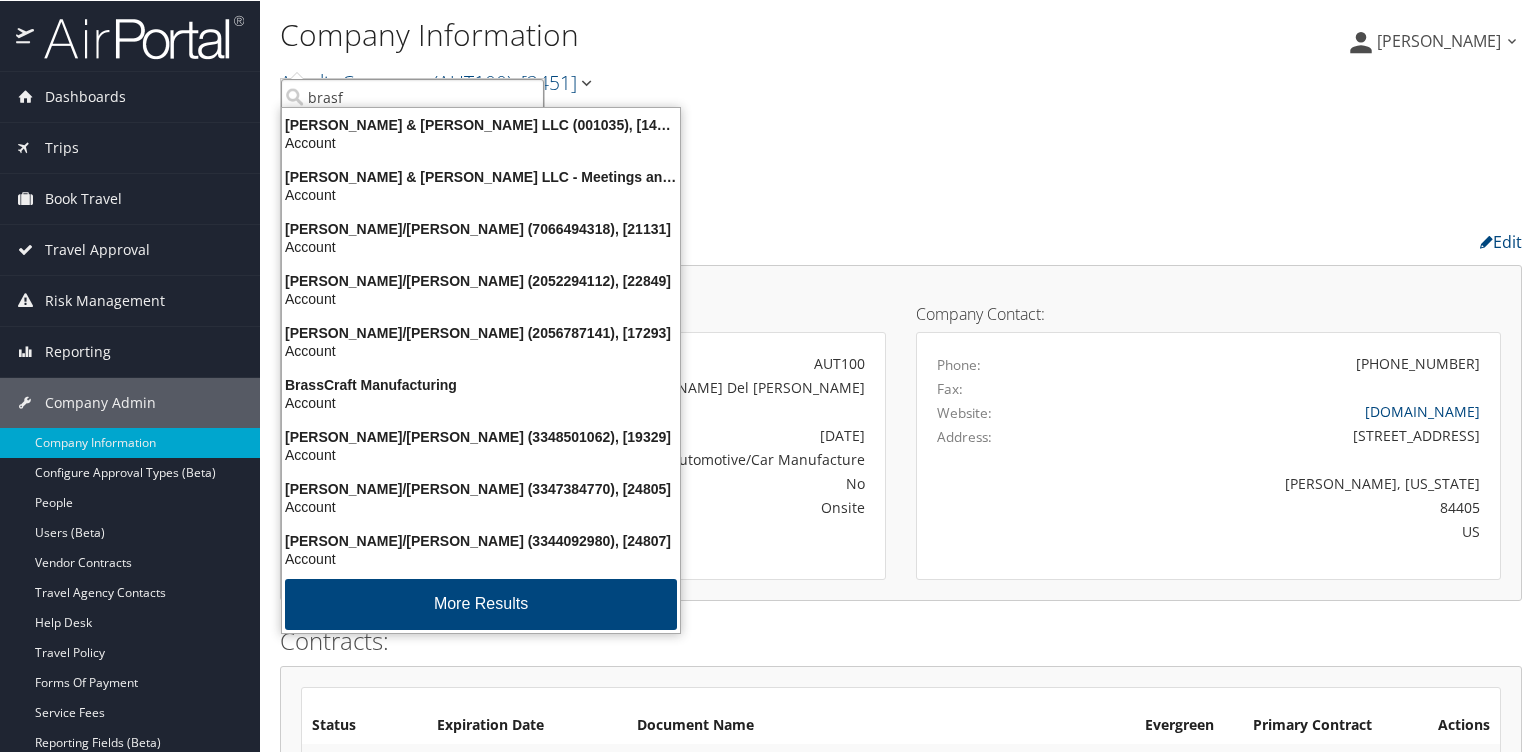 type on "brasfi" 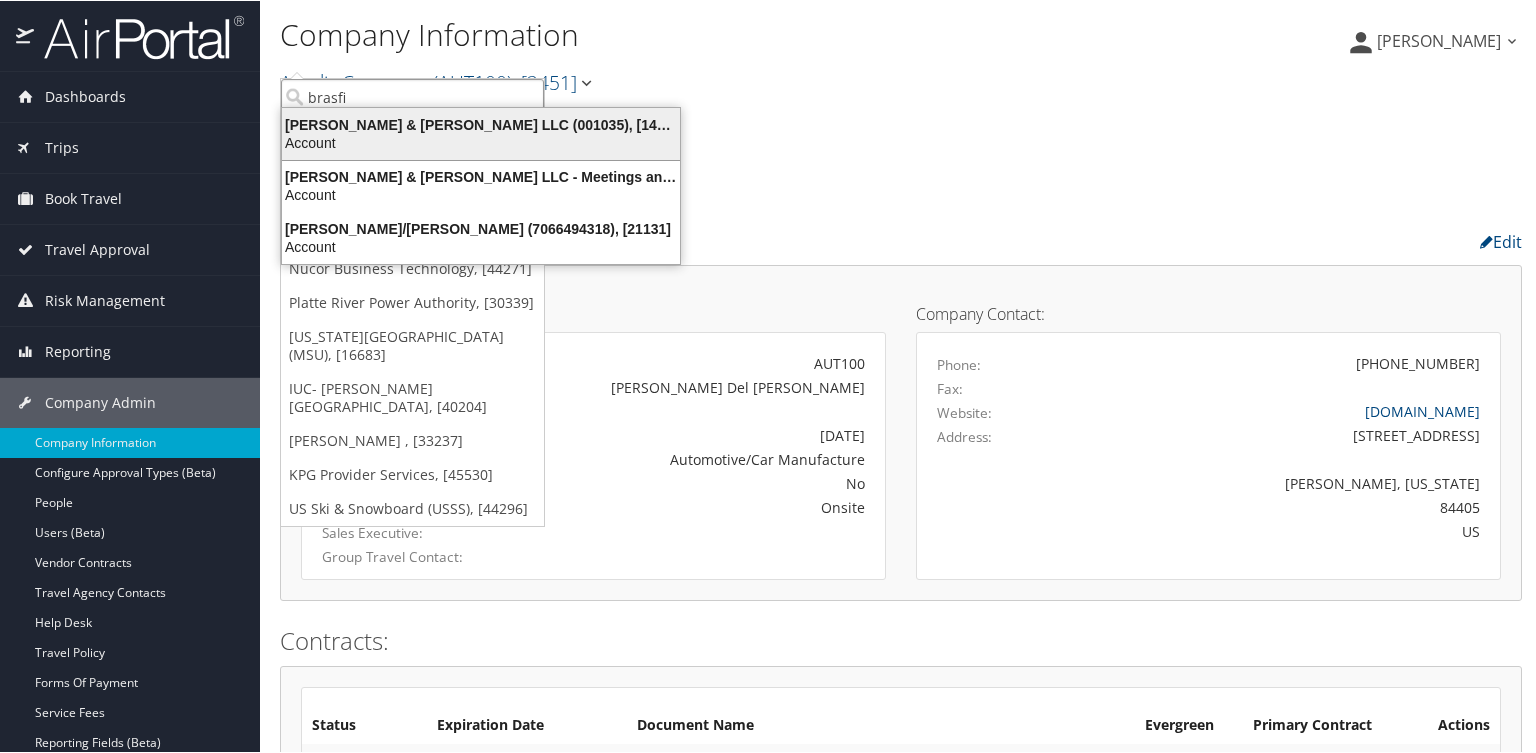 click on "Brasfield & Gorrie LLC (001035), [14761]" at bounding box center [481, 124] 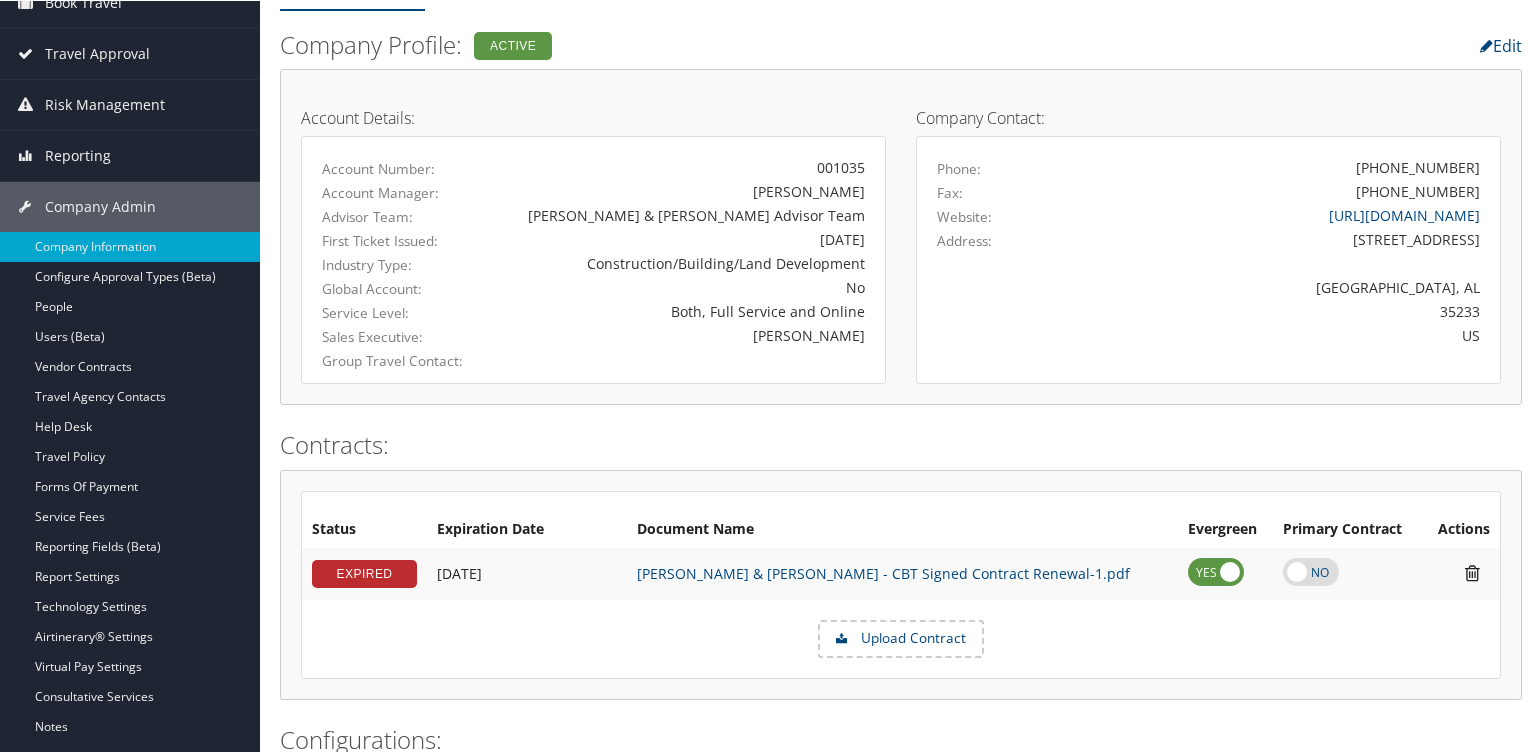 scroll, scrollTop: 231, scrollLeft: 0, axis: vertical 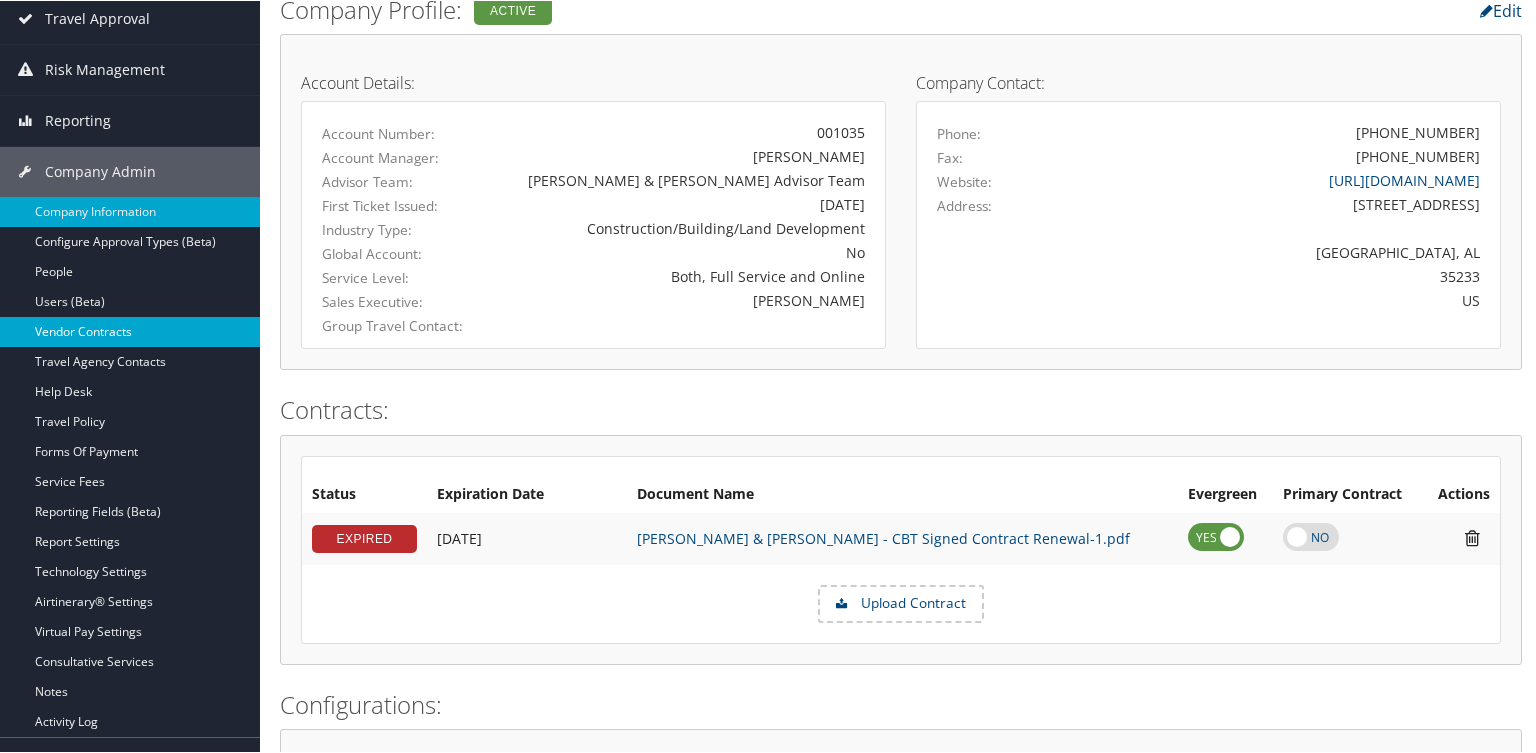 click on "Vendor Contracts" at bounding box center (130, 331) 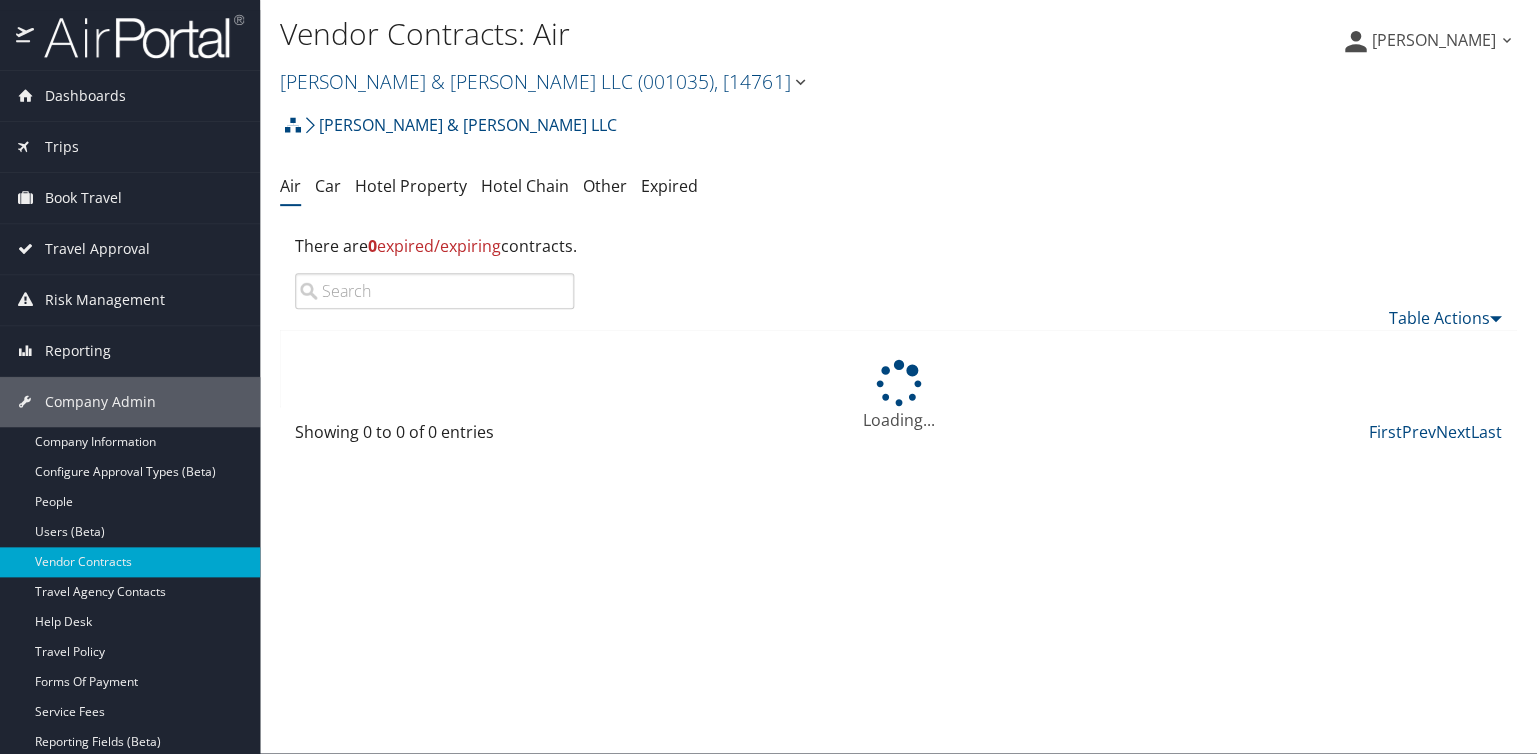 scroll, scrollTop: 0, scrollLeft: 0, axis: both 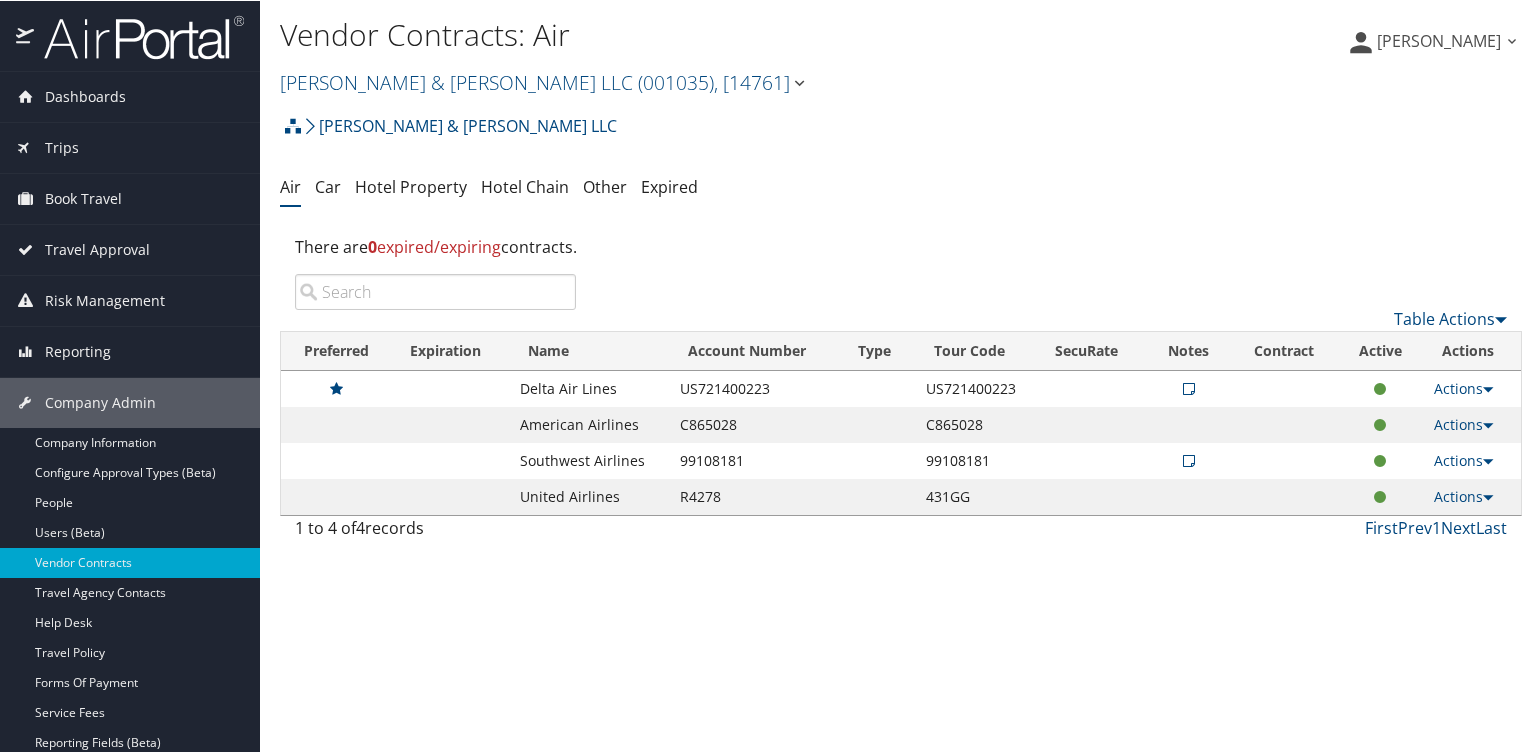 click on "Vendor Contracts: Air
[PERSON_NAME] & [PERSON_NAME] LLC   ( 001035 )  , [ 14761 ]    [PERSON_NAME] & [PERSON_NAME] LLC     Autoliv Corporate     [PERSON_NAME] Business Travel - [GEOGRAPHIC_DATA]     Nucor Business Technology     Platte River Power Authority     [US_STATE][GEOGRAPHIC_DATA] ([GEOGRAPHIC_DATA])     IUC- [PERSON_NAME] Community College     [PERSON_NAME]      KPG Provider Services
[PERSON_NAME] & [PERSON_NAME] LLC, [14761]
Autoliv Corporate, [3451]
[PERSON_NAME] Business Travel - New, [45347]
[GEOGRAPHIC_DATA], [27999]
Nucor Business Technology, [44271]
Platte River Power Authority, [30339]
[US_STATE][GEOGRAPHIC_DATA] (MSU), [16683]
IUC- [PERSON_NAME][GEOGRAPHIC_DATA], [40204]
[PERSON_NAME] , [33237]" at bounding box center (901, 376) 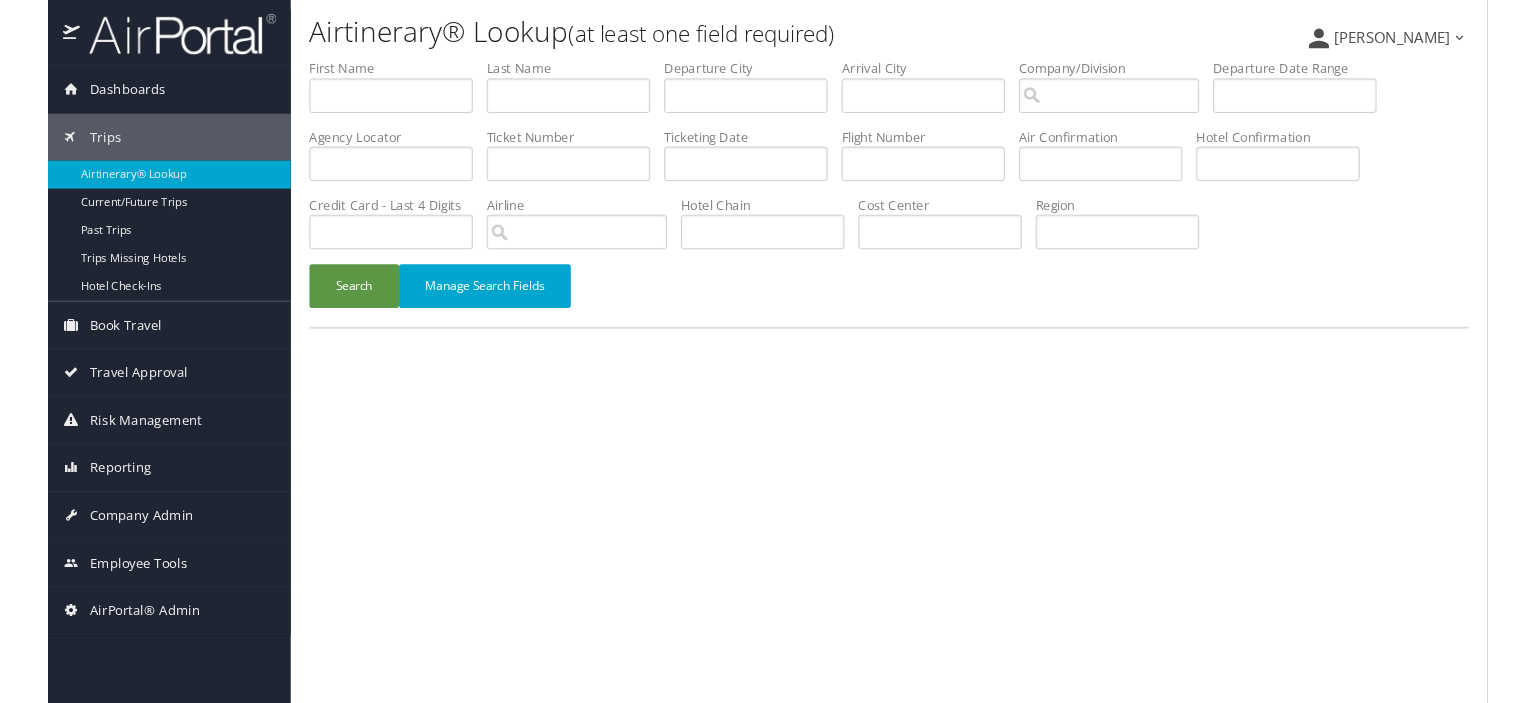 scroll, scrollTop: 0, scrollLeft: 0, axis: both 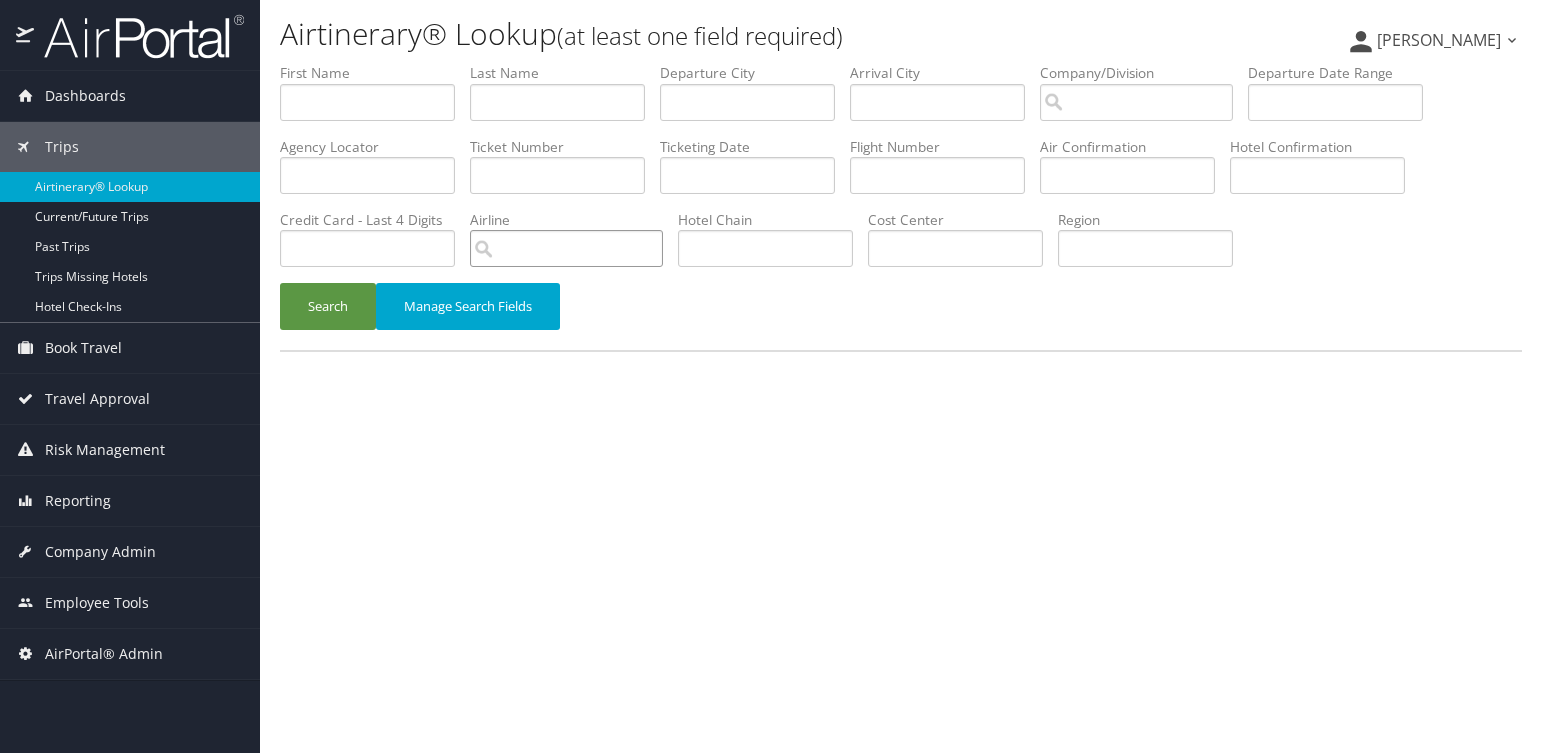 click at bounding box center (566, 248) 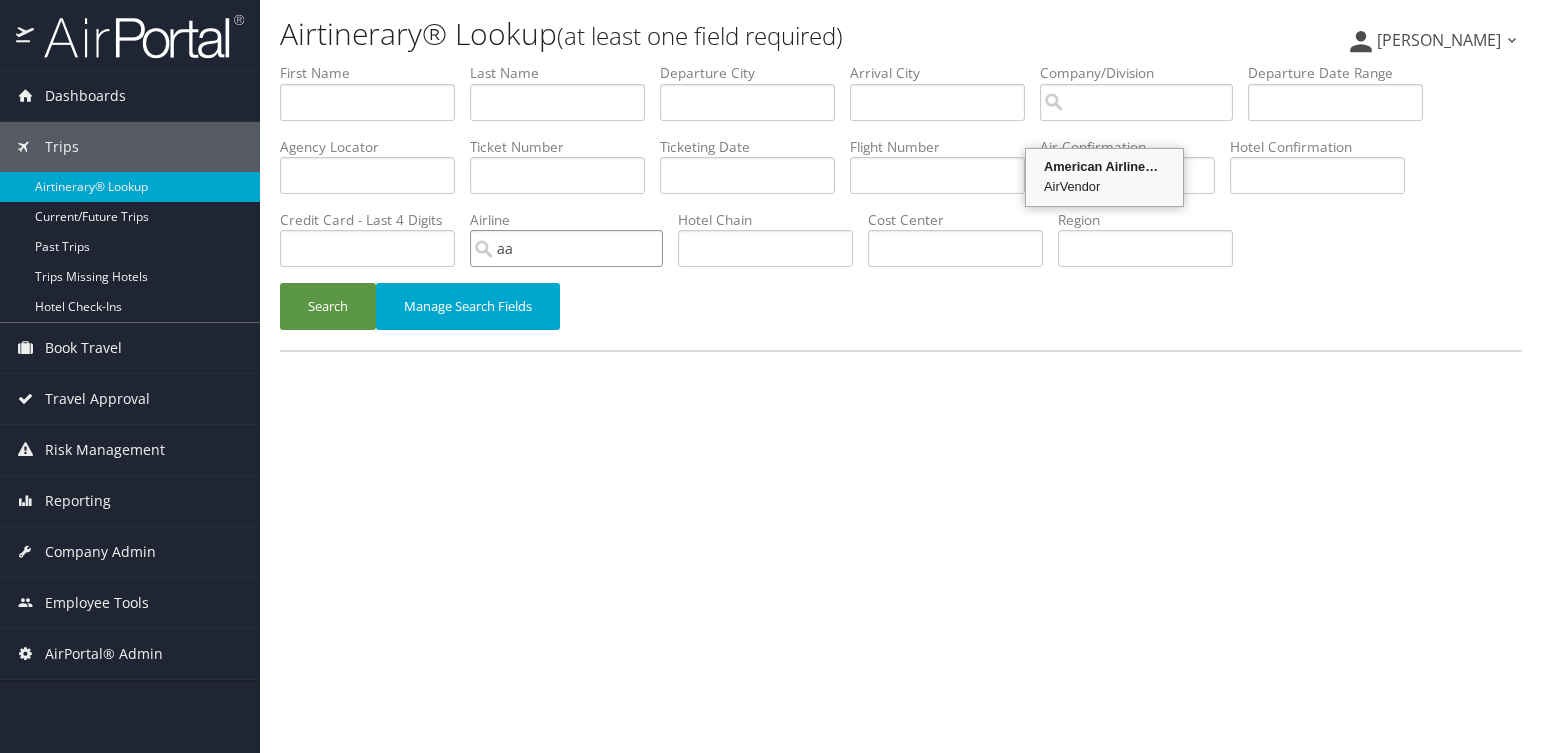 click on "American Airlines (AA)" at bounding box center [1104, 167] 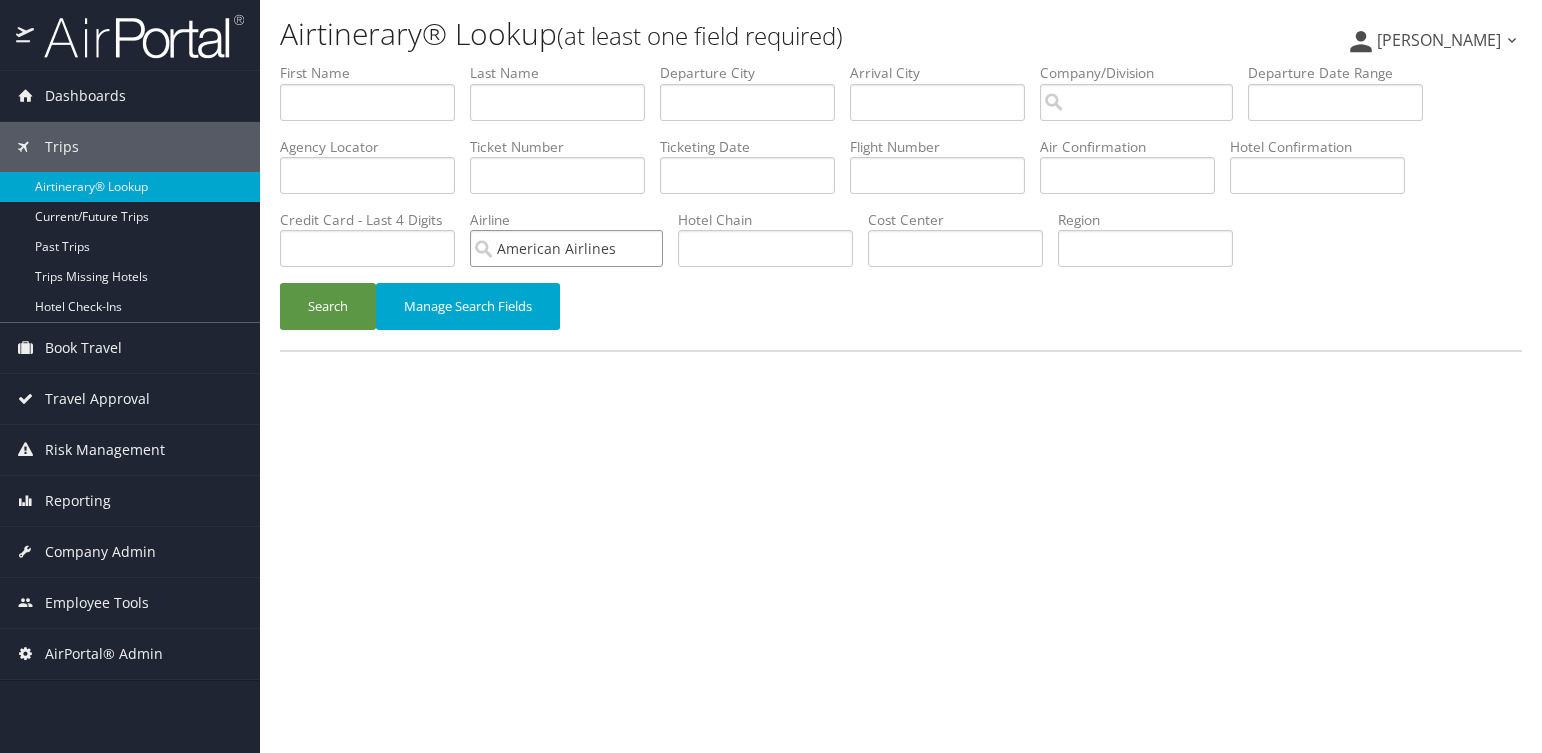 type on "American Airlines" 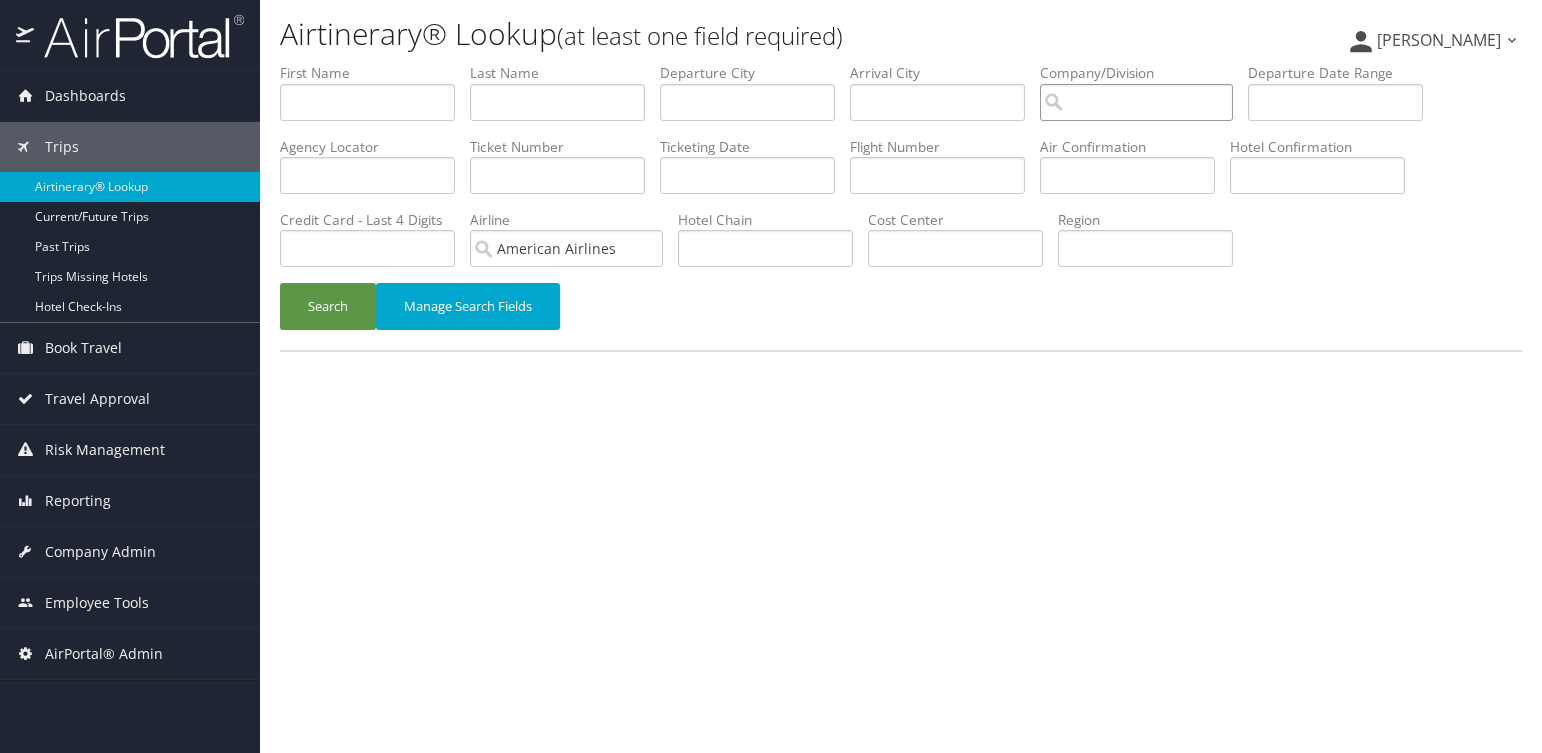 click at bounding box center (1136, 102) 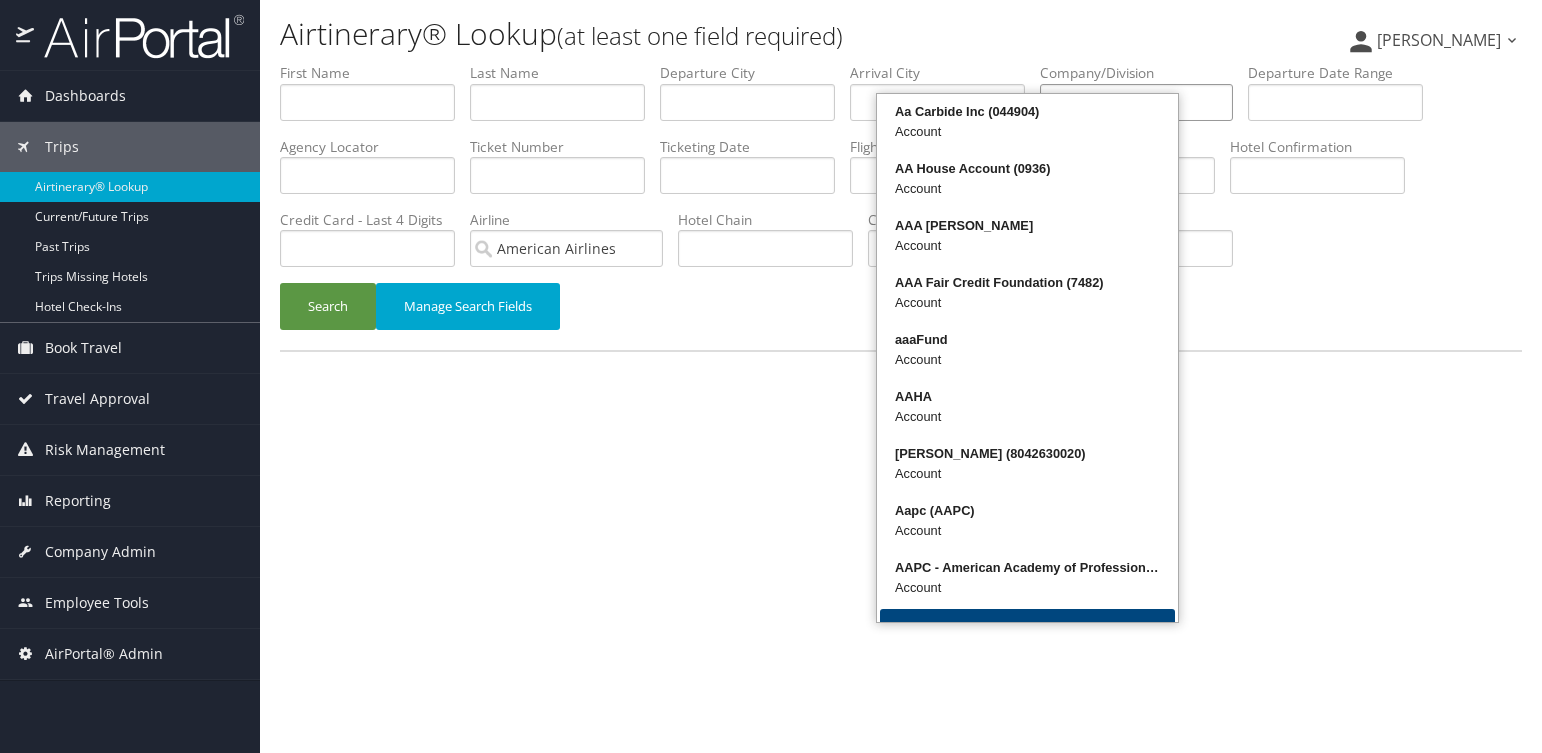 drag, startPoint x: 943, startPoint y: 71, endPoint x: 834, endPoint y: 75, distance: 109.07337 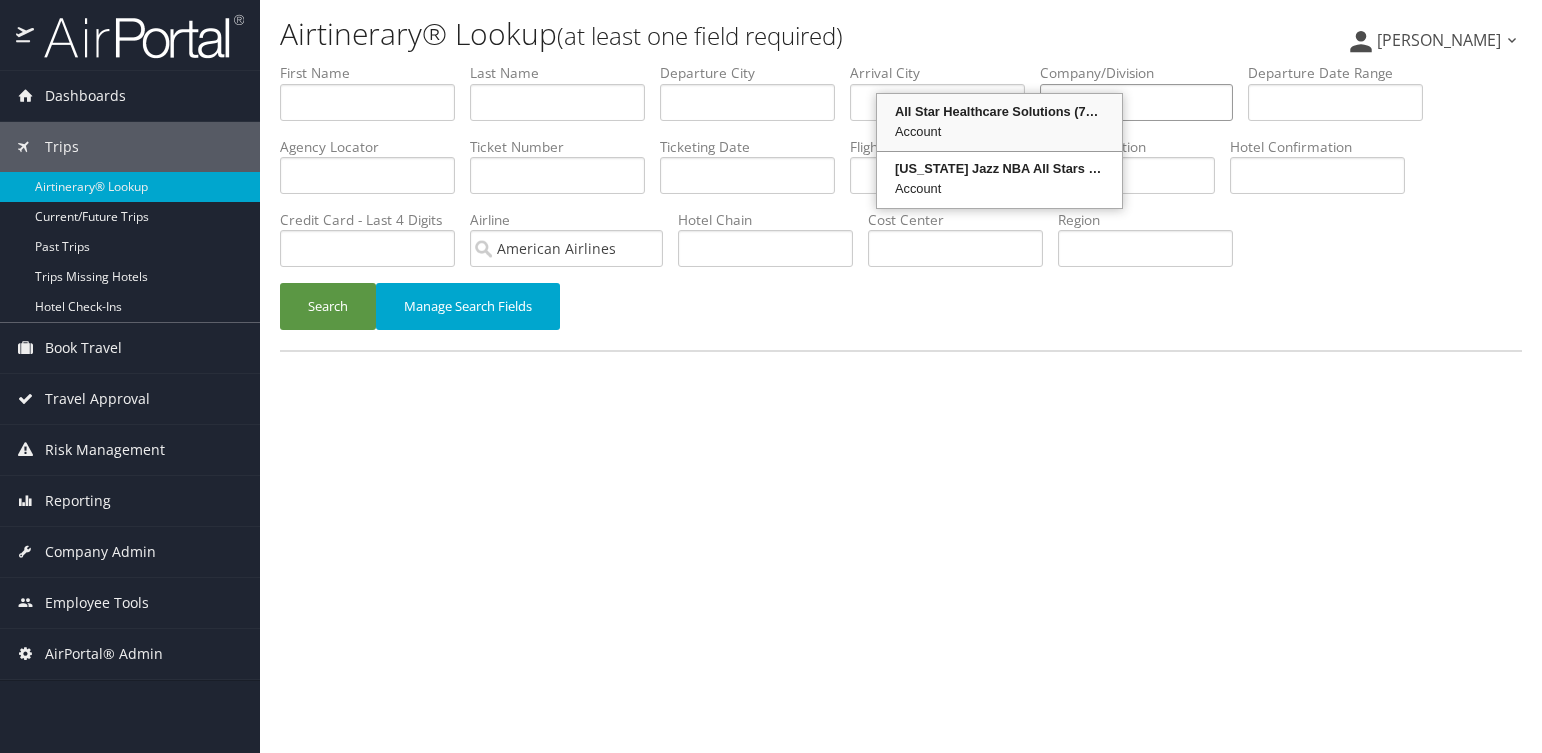 click on "All Star Healthcare Solutions (7896)" at bounding box center (999, 112) 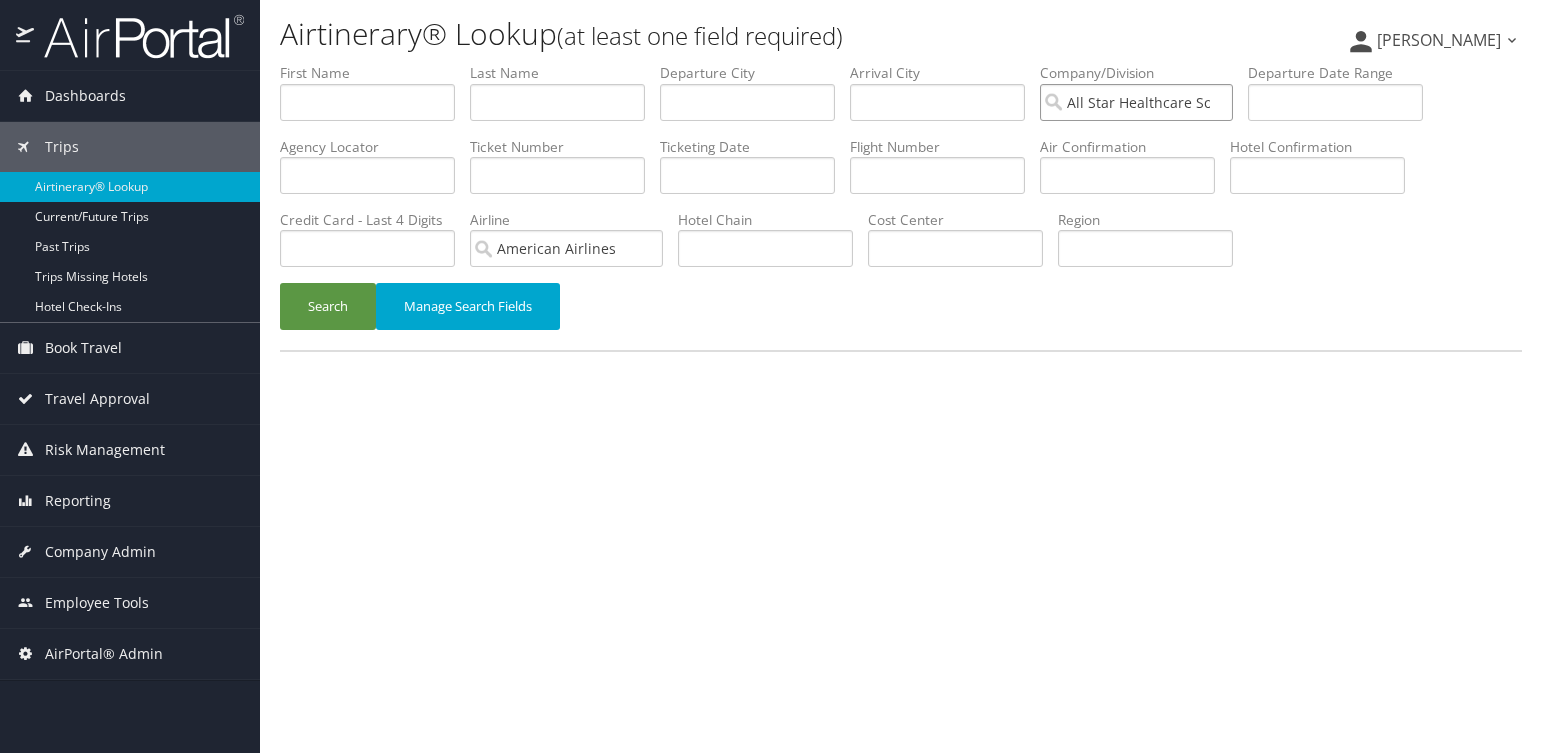 type on "All Star Healthcare Solutions" 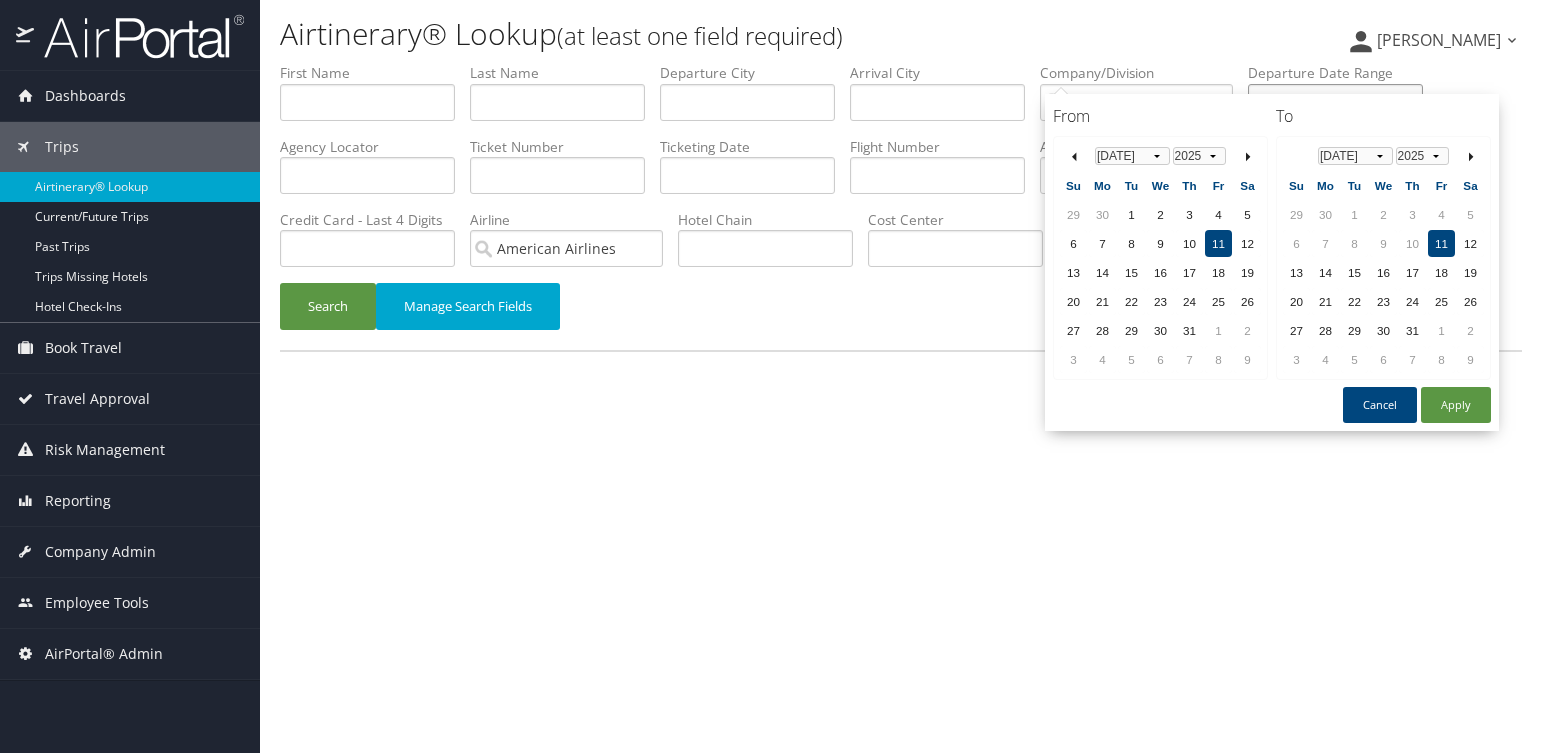 click at bounding box center [1335, 102] 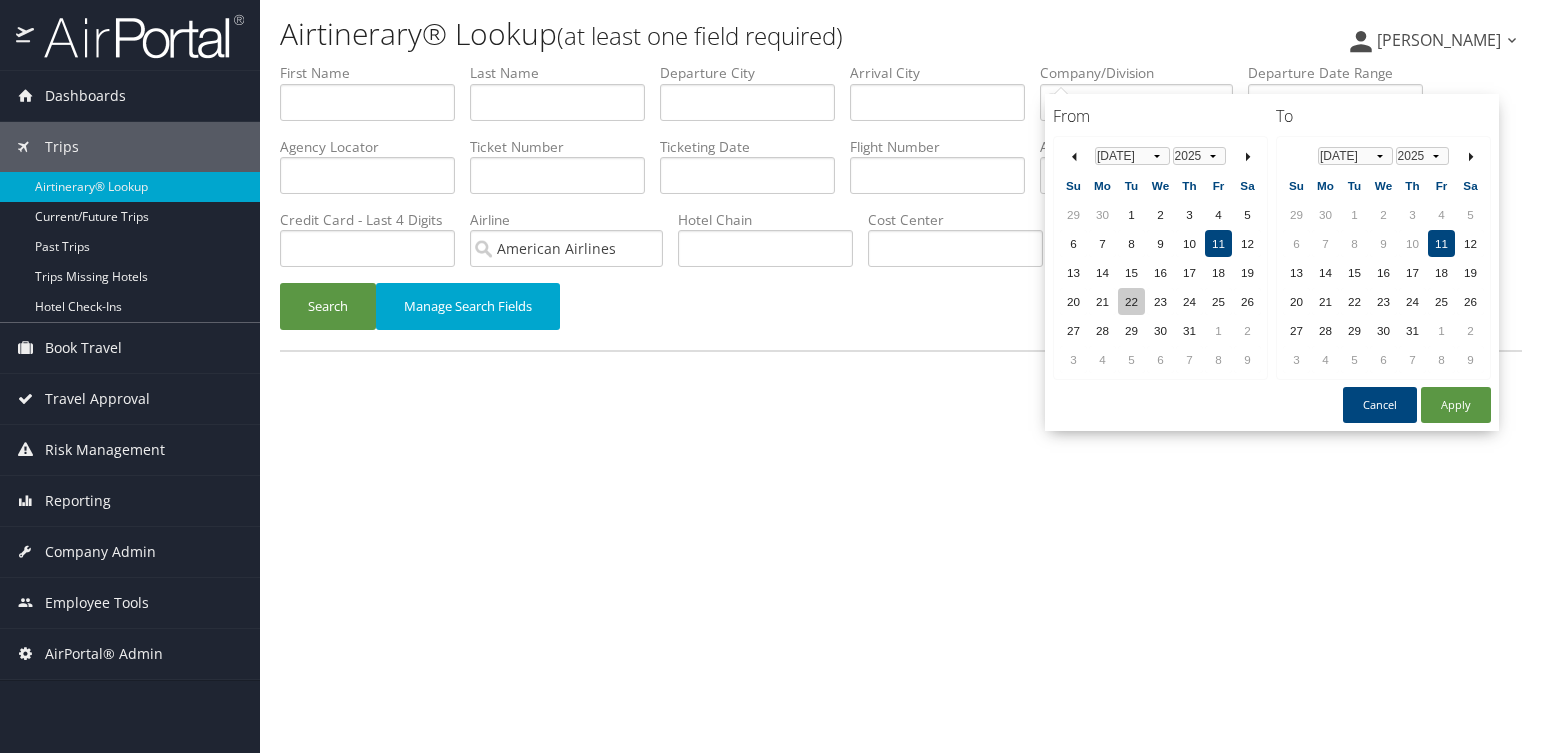 click on "22" at bounding box center (1131, 301) 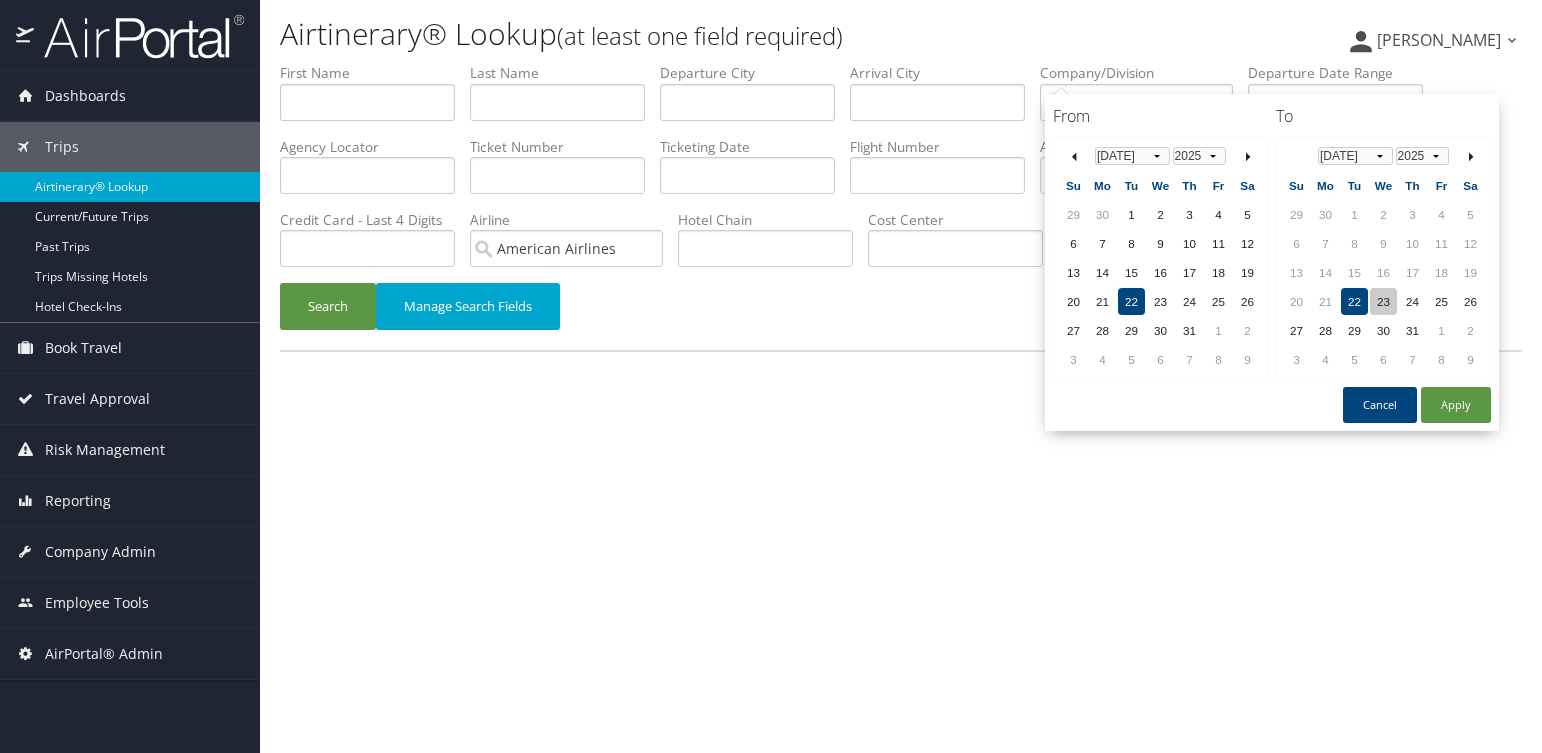 click on "23" at bounding box center (1383, 301) 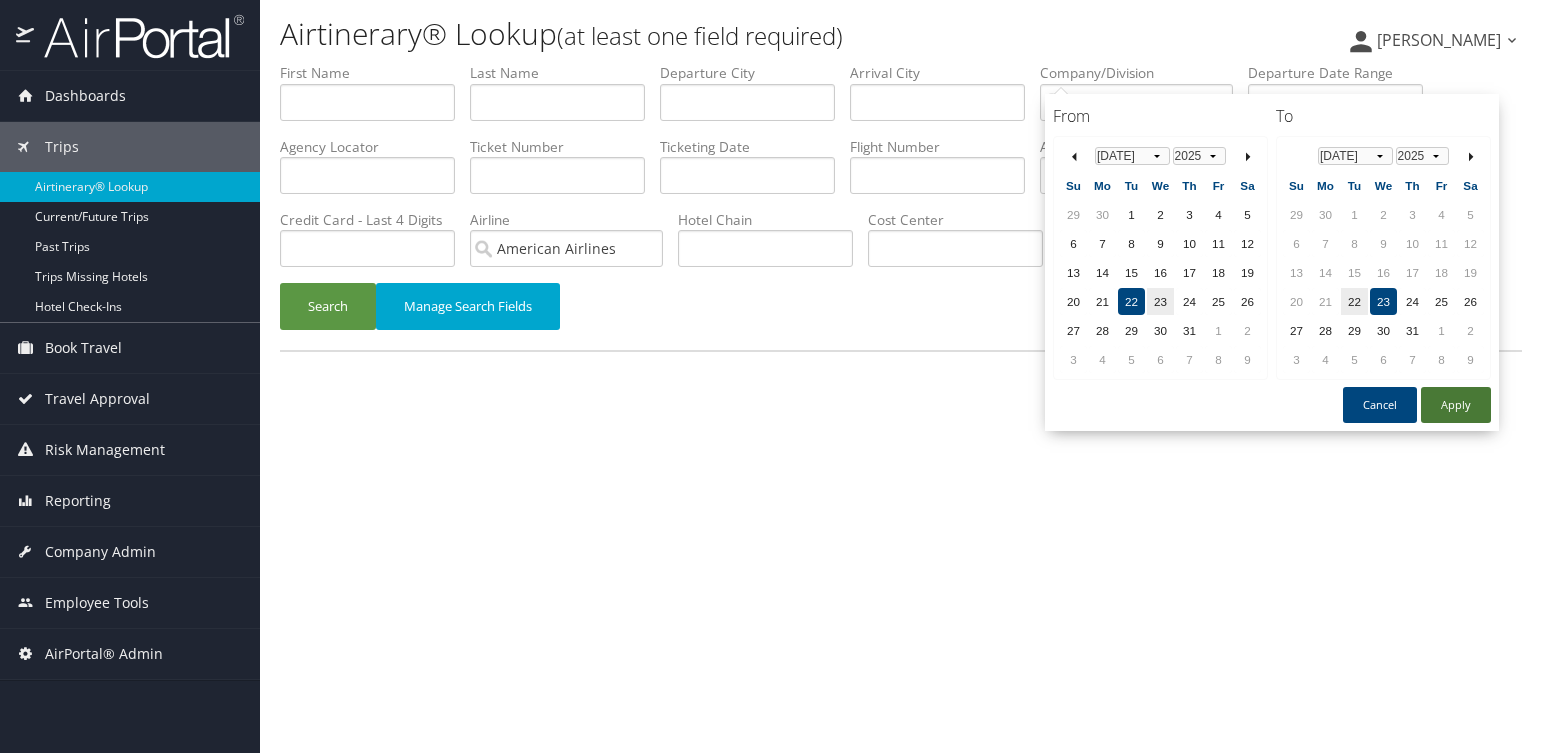 click on "Apply" at bounding box center [1456, 405] 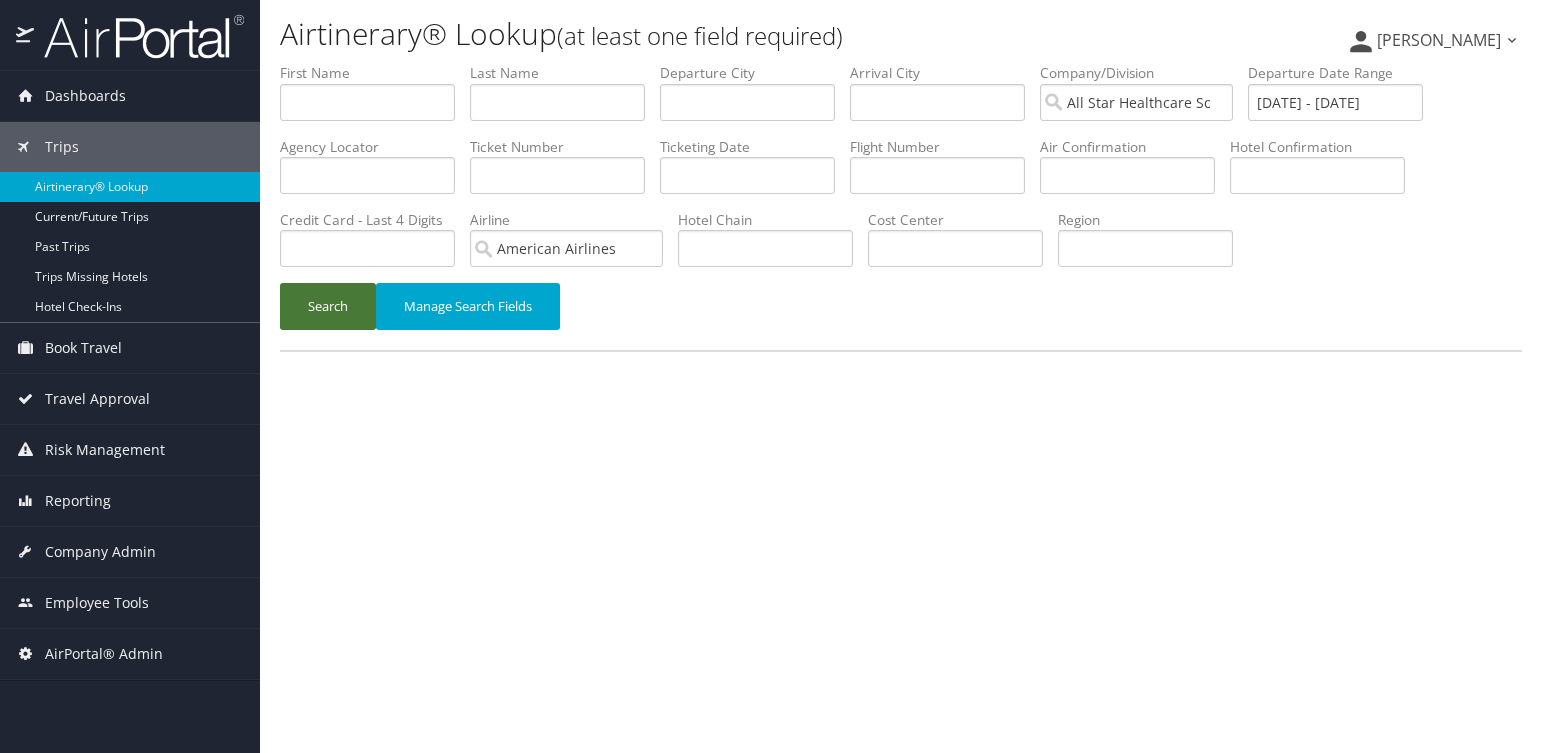 click on "Search" at bounding box center (328, 306) 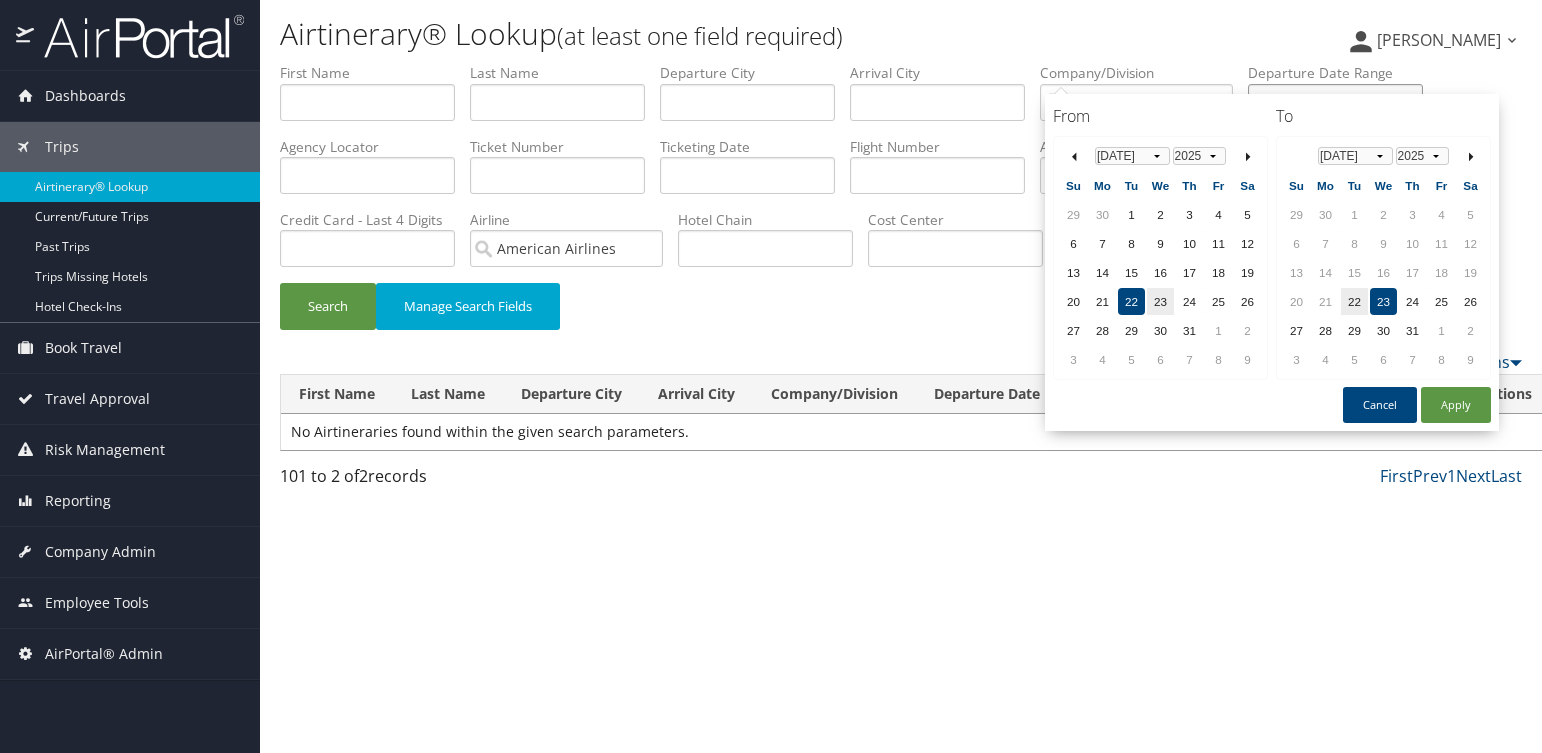 click on "07/22/2025 - 07/23/2025" at bounding box center (1335, 102) 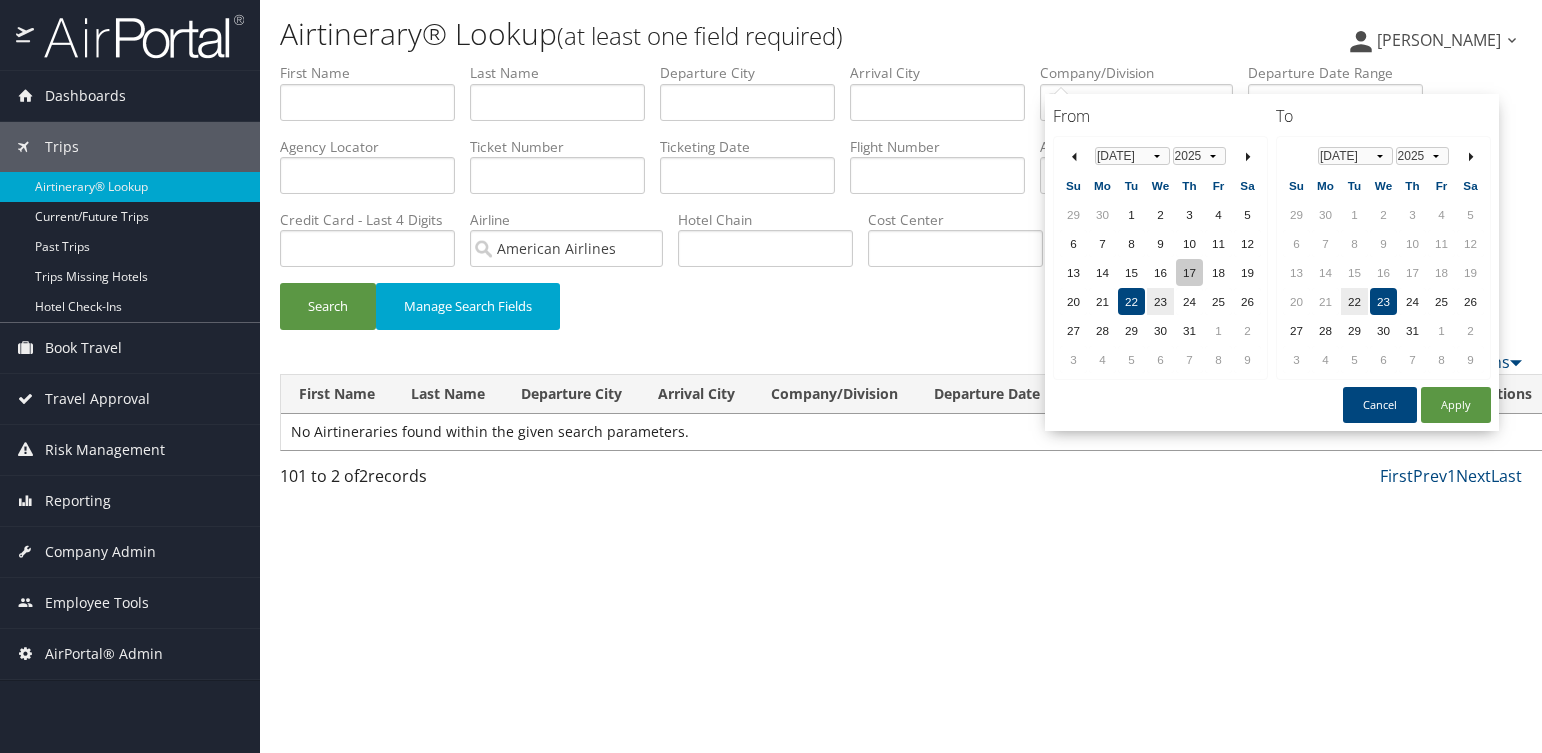 click on "17" at bounding box center (1189, 272) 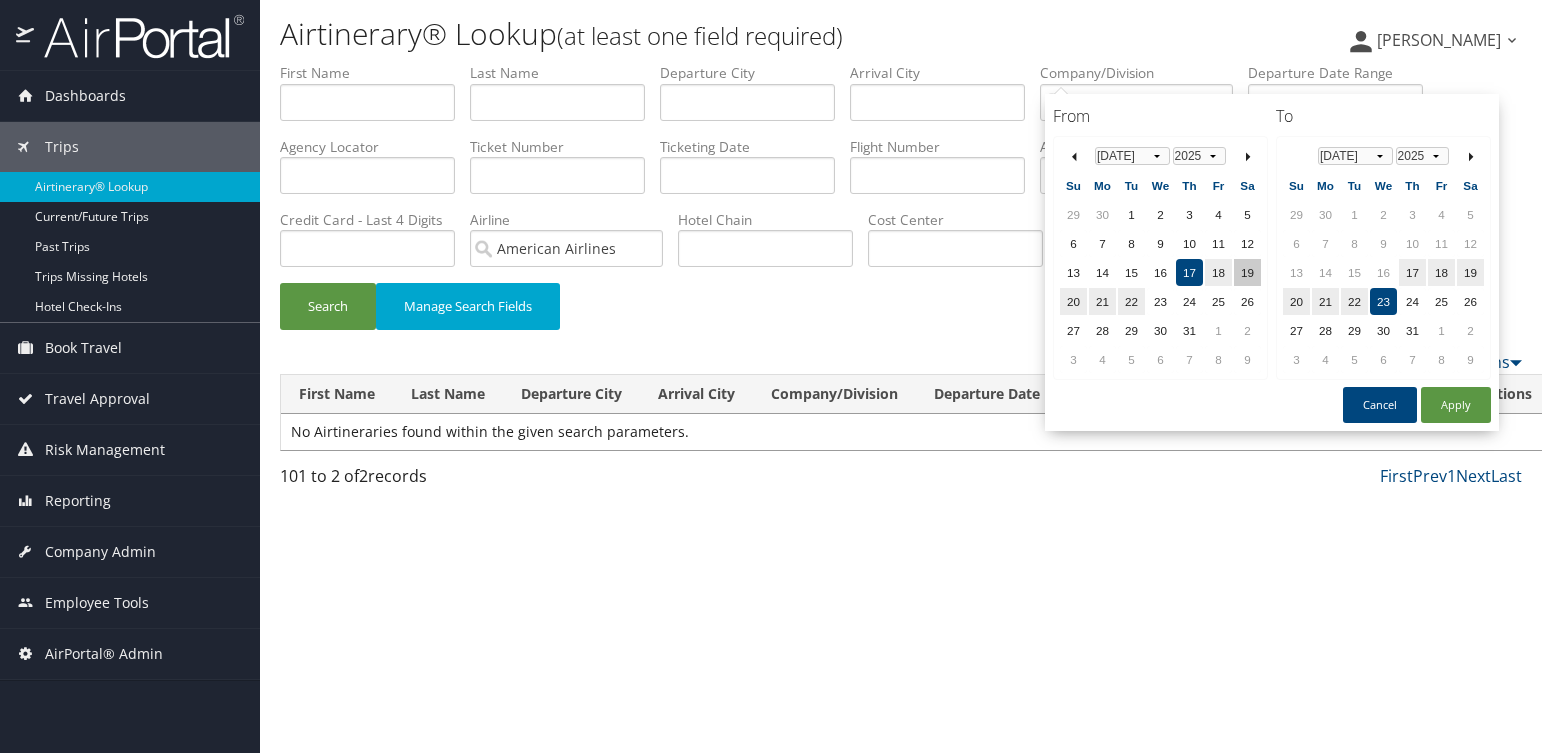 click on "19" at bounding box center (1247, 272) 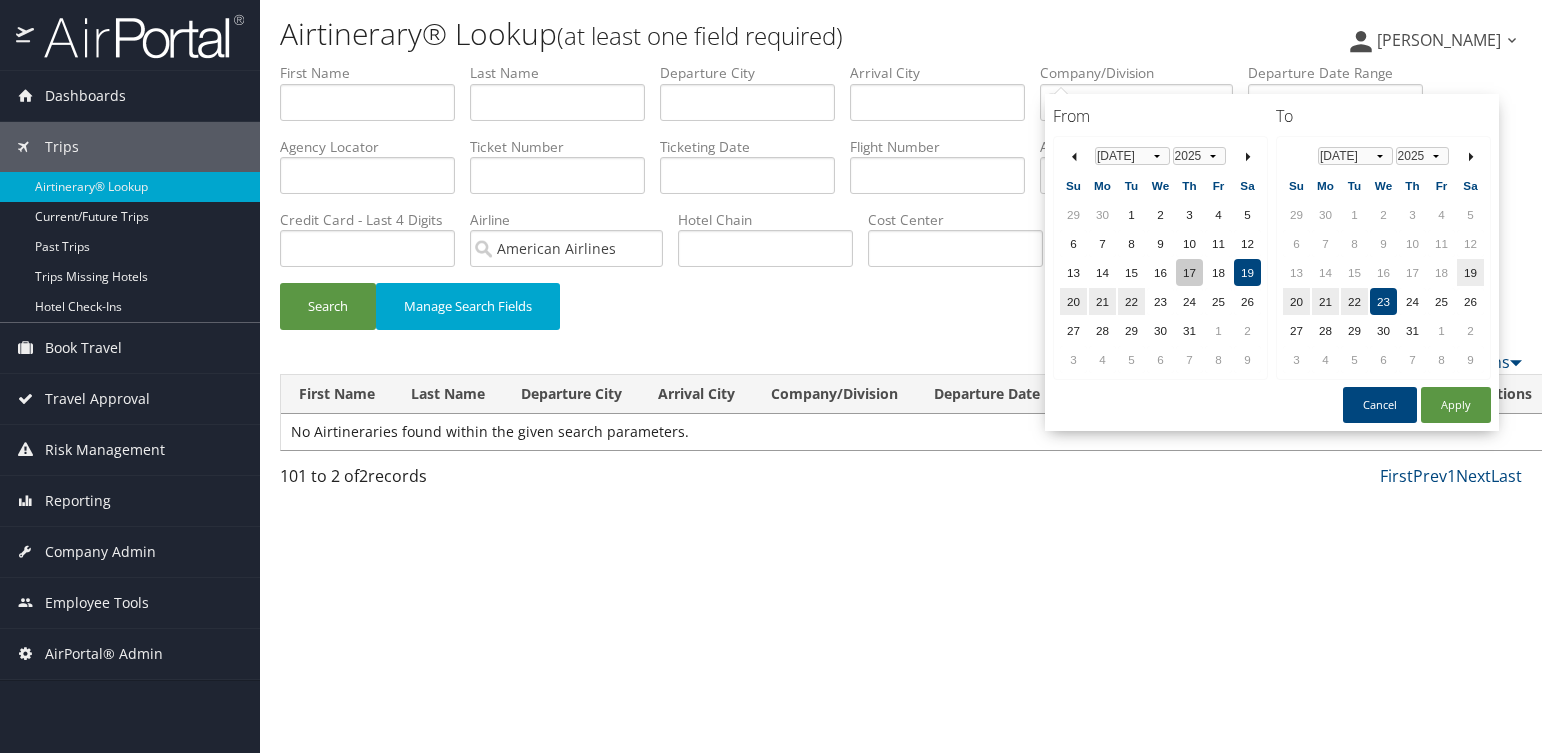 click on "17" at bounding box center [1189, 272] 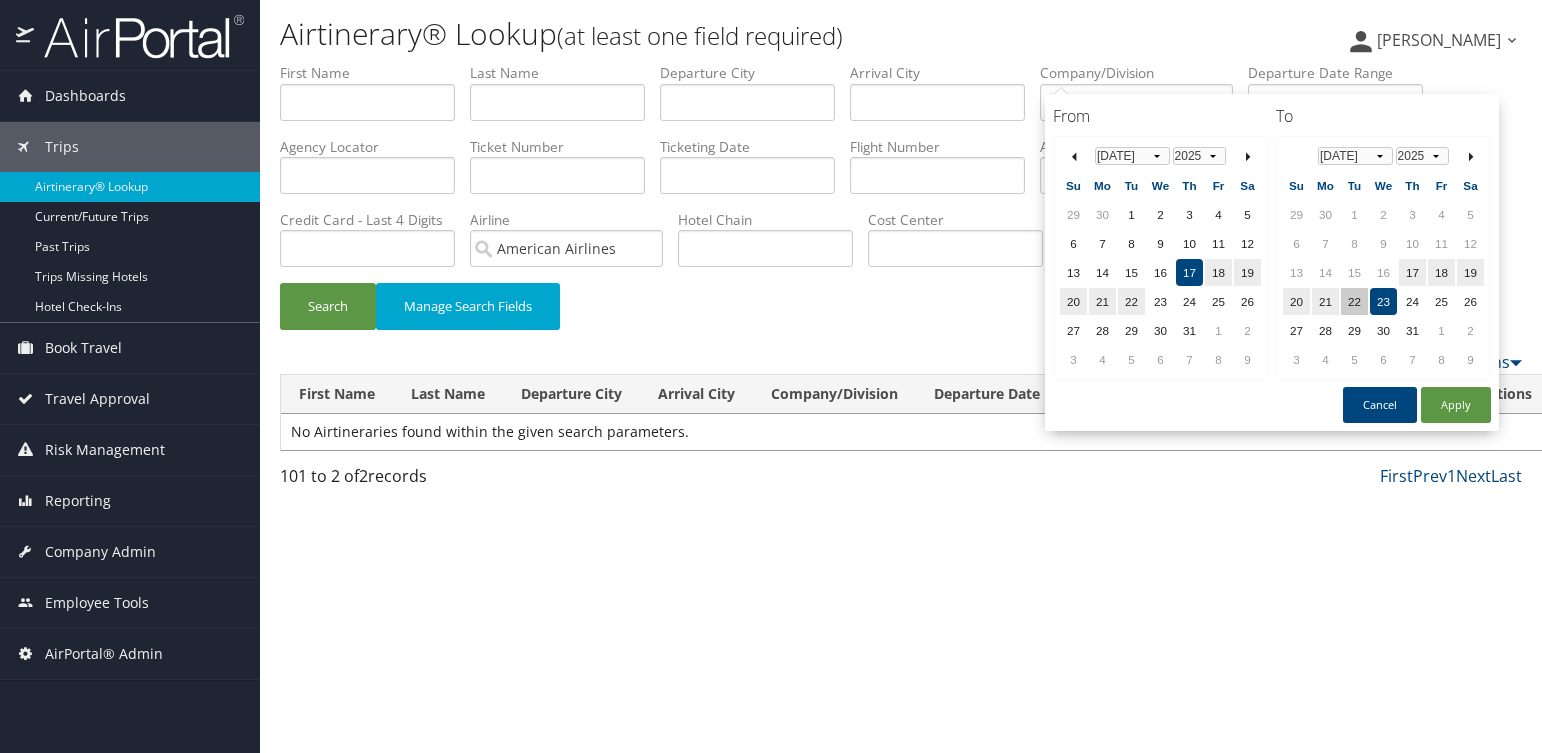 click on "22" at bounding box center (1354, 301) 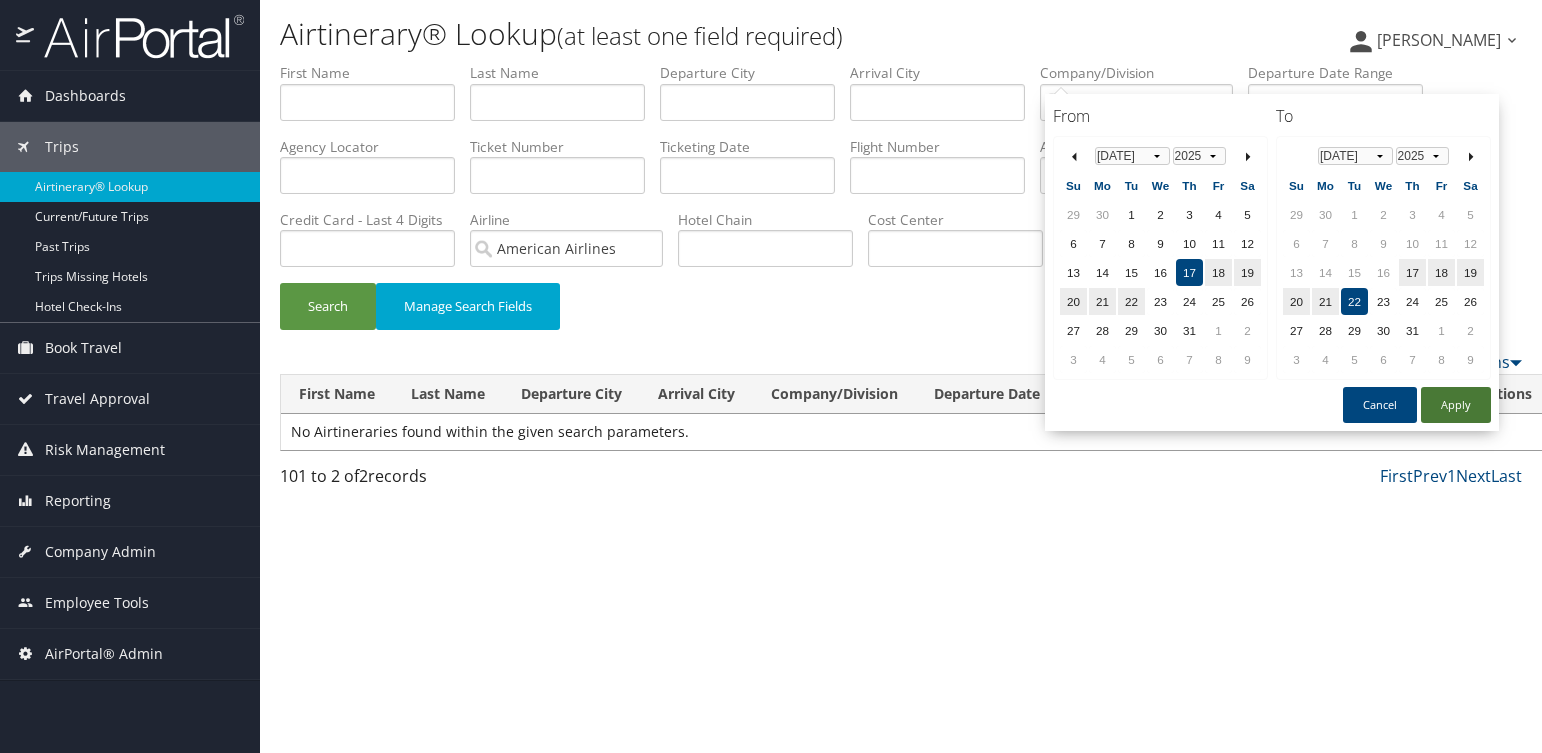 click on "Apply" at bounding box center [1456, 405] 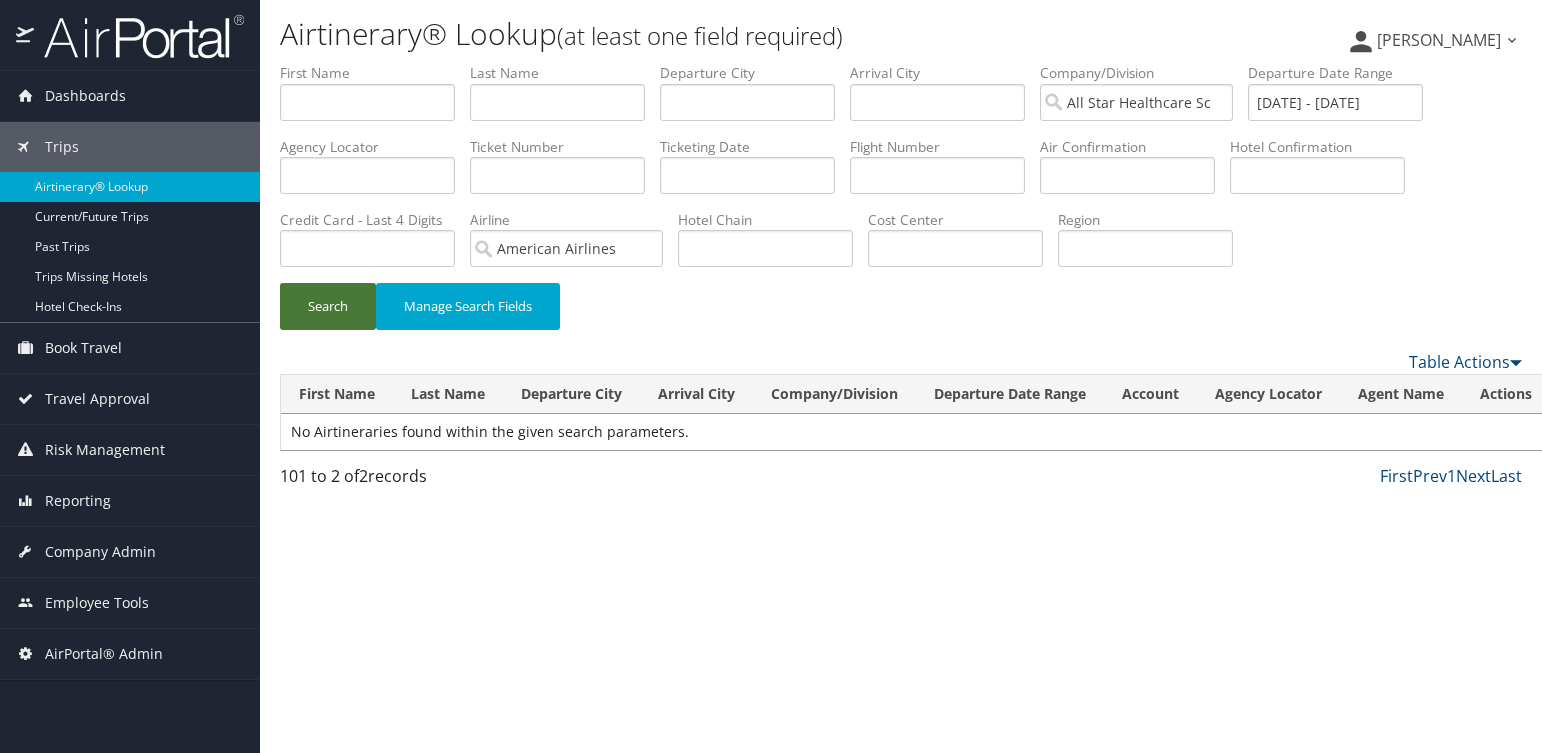 click on "Search" at bounding box center (328, 306) 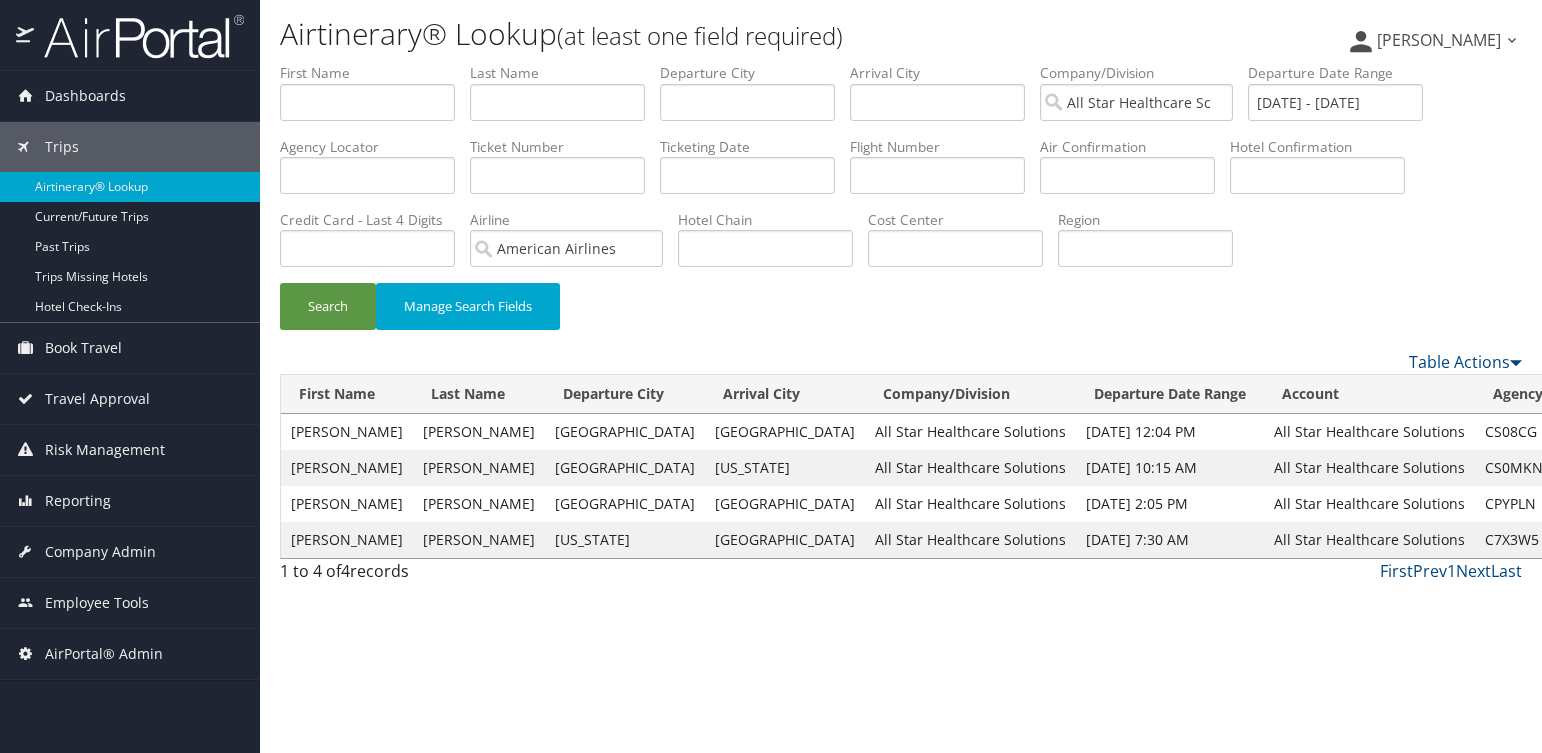 click on "View" at bounding box center [1765, 431] 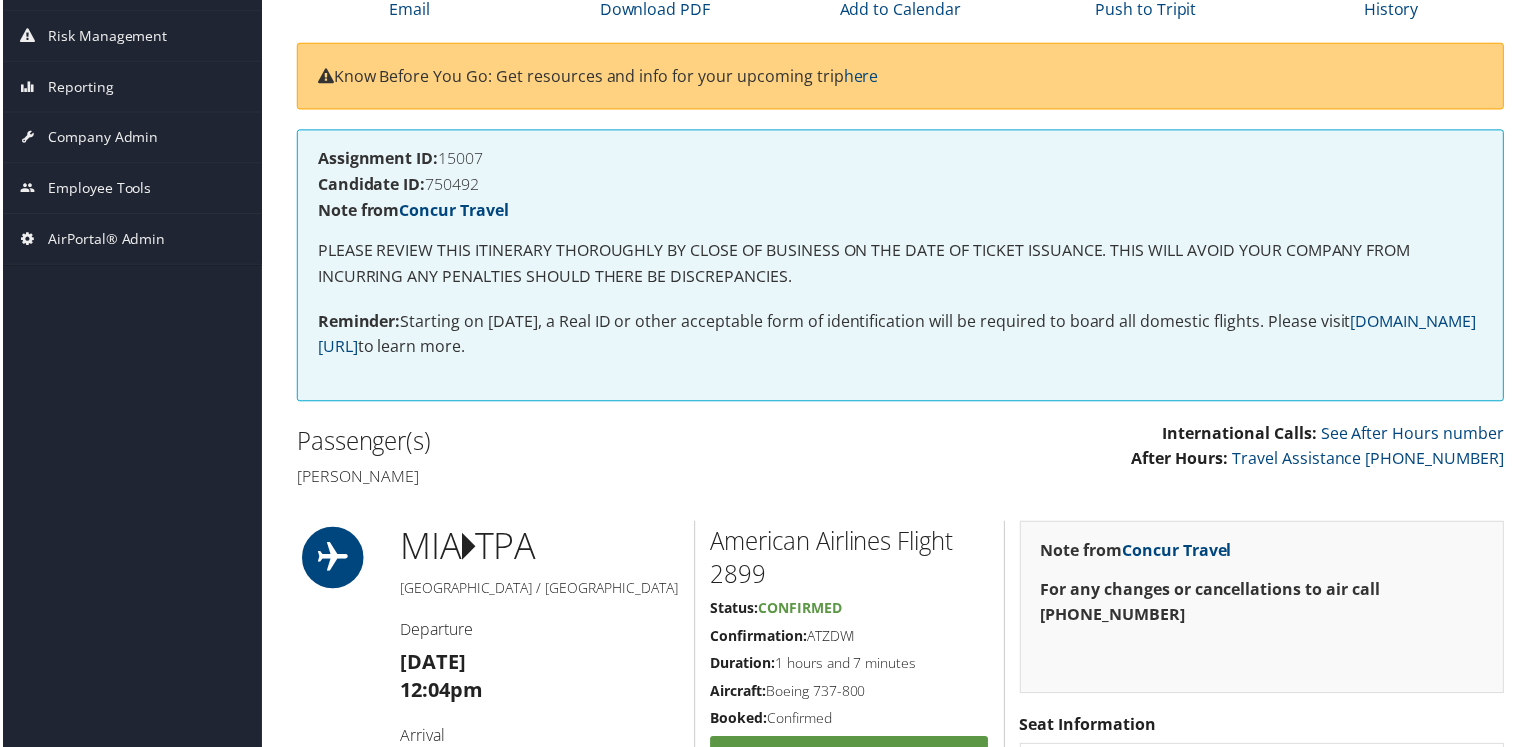 scroll, scrollTop: 300, scrollLeft: 0, axis: vertical 